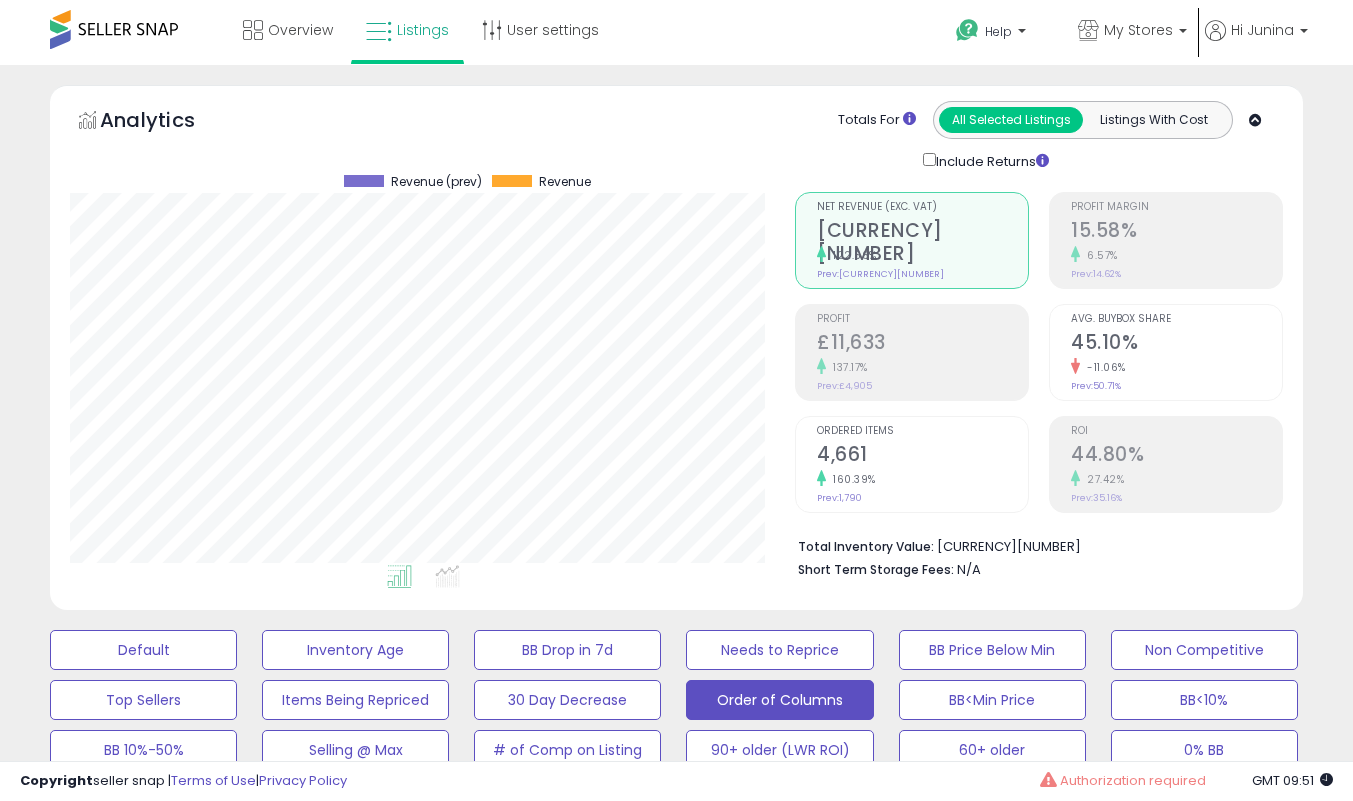 select on "**" 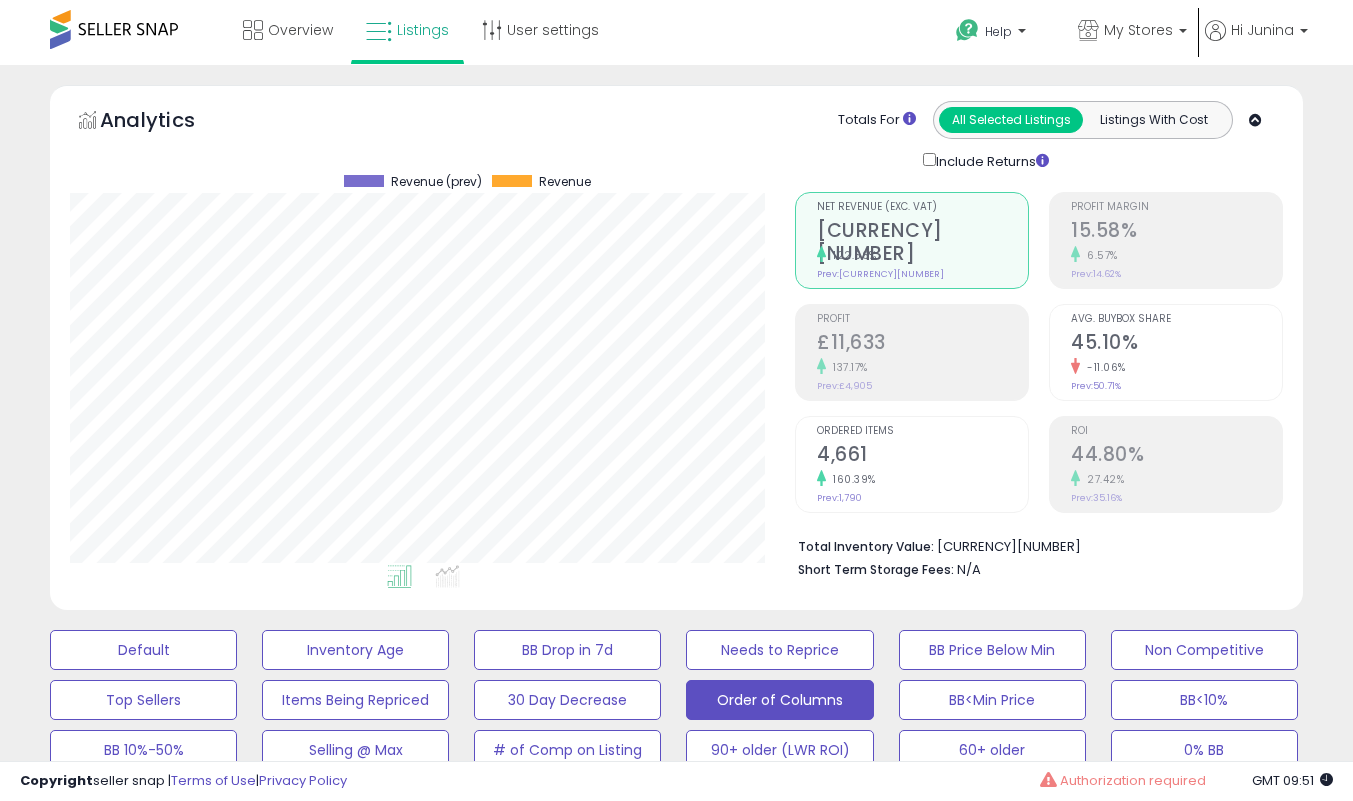 scroll, scrollTop: 0, scrollLeft: 0, axis: both 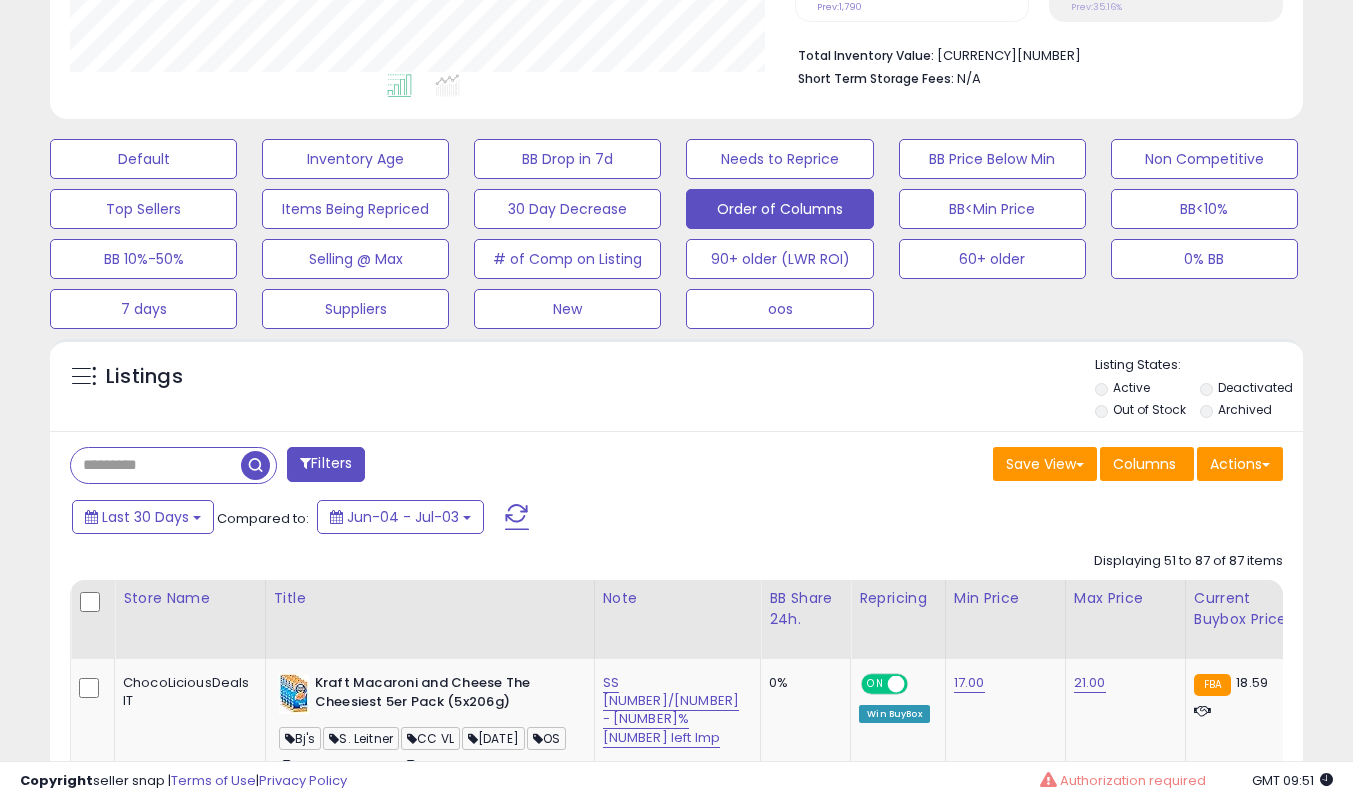 click at bounding box center (156, 465) 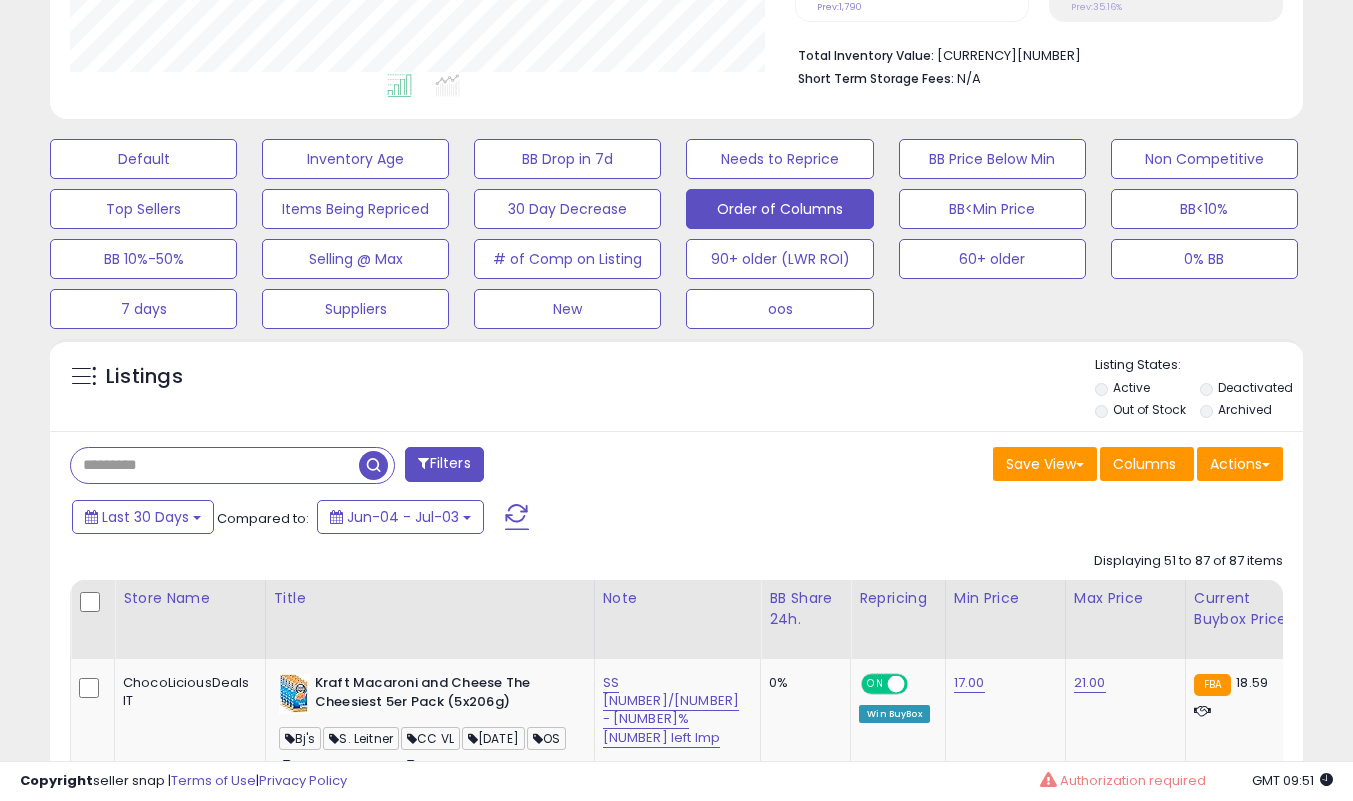scroll, scrollTop: 491, scrollLeft: 0, axis: vertical 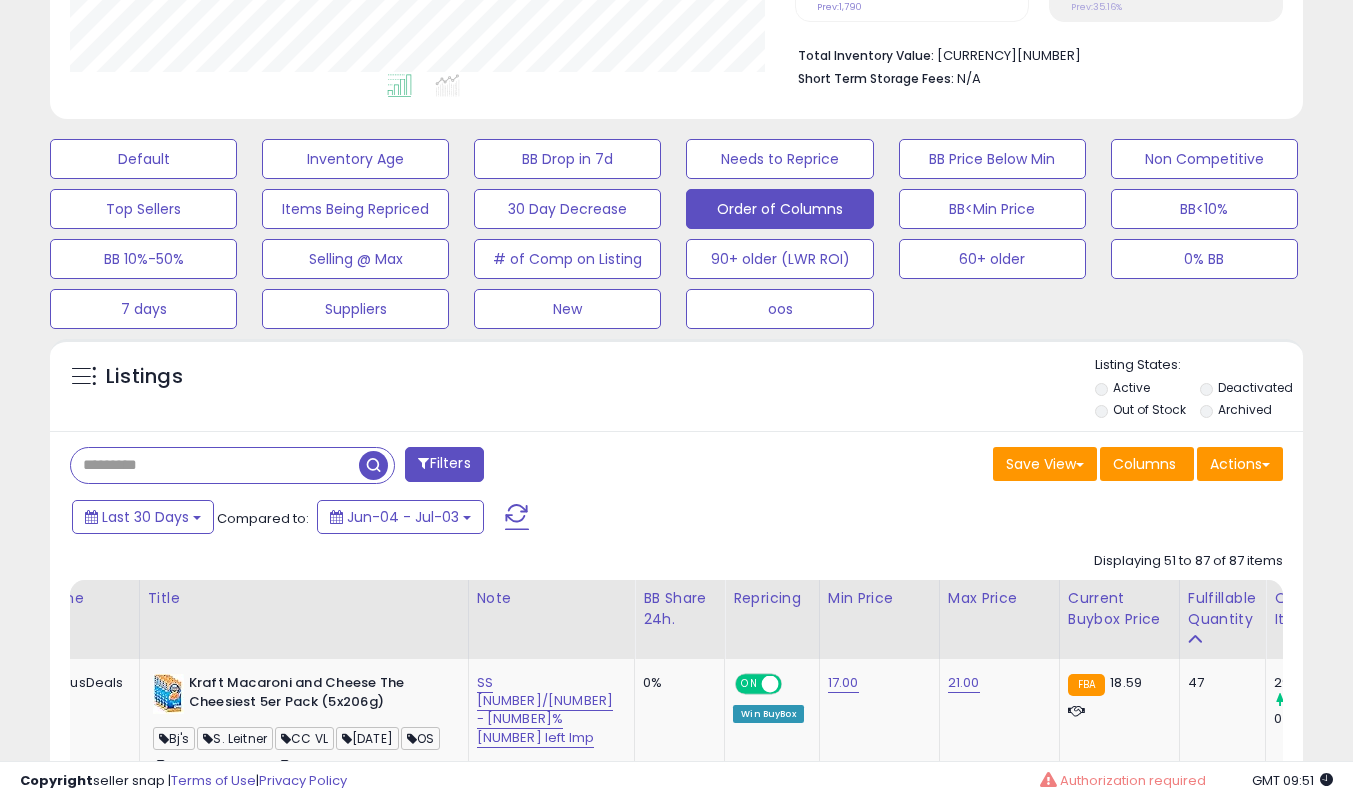 paste on "**********" 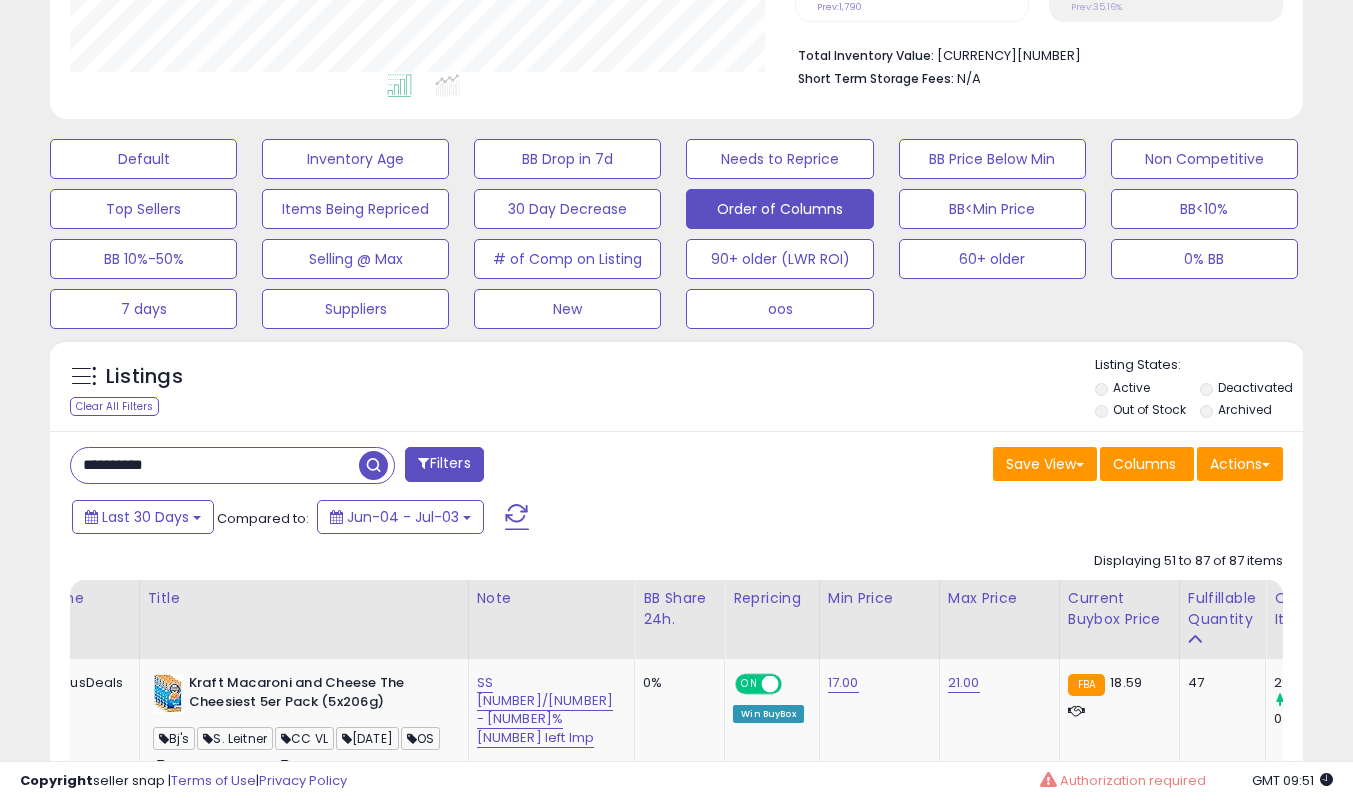type on "**********" 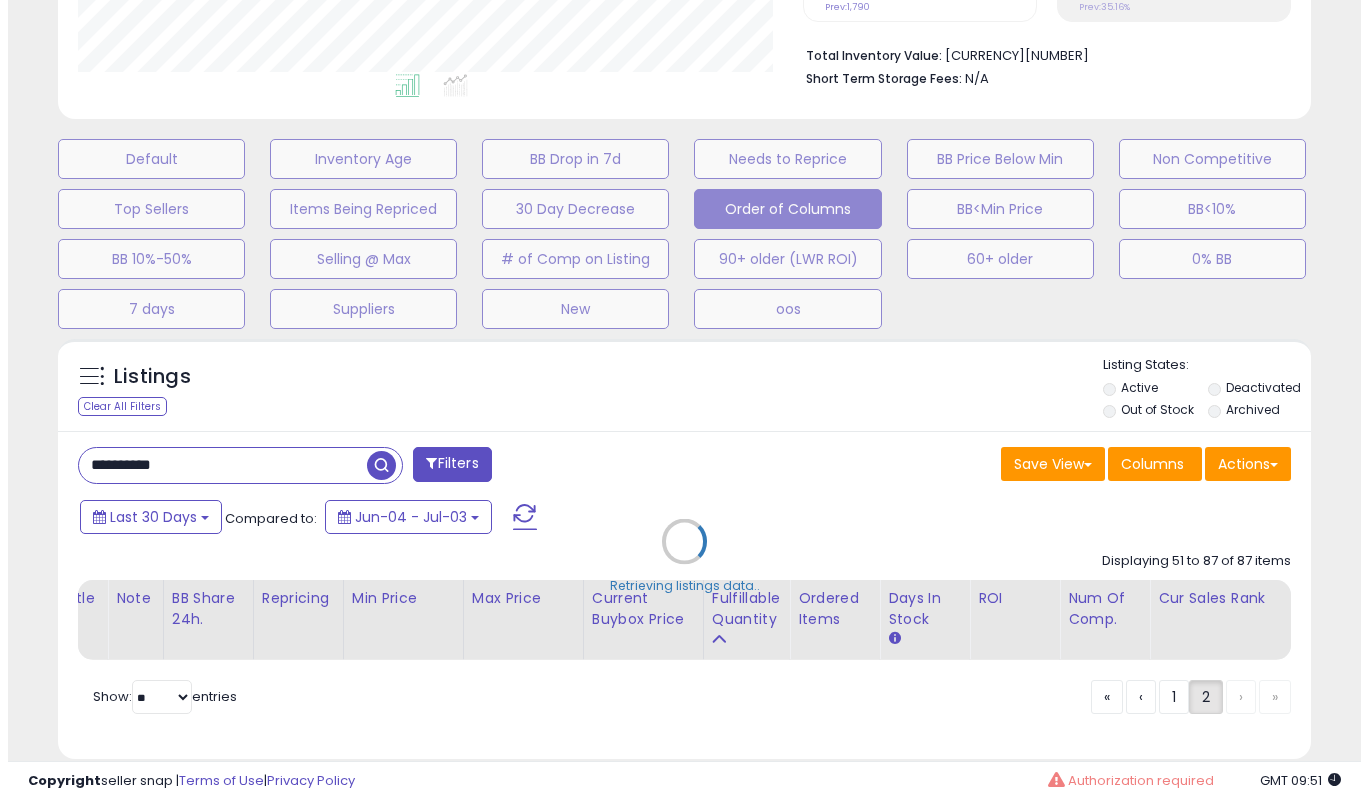 scroll, scrollTop: 999590, scrollLeft: 999266, axis: both 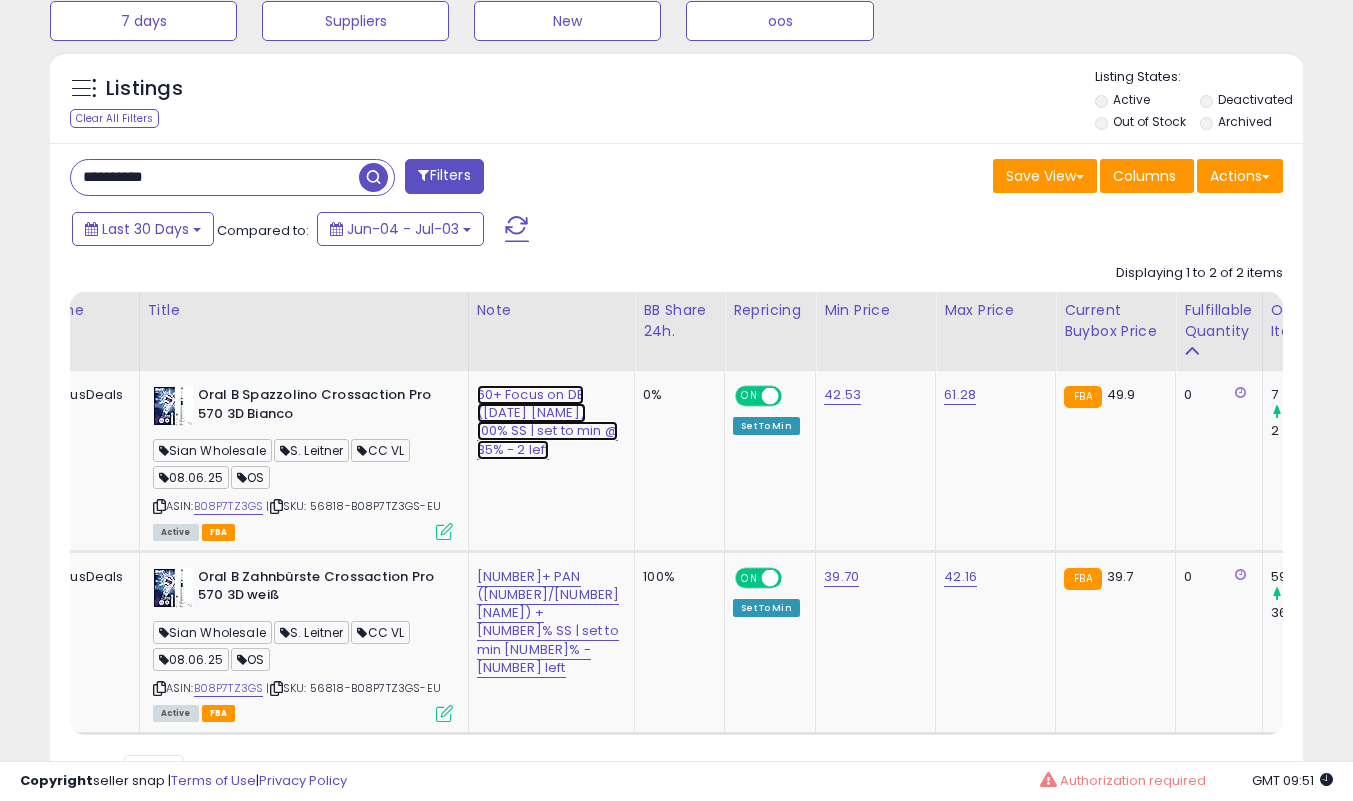 click on "60+ Focus on DE ([DATE] [NAME]) 100% SS | set to min @ 35% - 2 left" at bounding box center (547, 422) 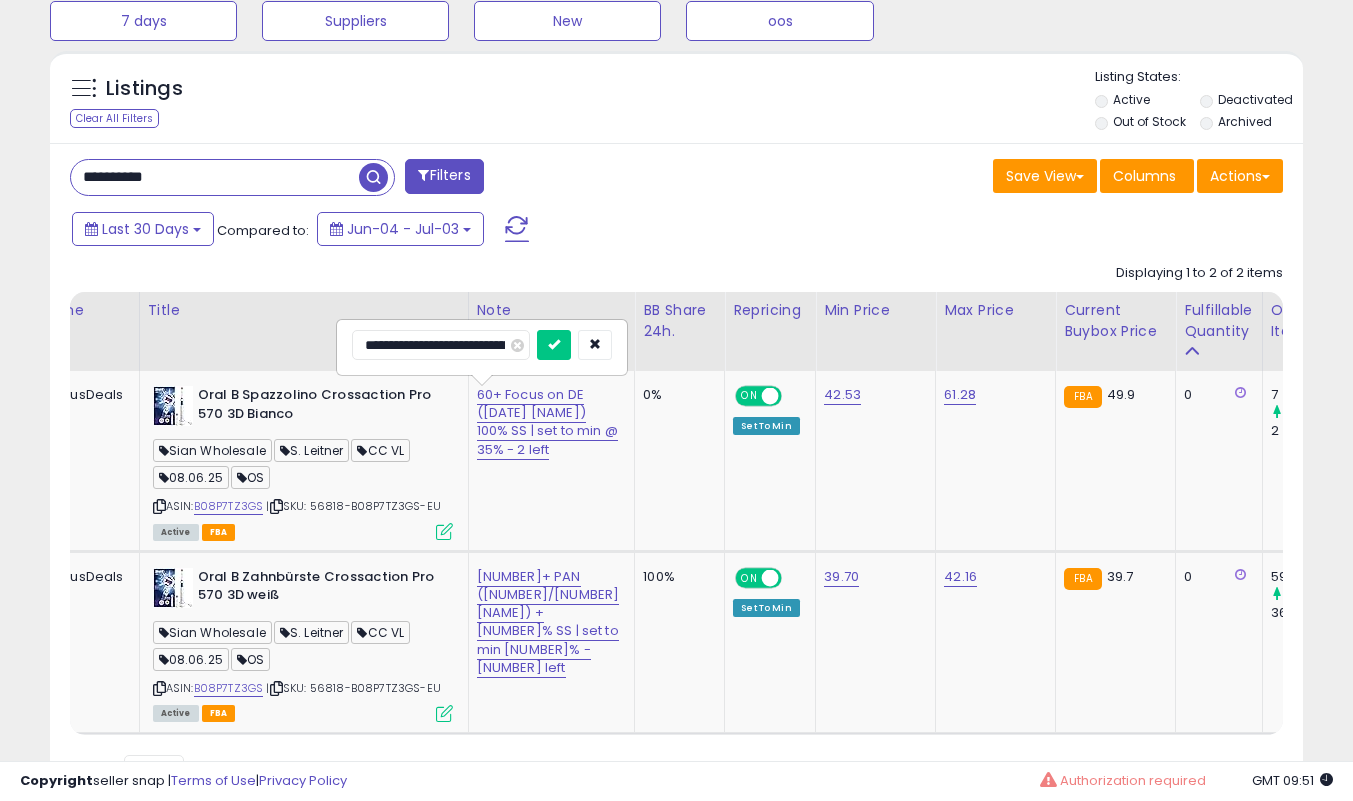 scroll, scrollTop: 0, scrollLeft: 263, axis: horizontal 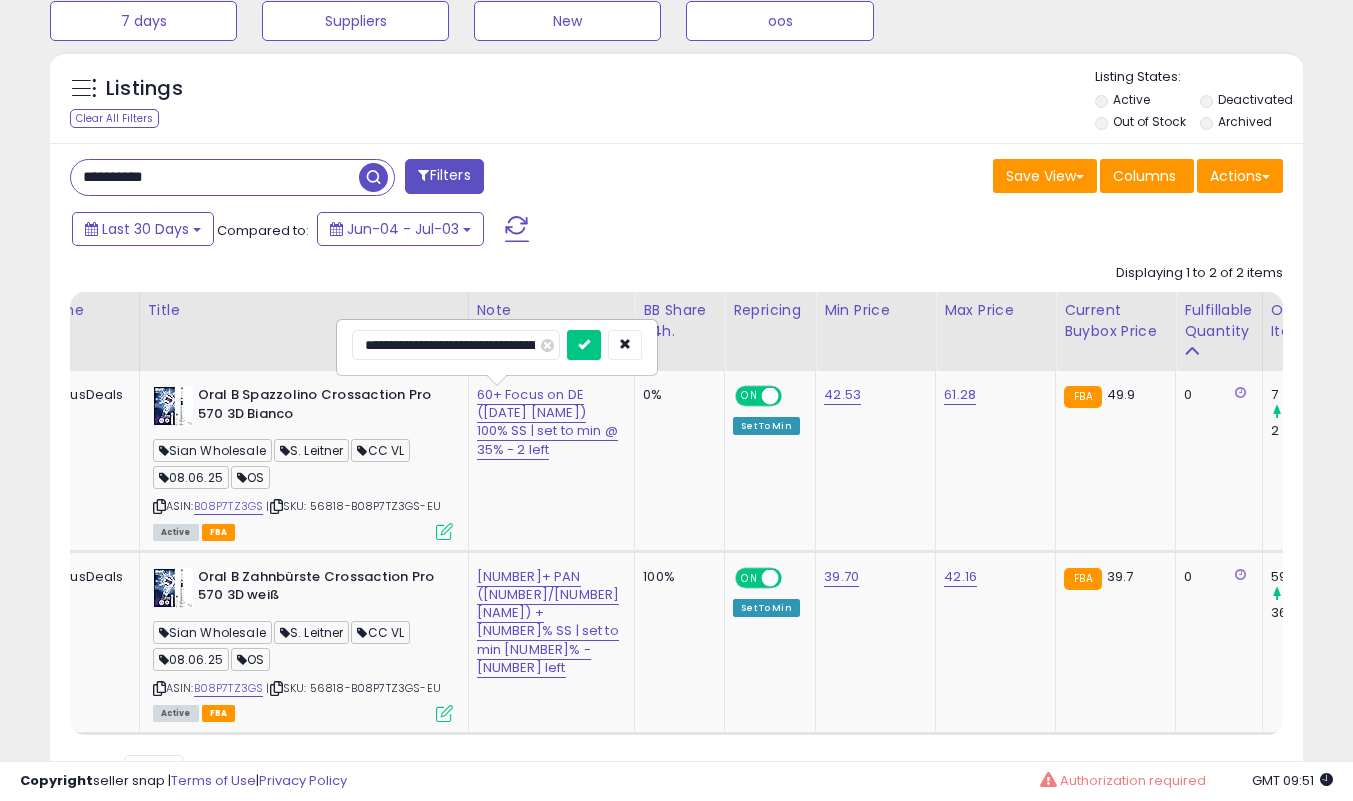drag, startPoint x: 467, startPoint y: 344, endPoint x: 149, endPoint y: 352, distance: 318.10062 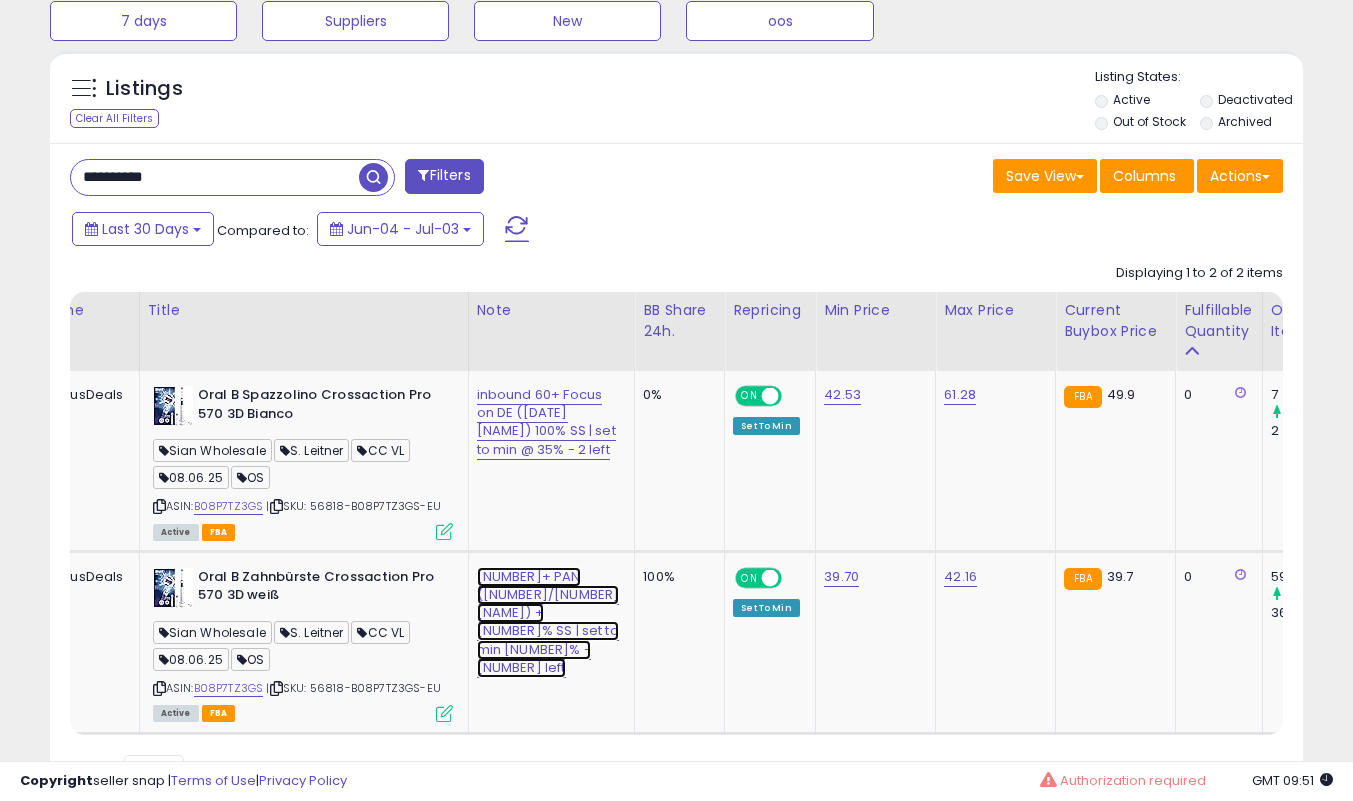 drag, startPoint x: 489, startPoint y: 680, endPoint x: 485, endPoint y: 661, distance: 19.416489 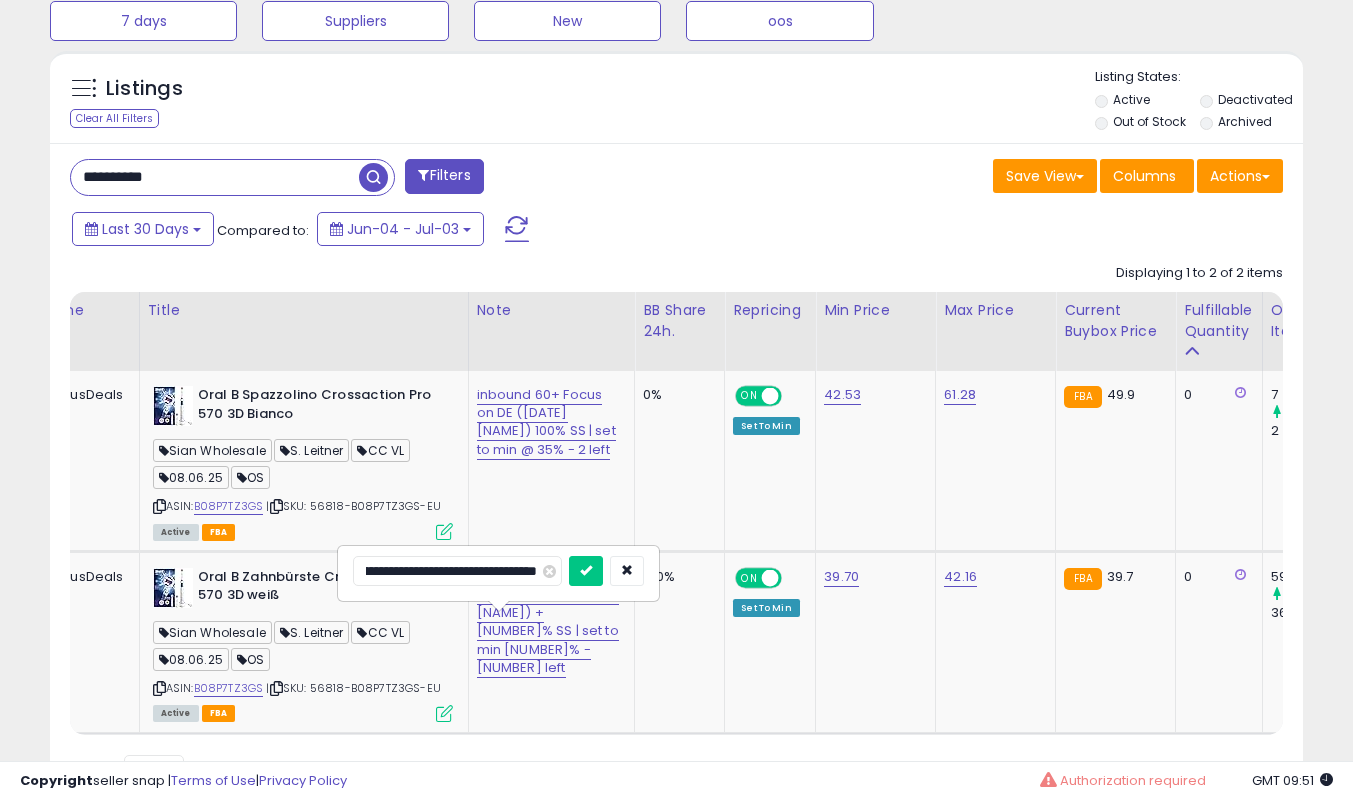 scroll, scrollTop: 0, scrollLeft: 0, axis: both 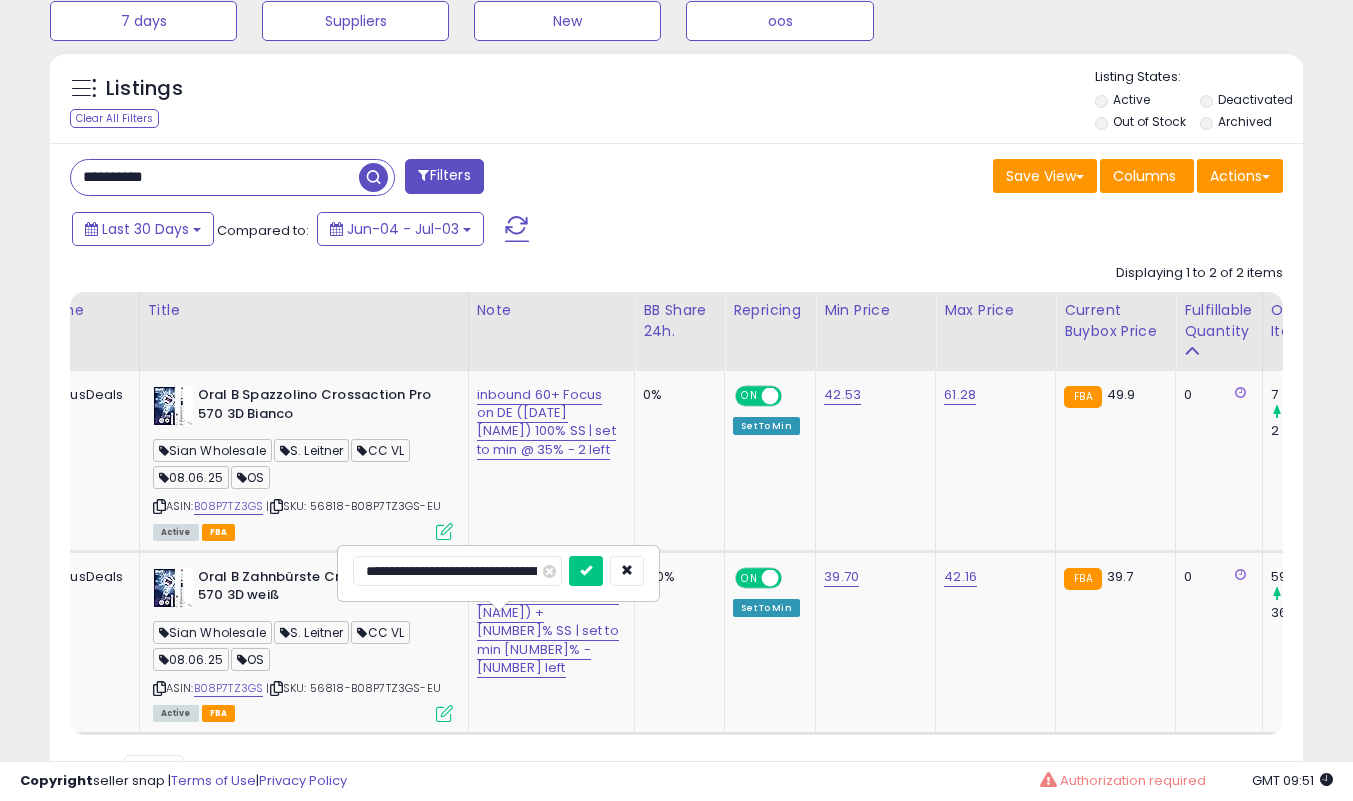 drag, startPoint x: 463, startPoint y: 574, endPoint x: 127, endPoint y: 574, distance: 336 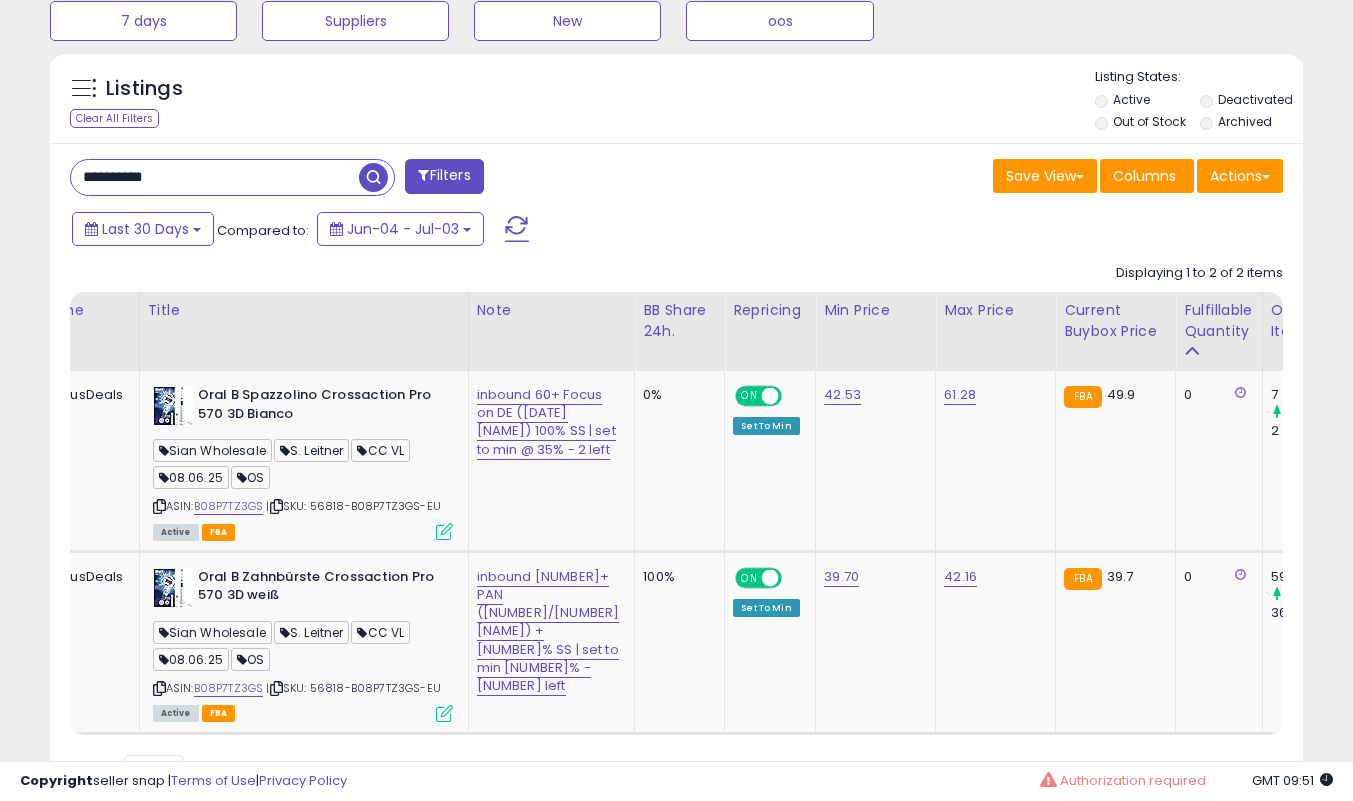 click on "**********" at bounding box center [215, 177] 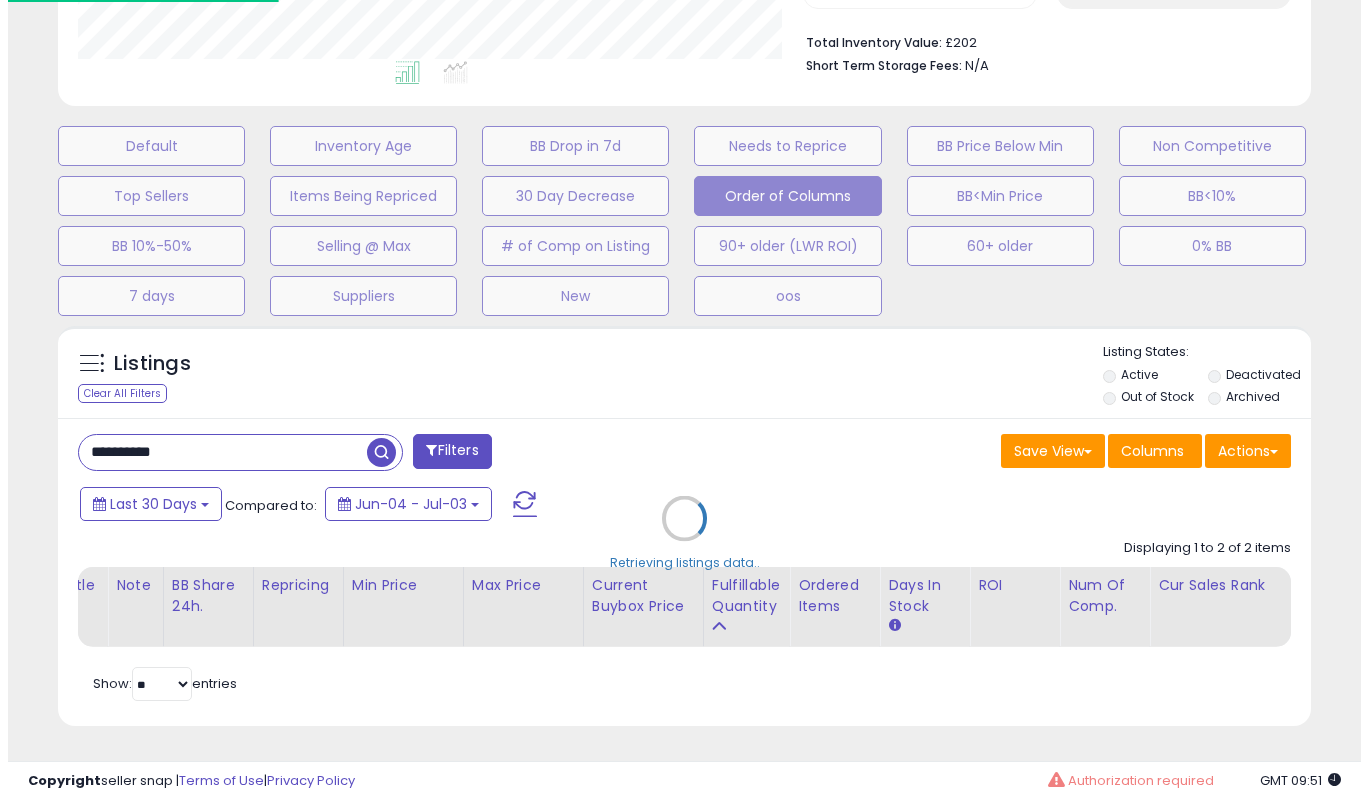 scroll, scrollTop: 519, scrollLeft: 0, axis: vertical 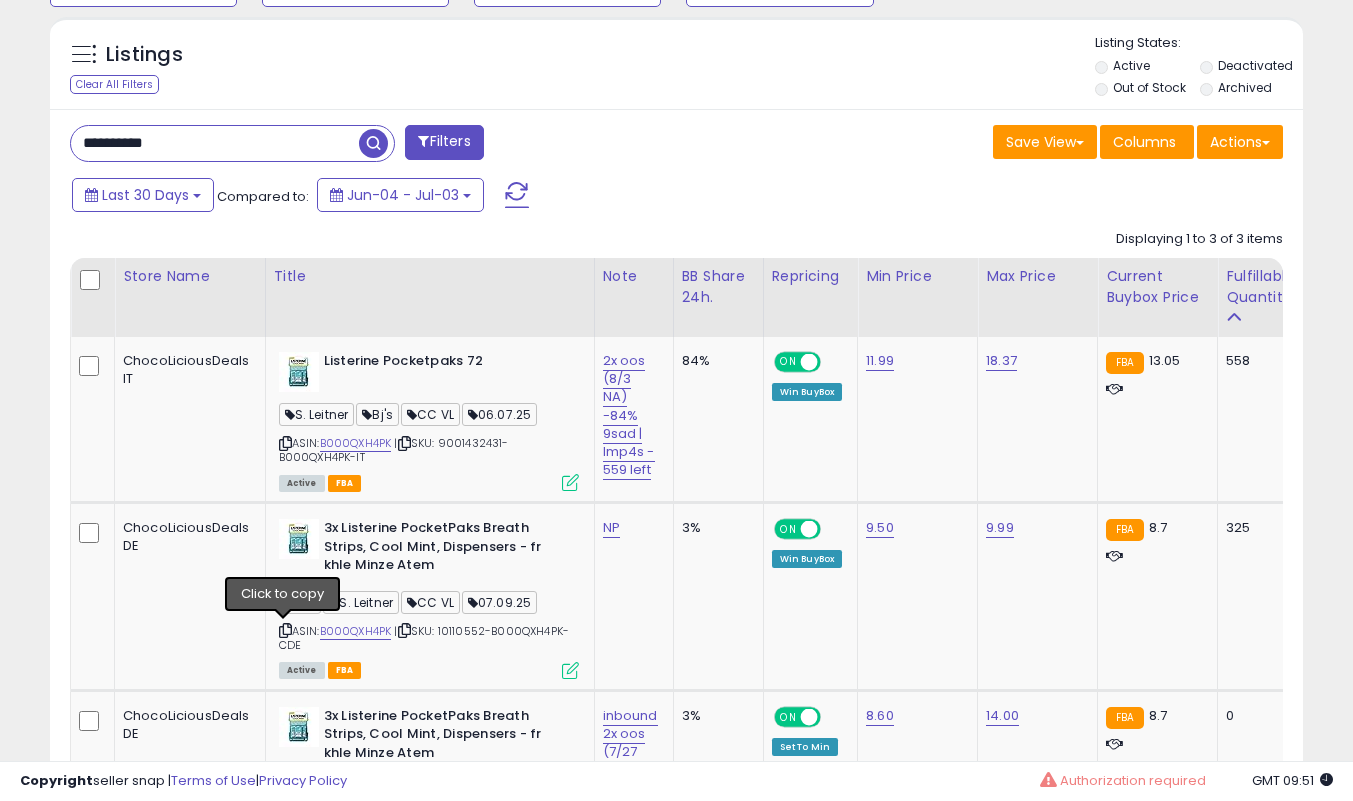 click at bounding box center (285, 630) 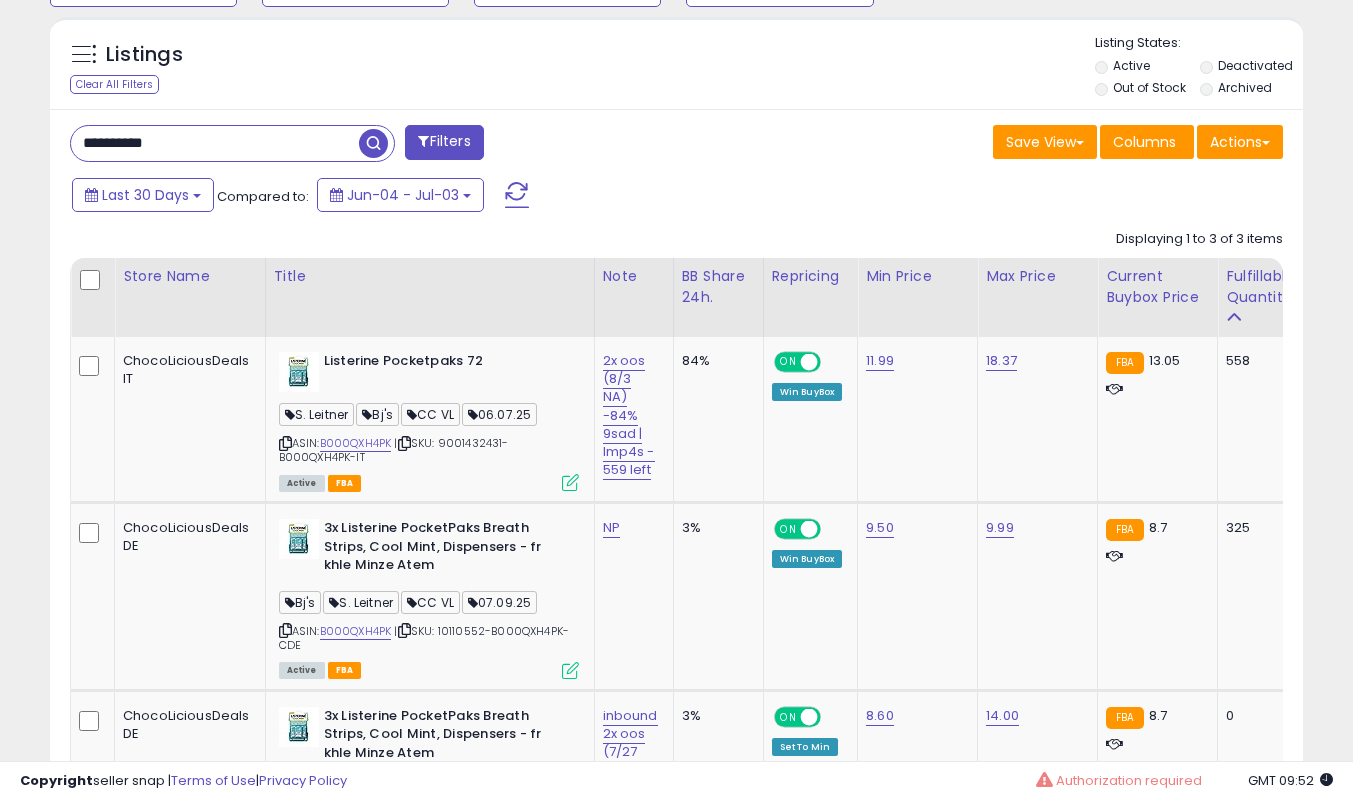 click at bounding box center (570, 670) 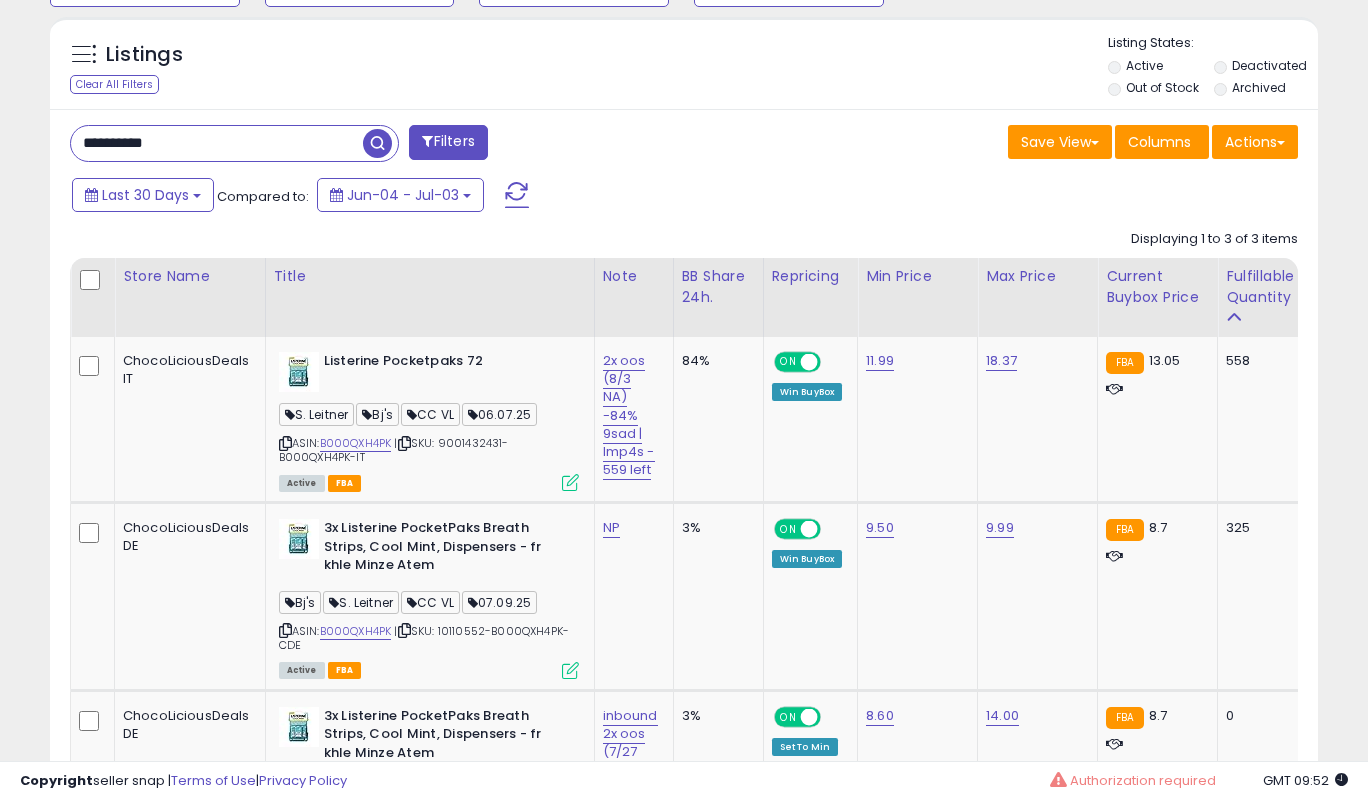 scroll, scrollTop: 999590, scrollLeft: 999266, axis: both 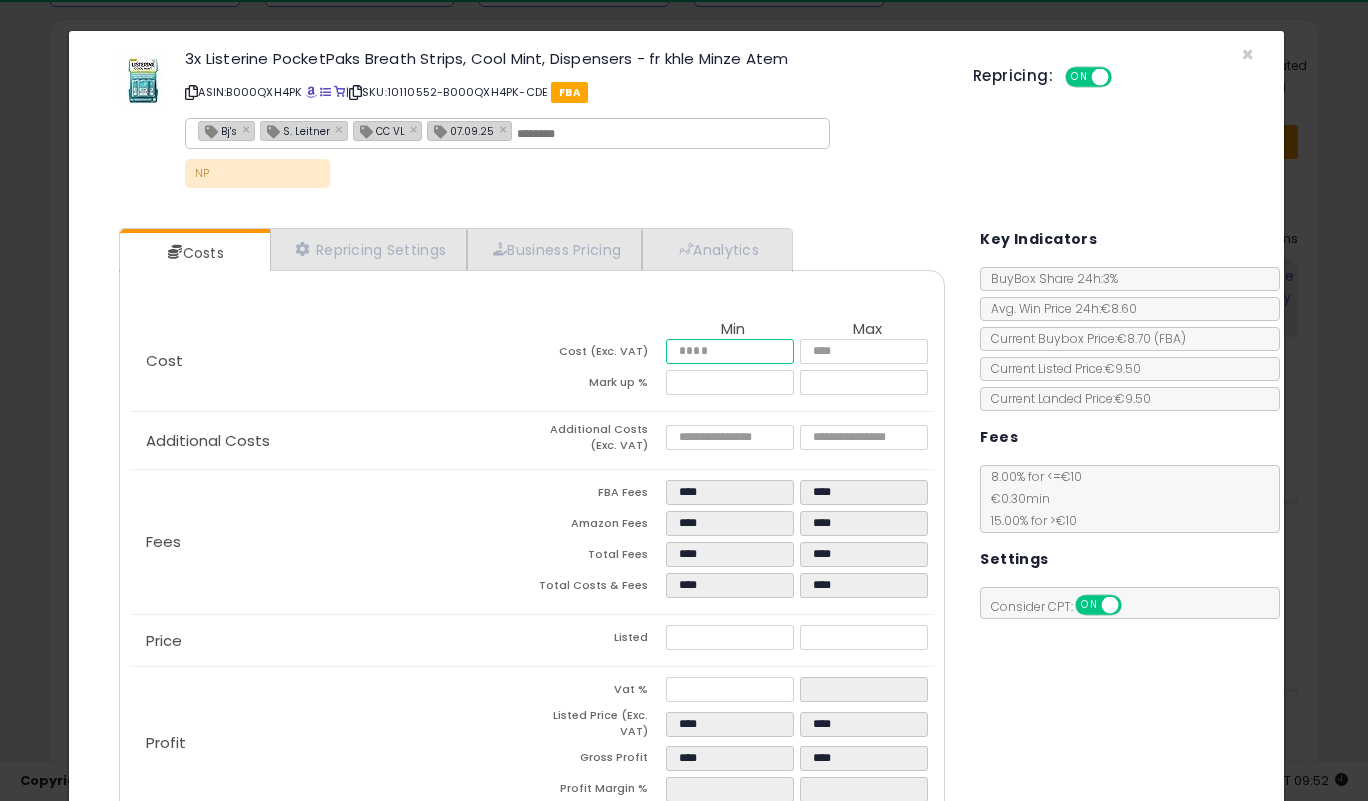 drag, startPoint x: 732, startPoint y: 349, endPoint x: 511, endPoint y: 178, distance: 279.43158 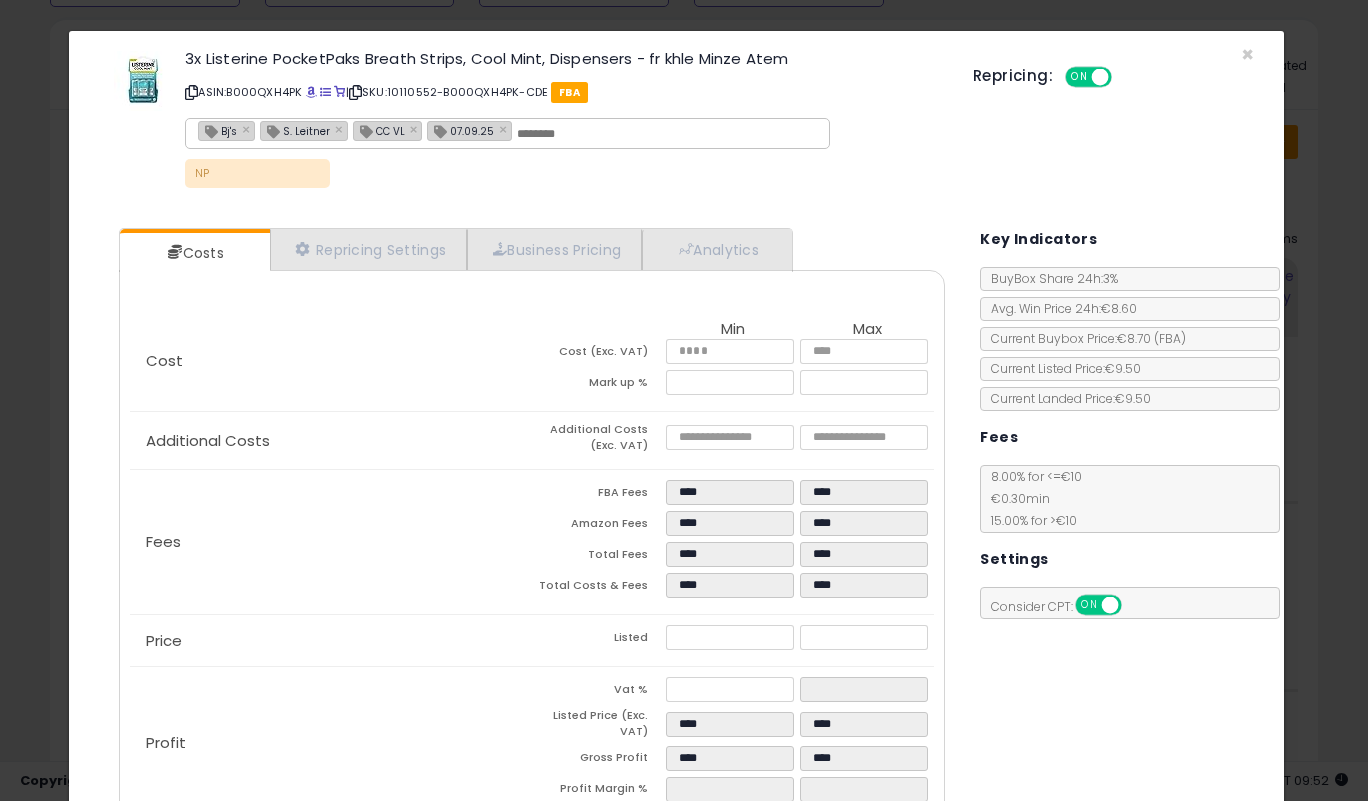 click on "Total Fees
****
****" 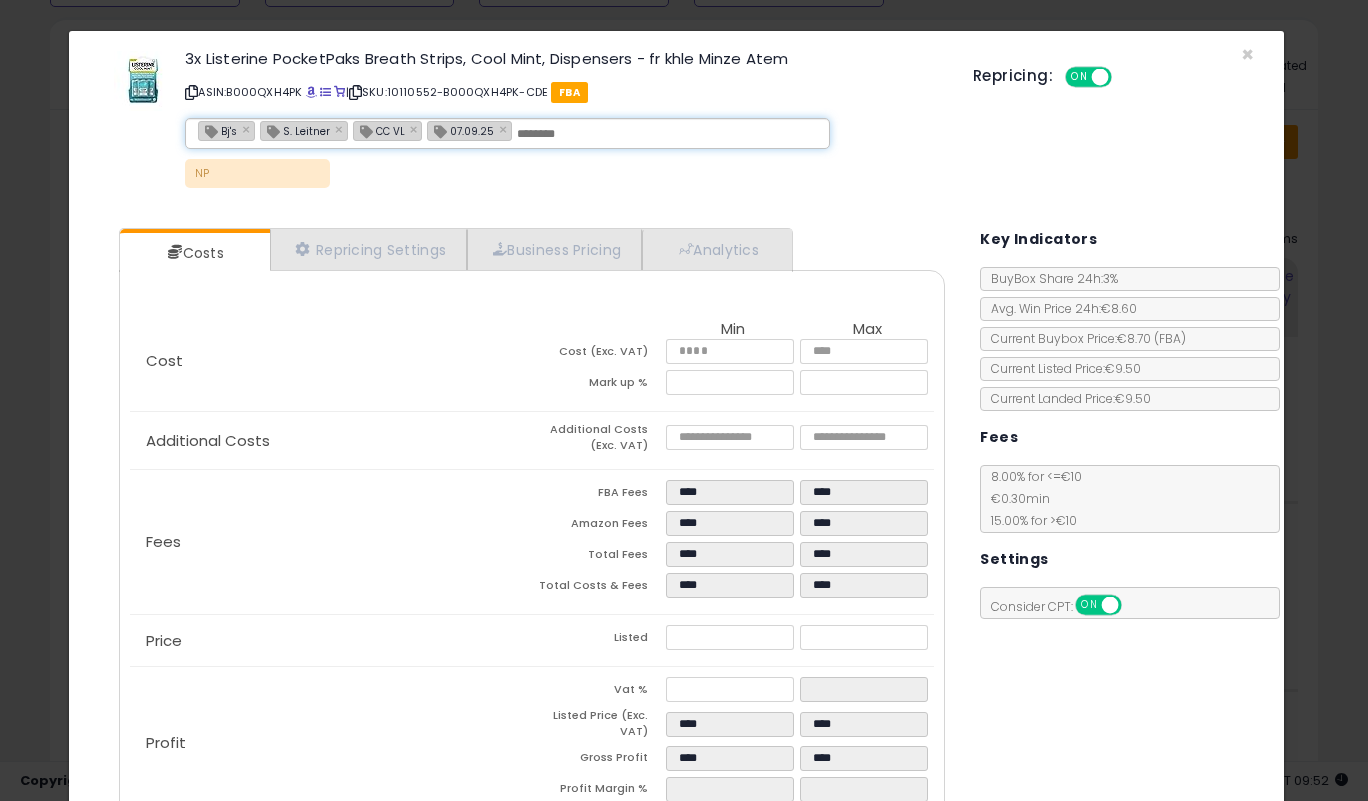 click at bounding box center [667, 134] 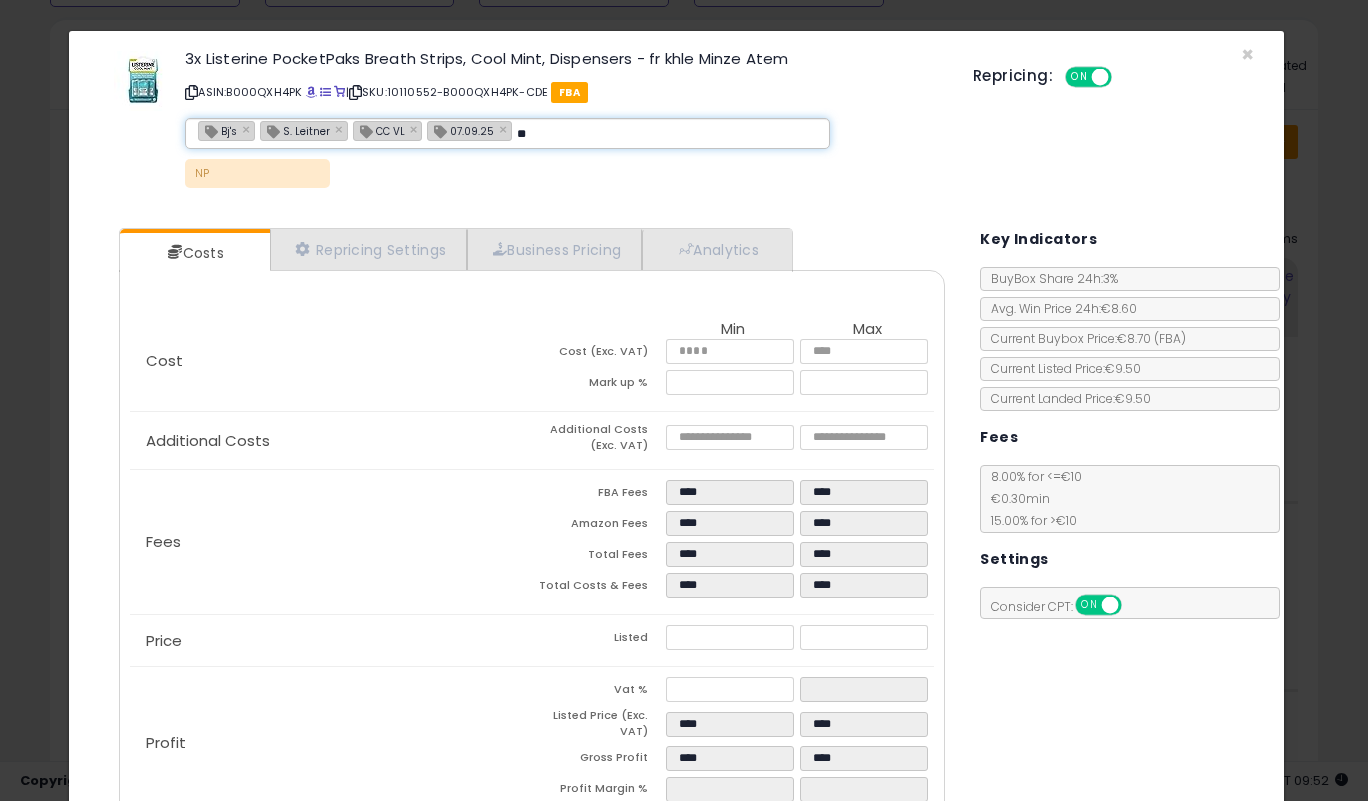 type on "**" 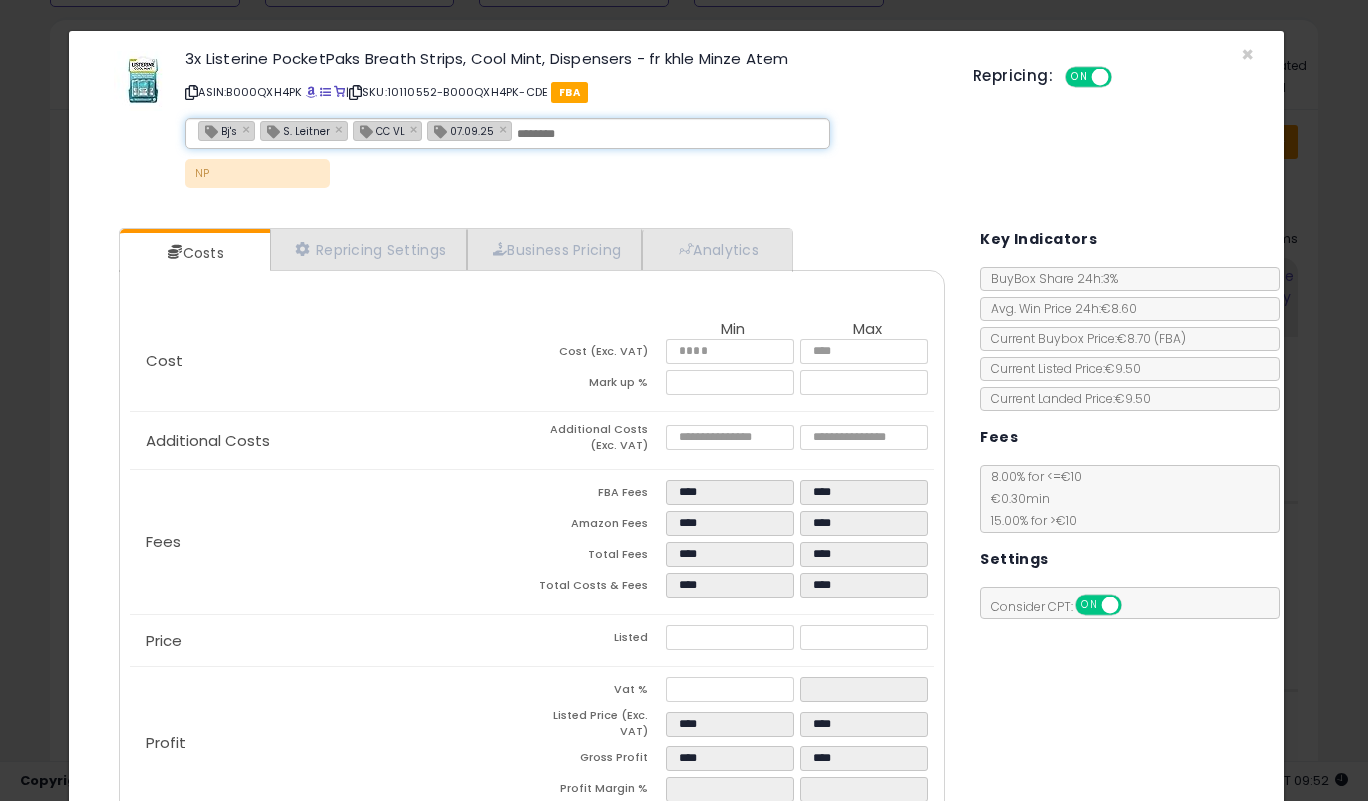 click on "NP" at bounding box center [564, 178] 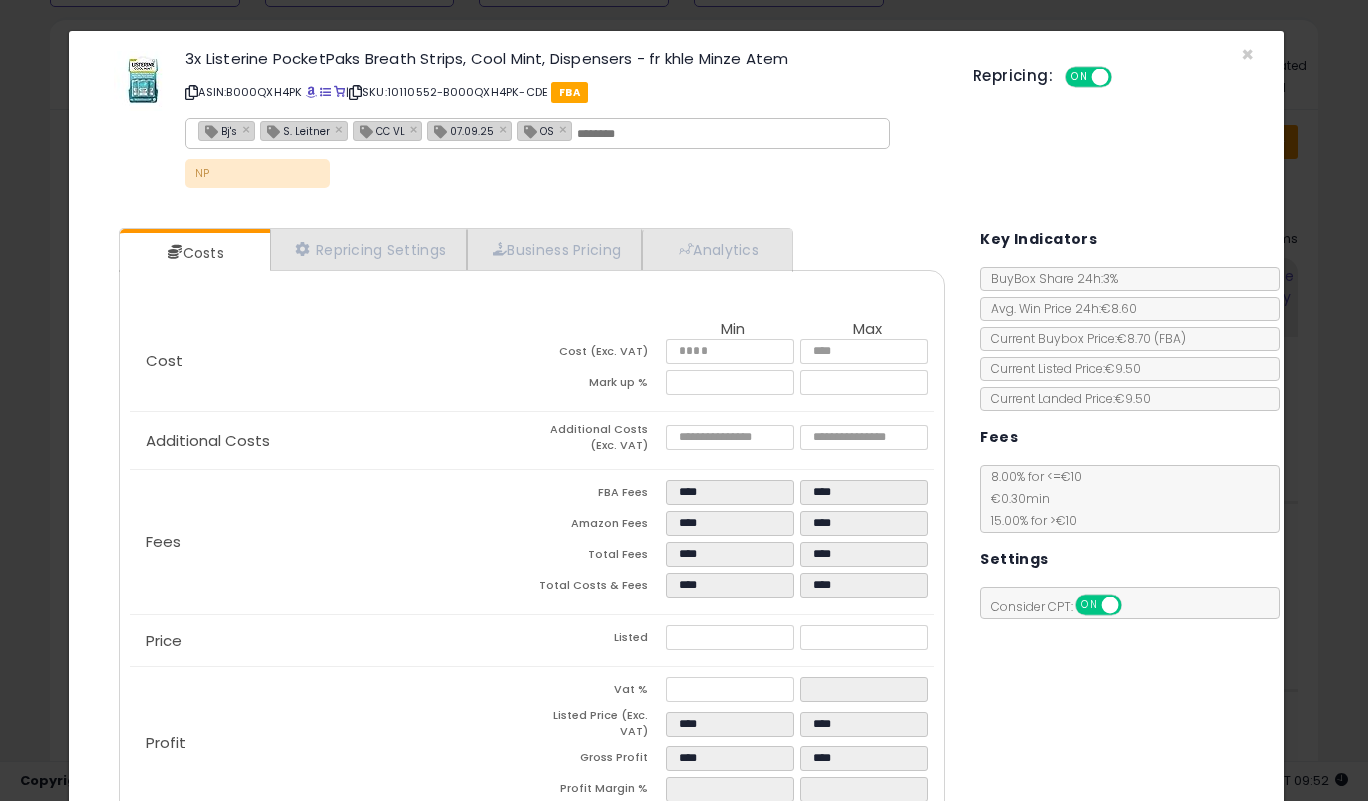 scroll, scrollTop: 122, scrollLeft: 0, axis: vertical 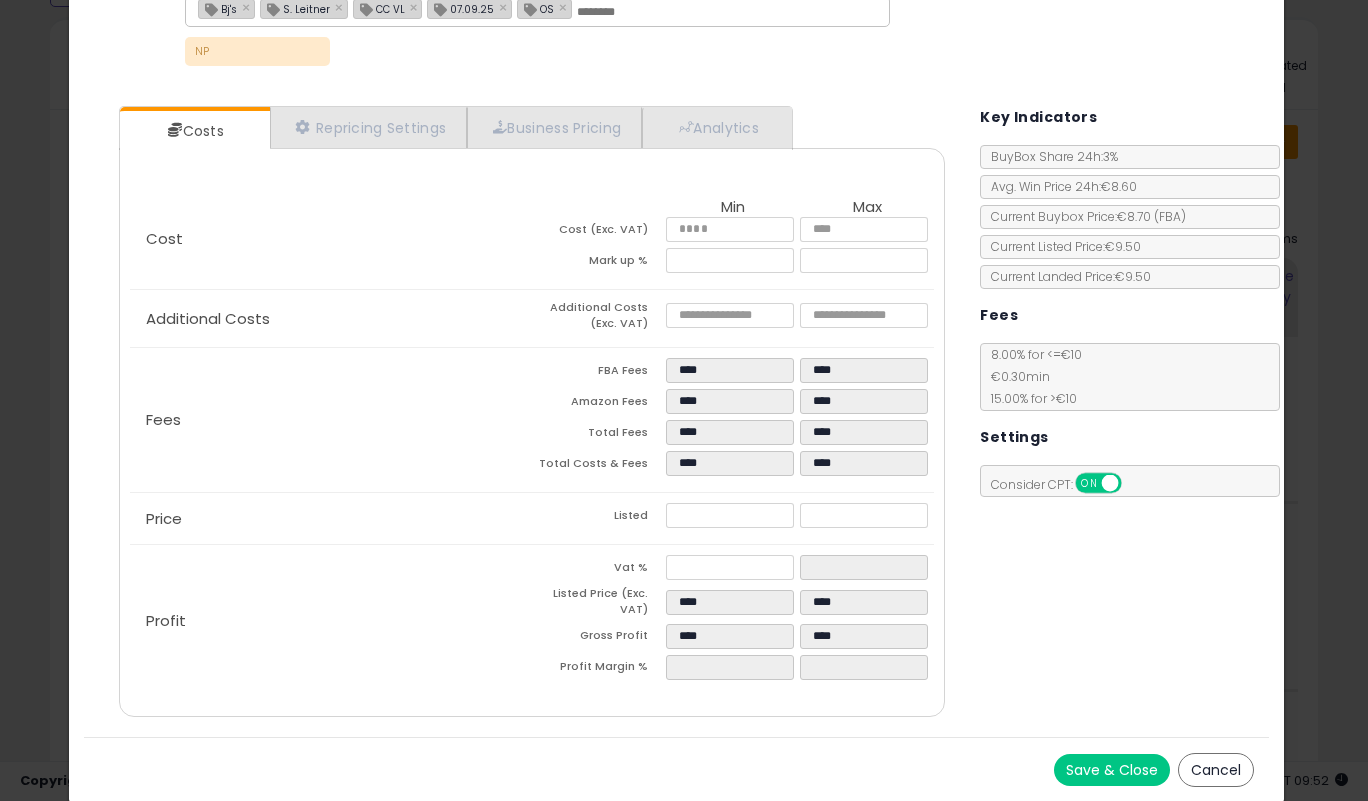 click on "Save & Close" at bounding box center [1112, 770] 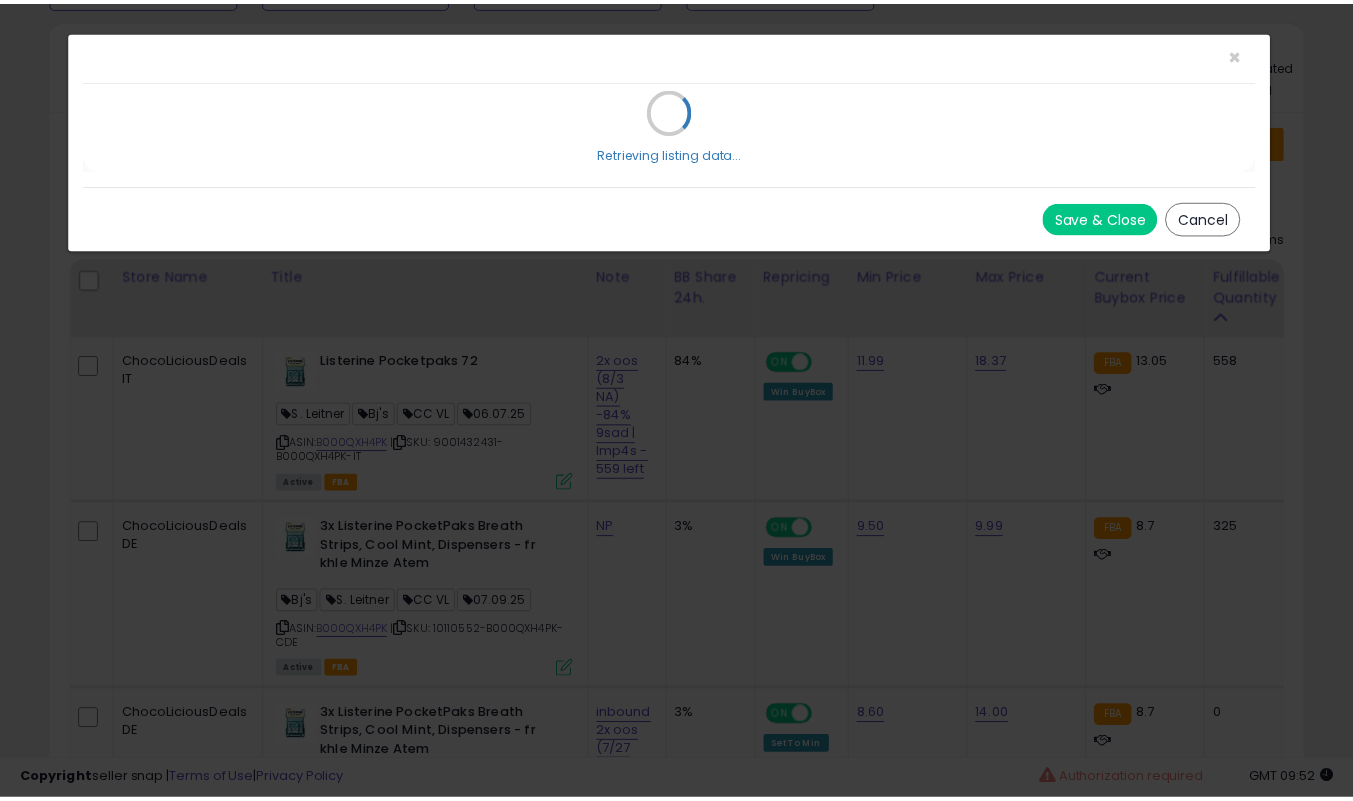 scroll, scrollTop: 0, scrollLeft: 0, axis: both 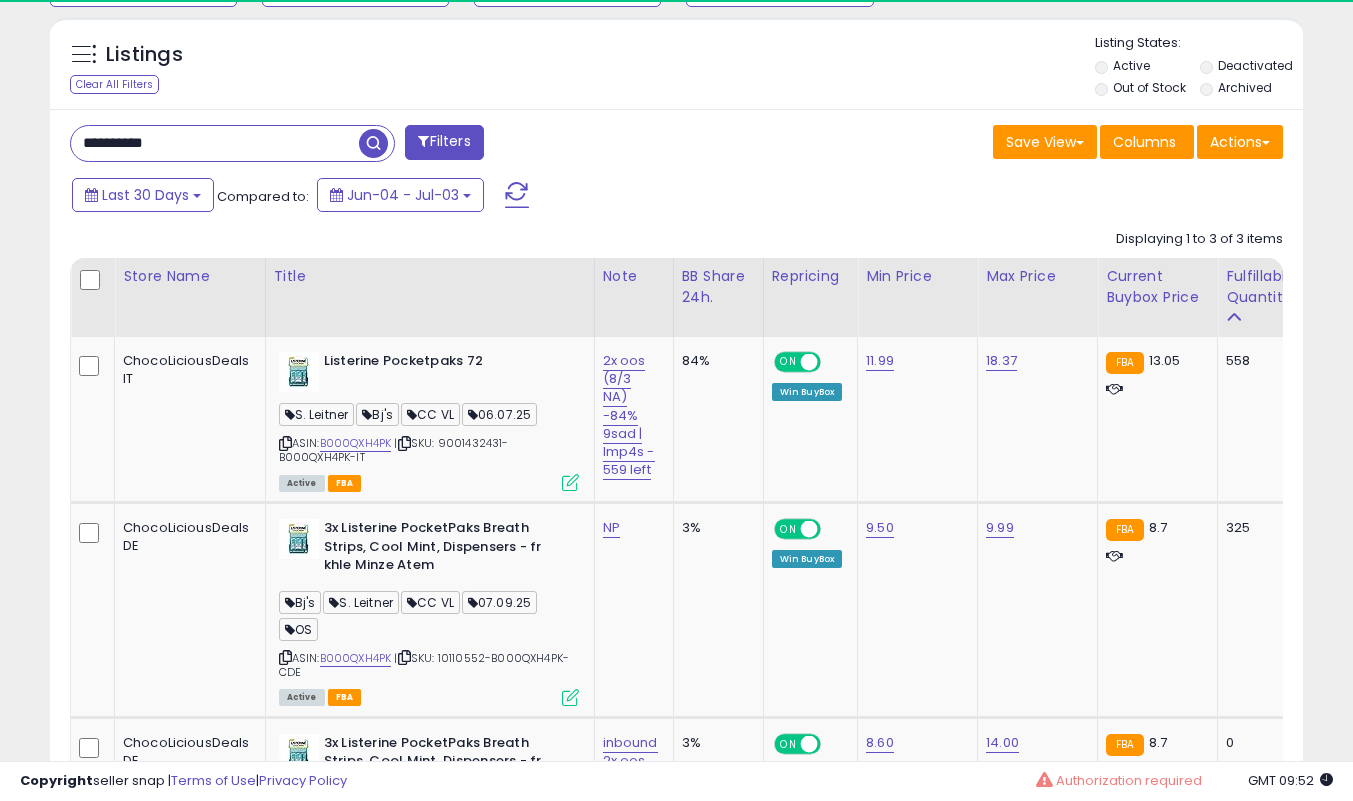 click at bounding box center (404, 657) 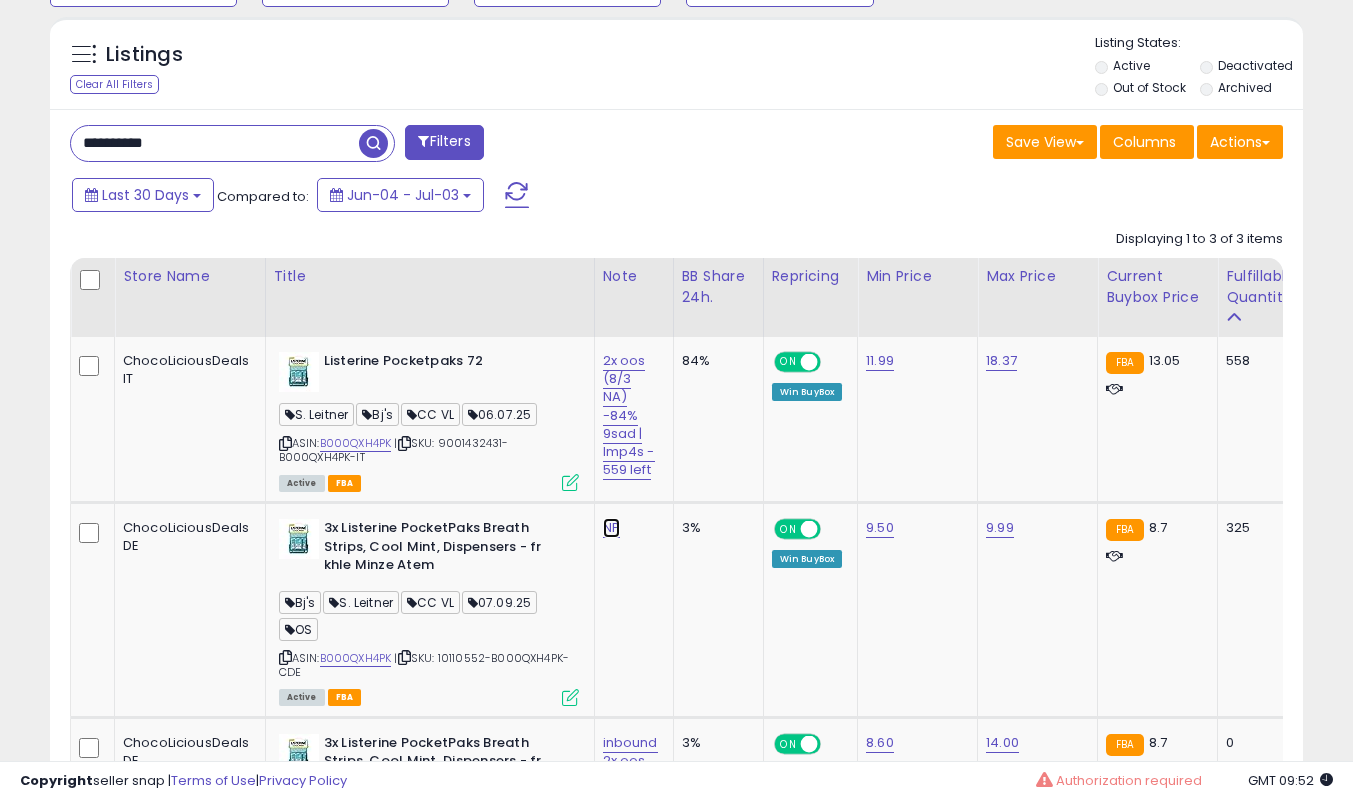 click on "NP" at bounding box center (629, 415) 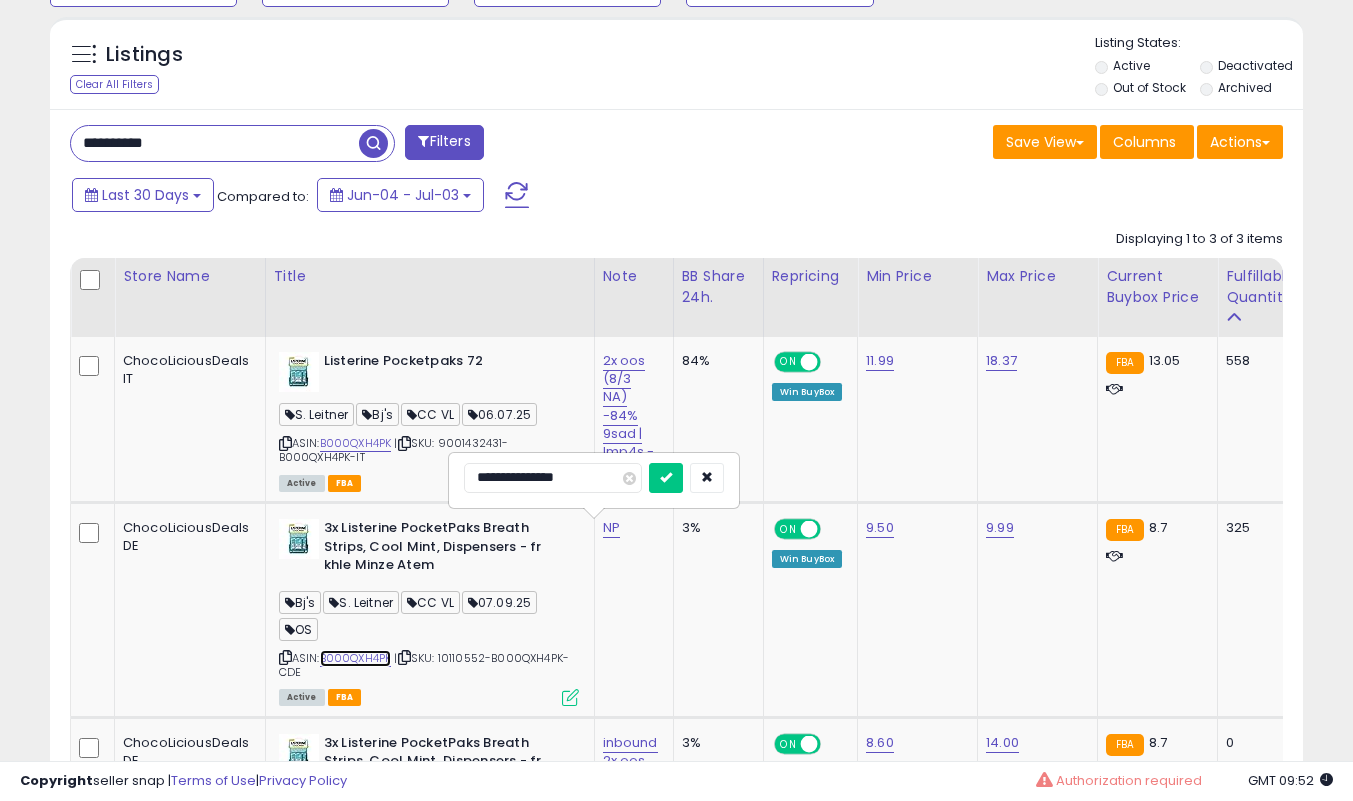click on "B000QXH4PK" at bounding box center [356, 658] 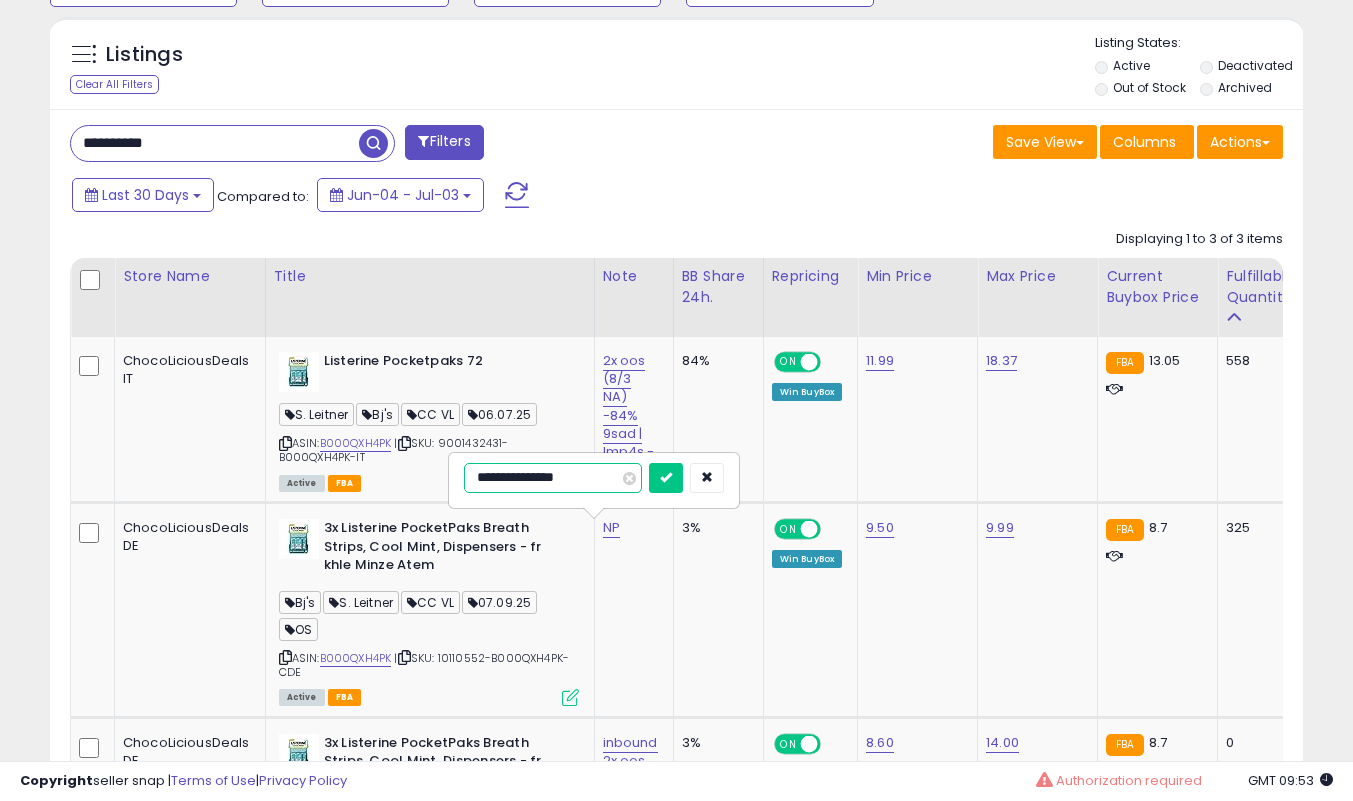 click on "**********" at bounding box center [553, 478] 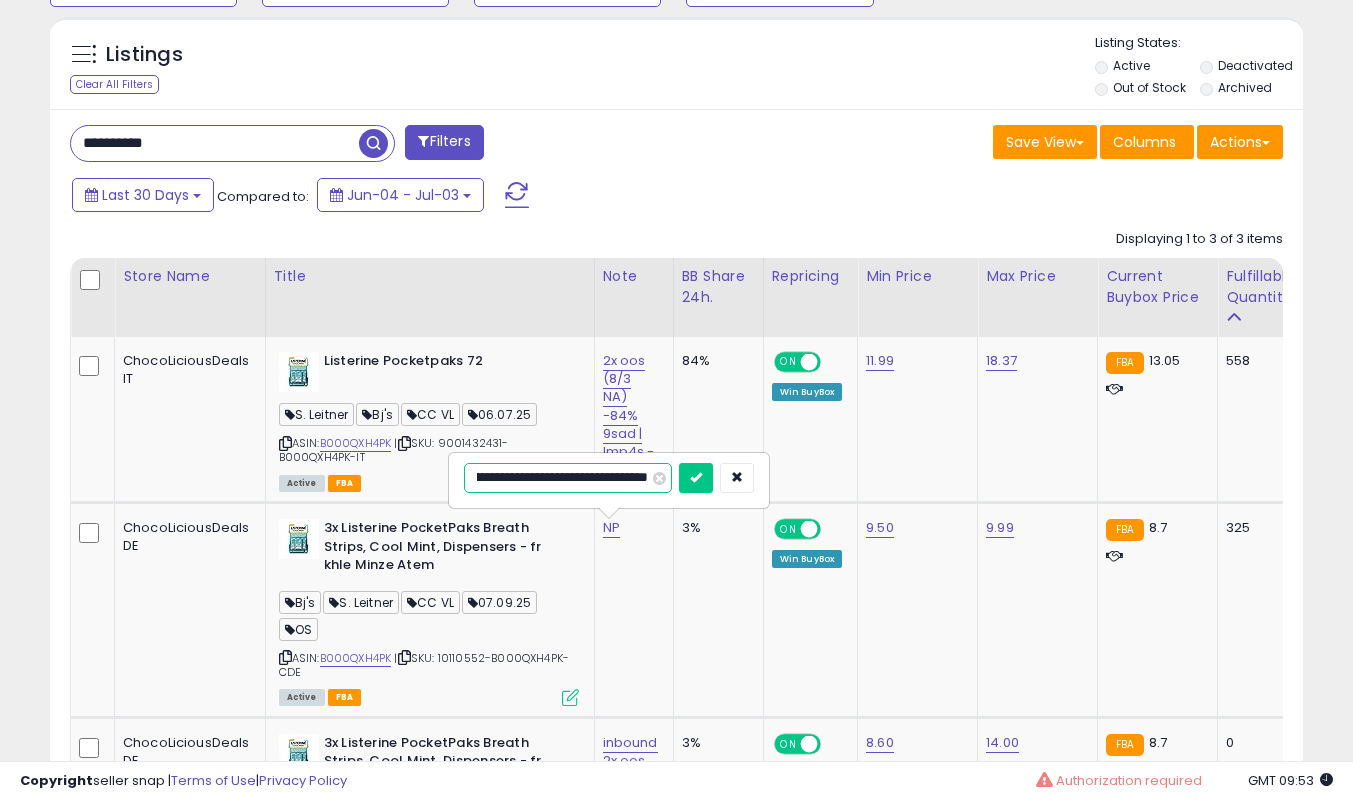 type on "**********" 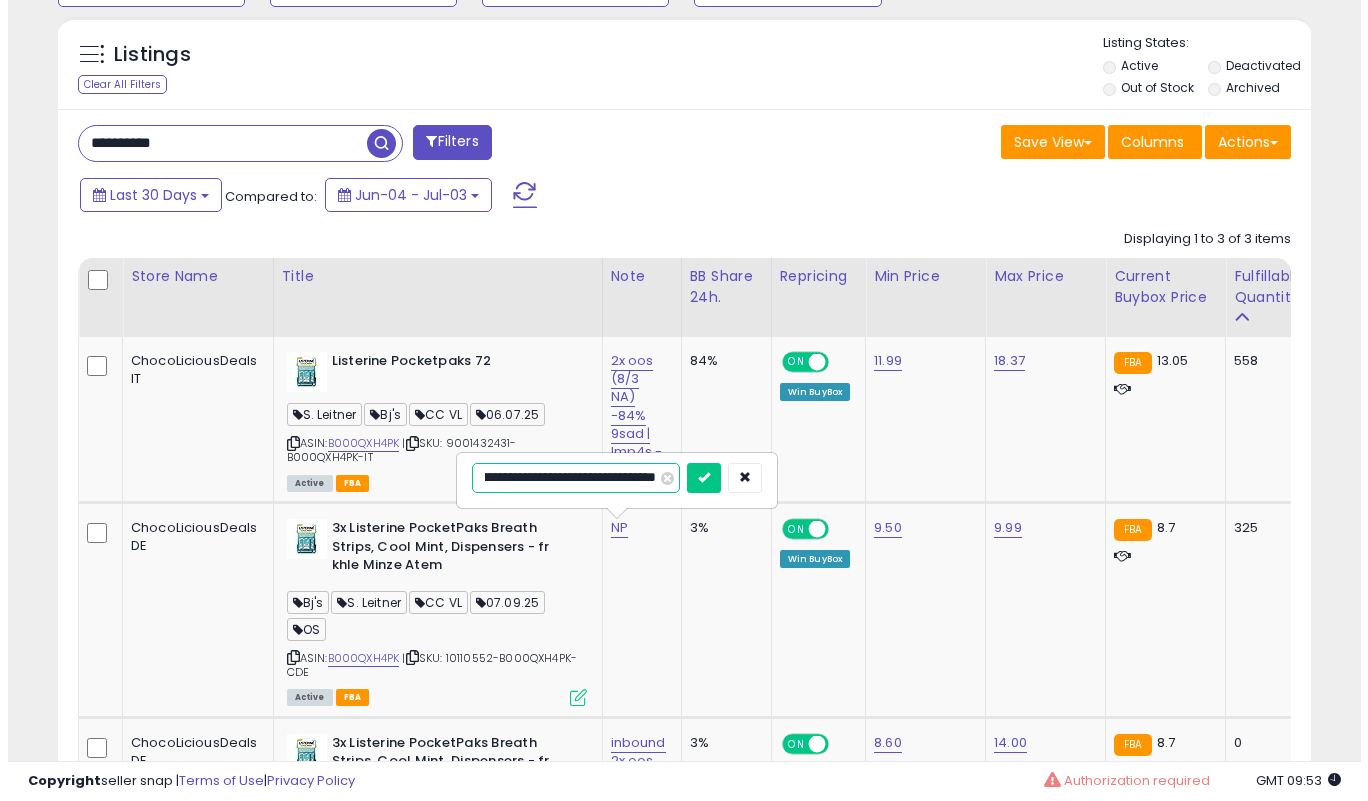 scroll, scrollTop: 0, scrollLeft: 139, axis: horizontal 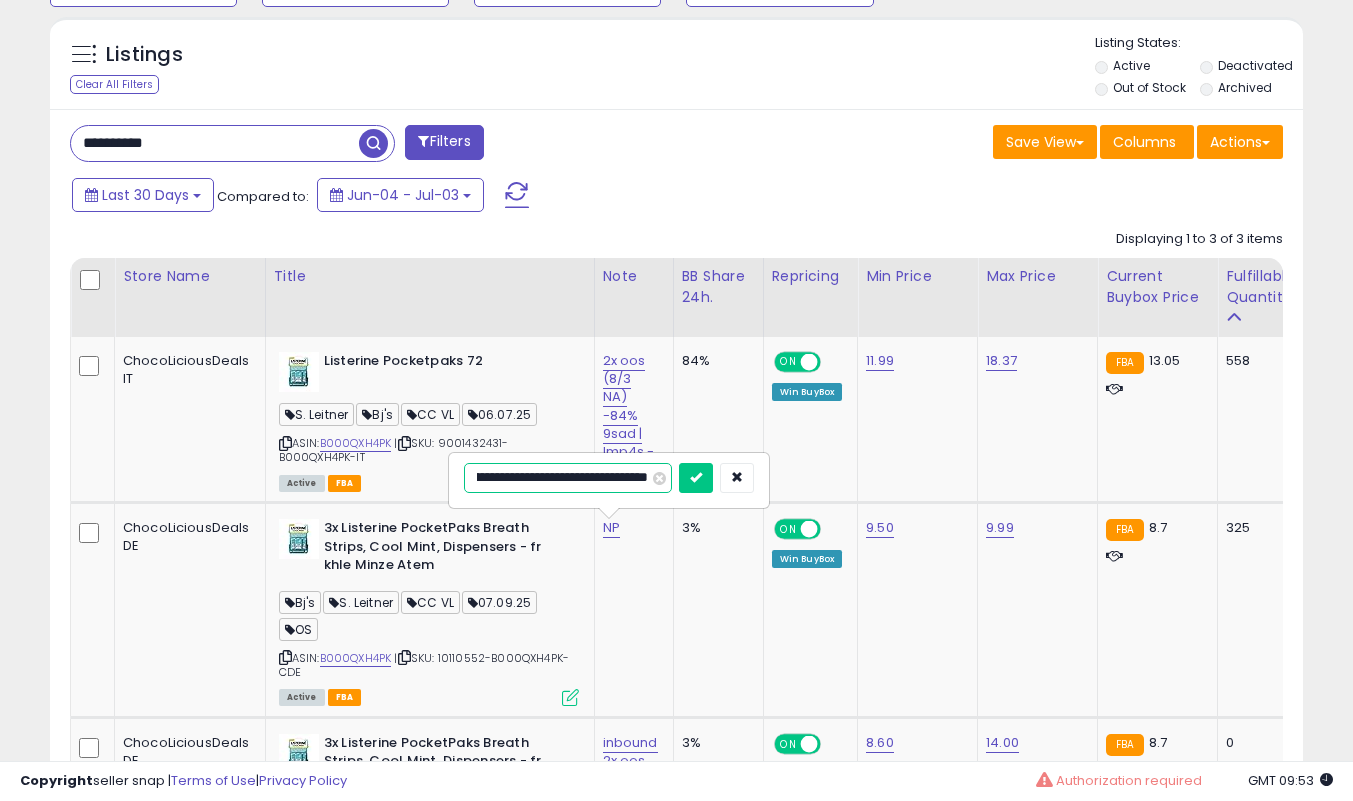 click at bounding box center [696, 478] 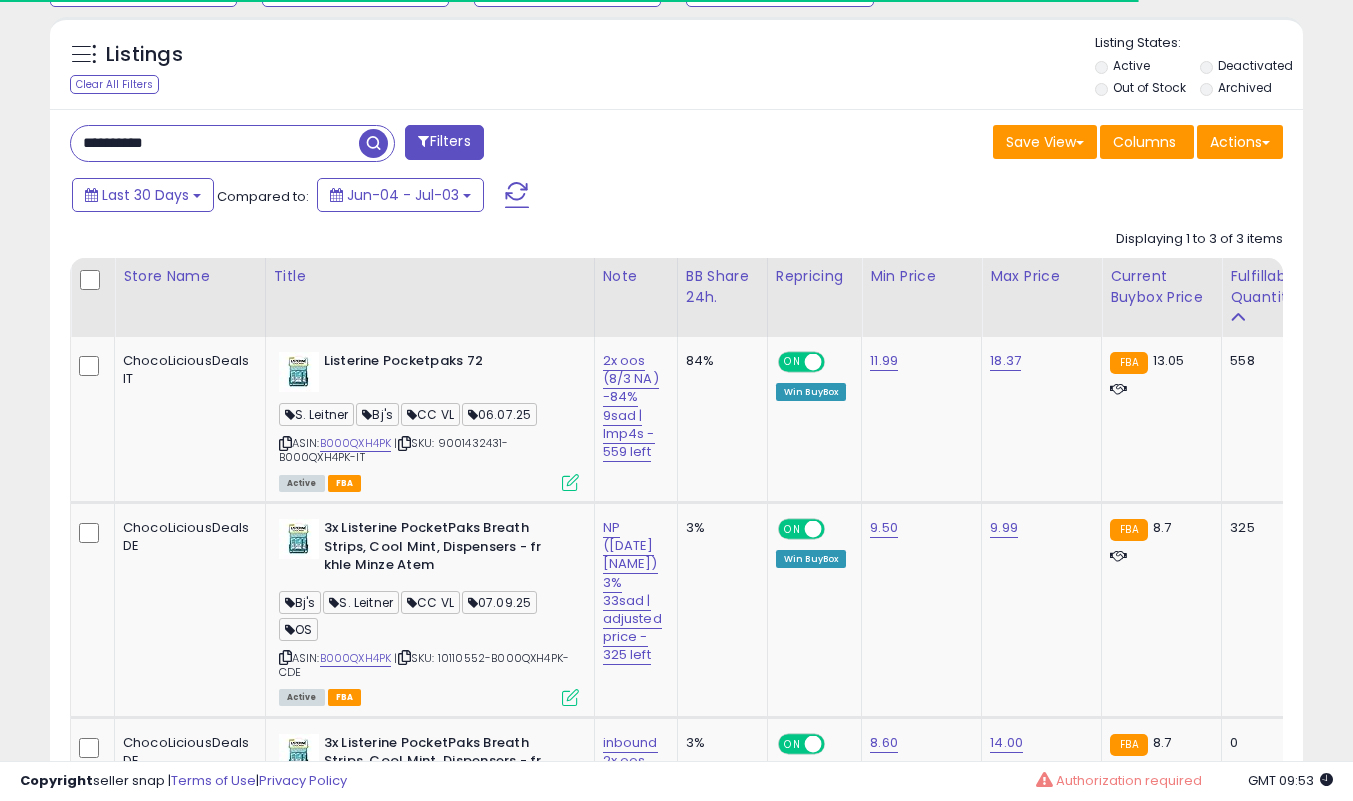 click at bounding box center [570, 697] 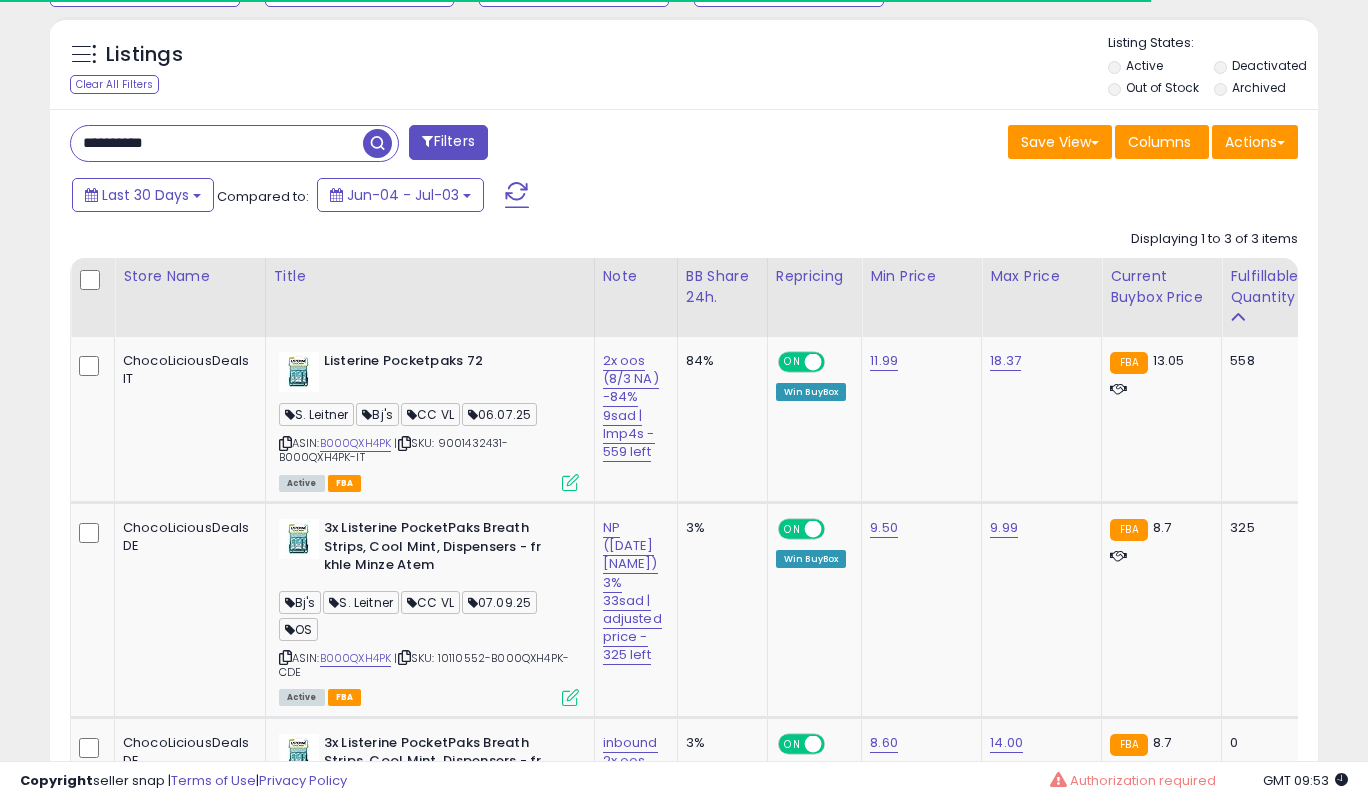 scroll, scrollTop: 999590, scrollLeft: 999266, axis: both 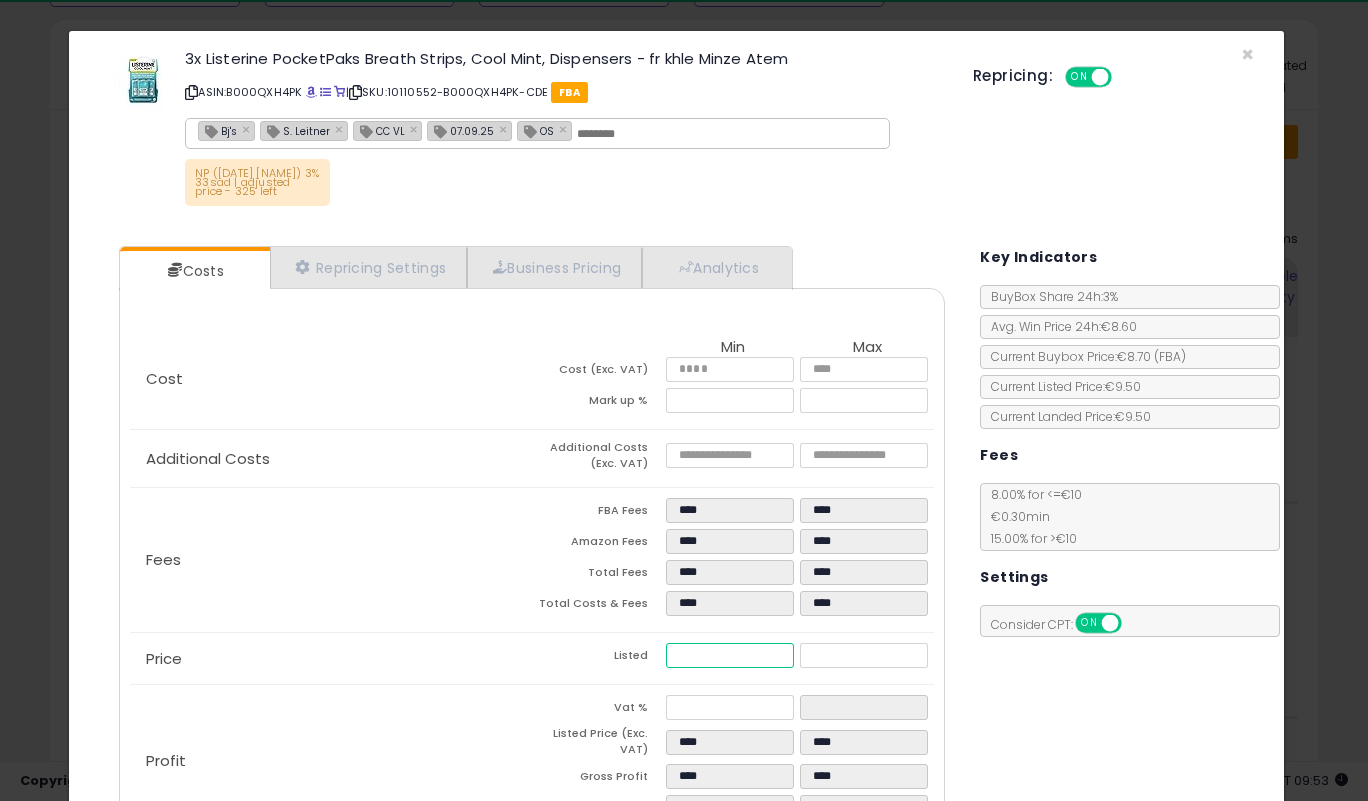 click on "Listed
****
****" at bounding box center [733, 658] 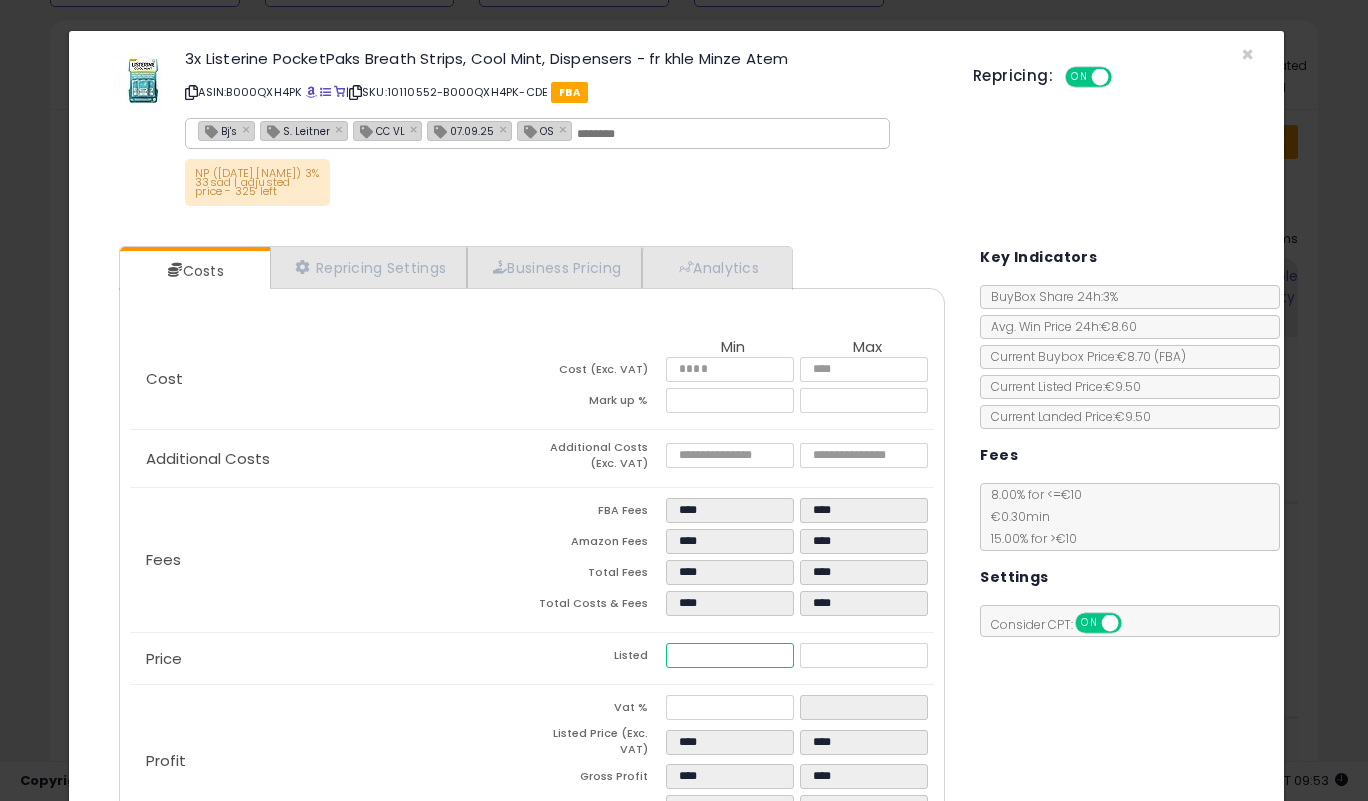type on "****" 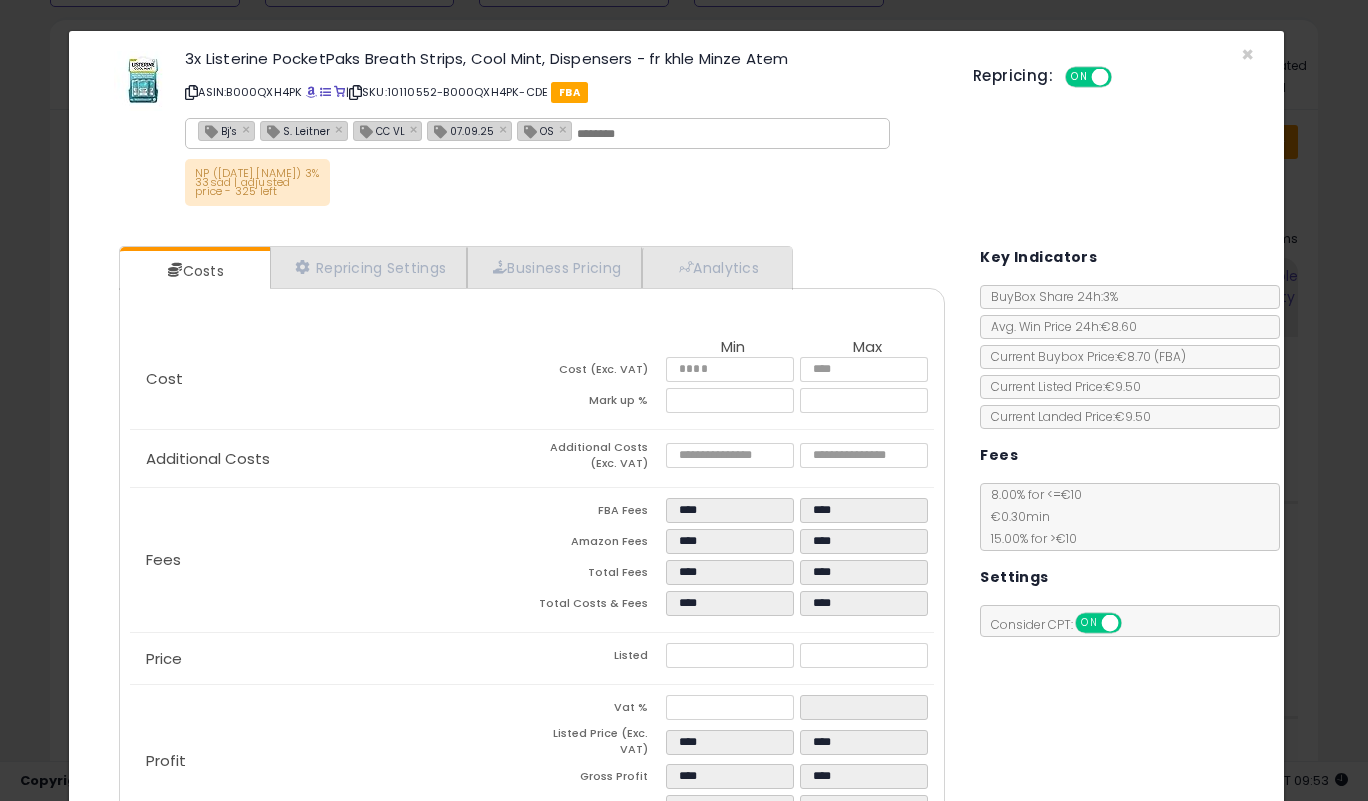 type on "*****" 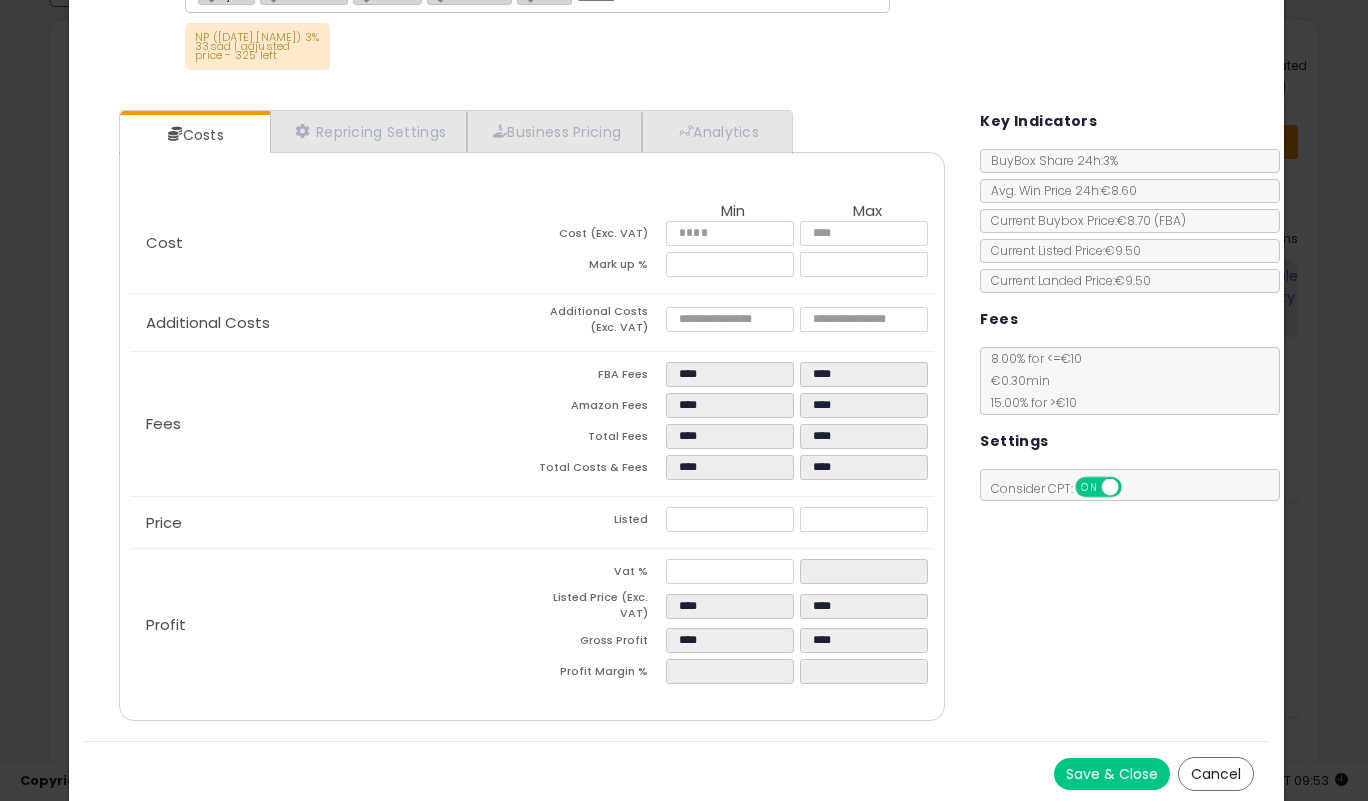 scroll, scrollTop: 140, scrollLeft: 0, axis: vertical 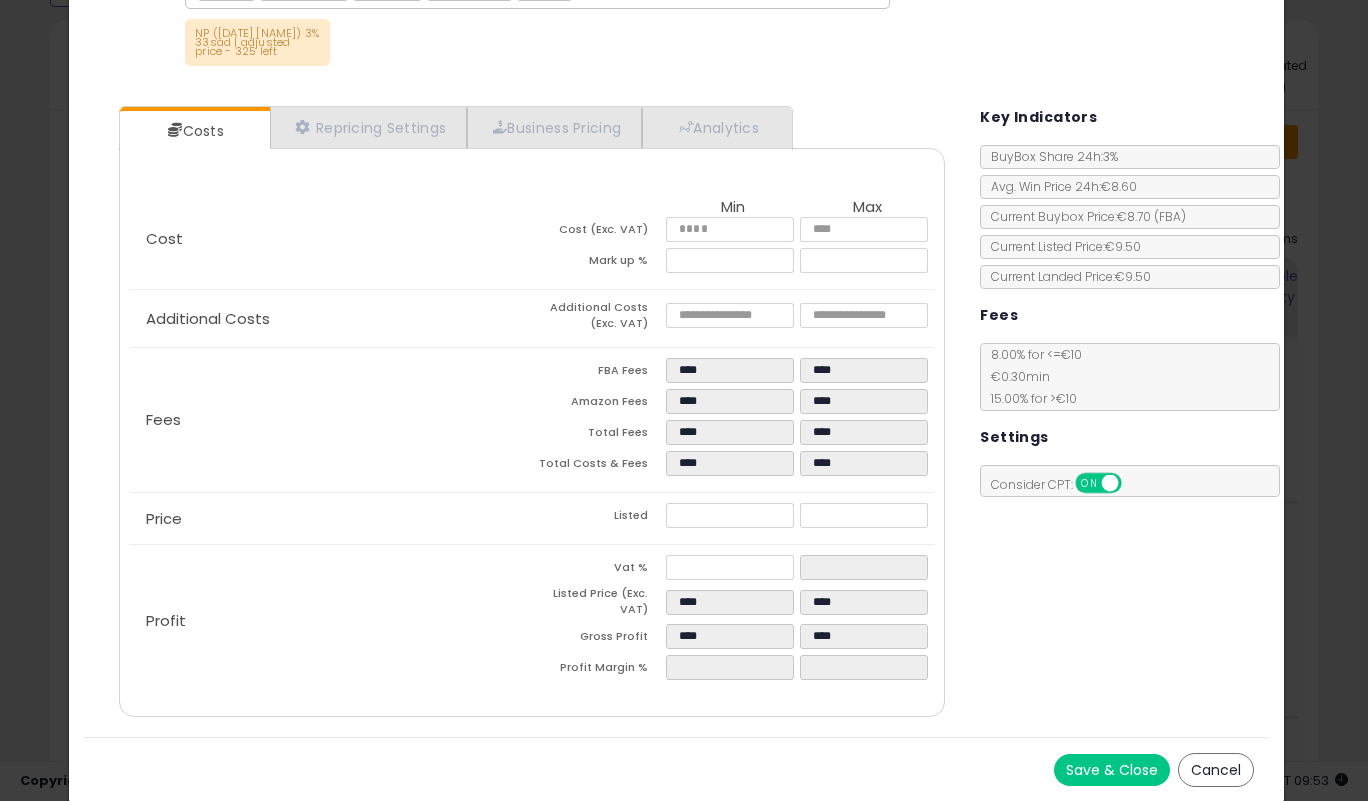 click on "Save & Close" at bounding box center [1112, 770] 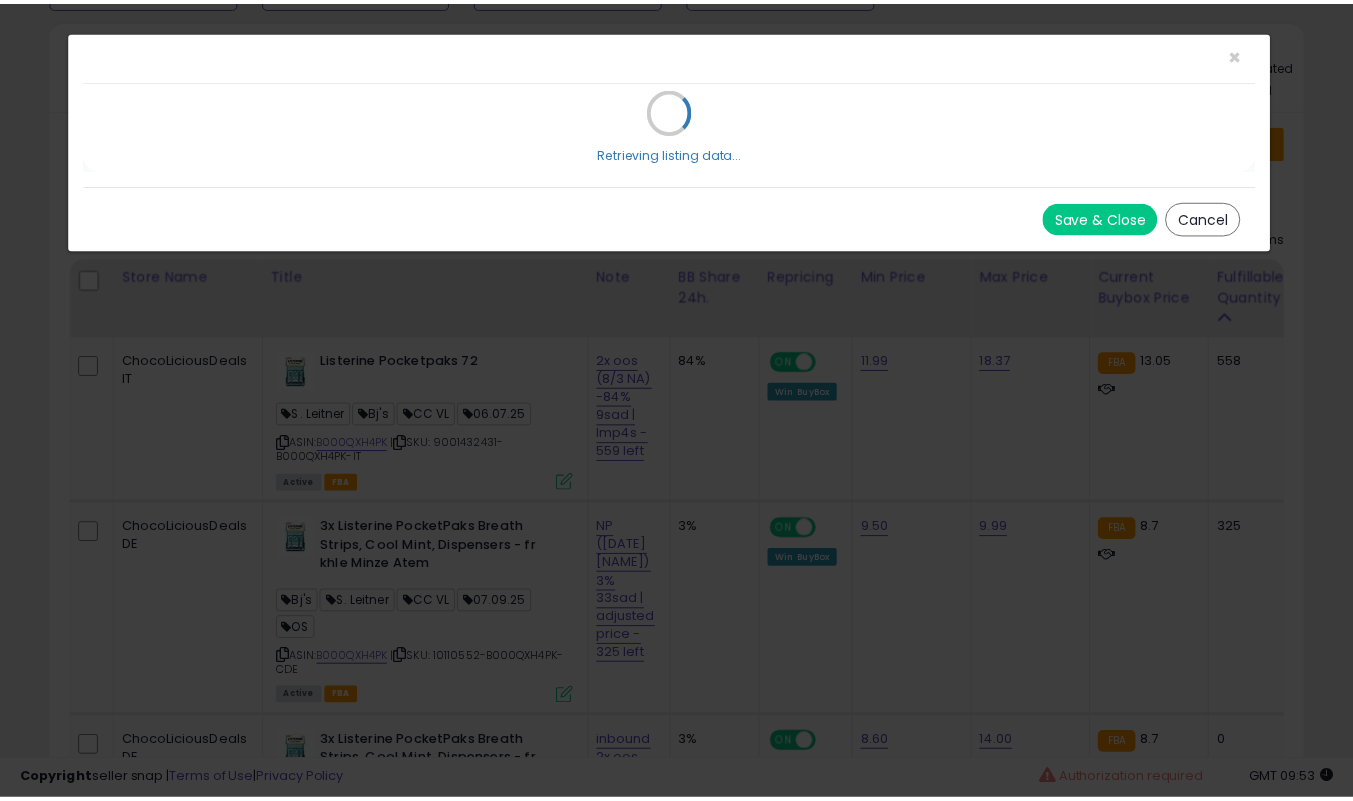 scroll, scrollTop: 0, scrollLeft: 0, axis: both 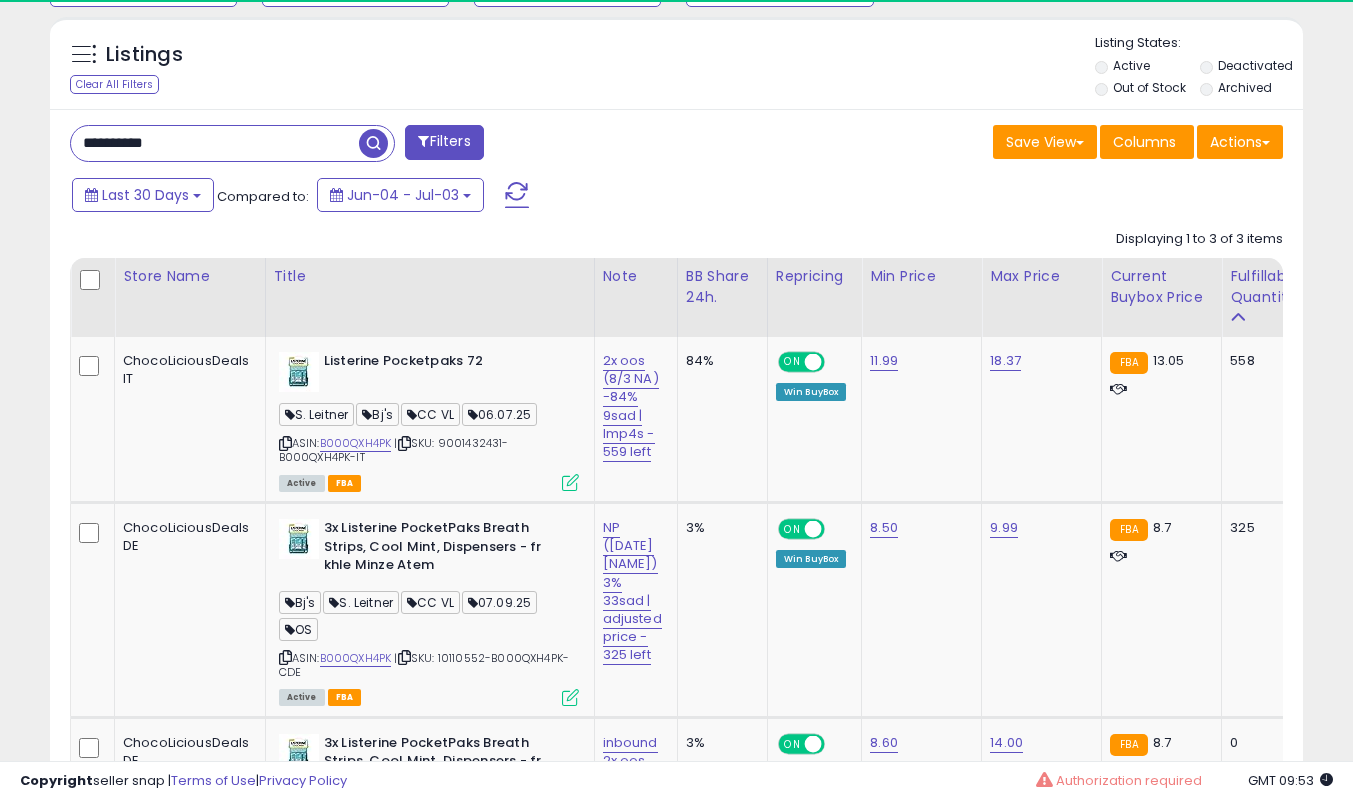 click on "**********" at bounding box center (215, 143) 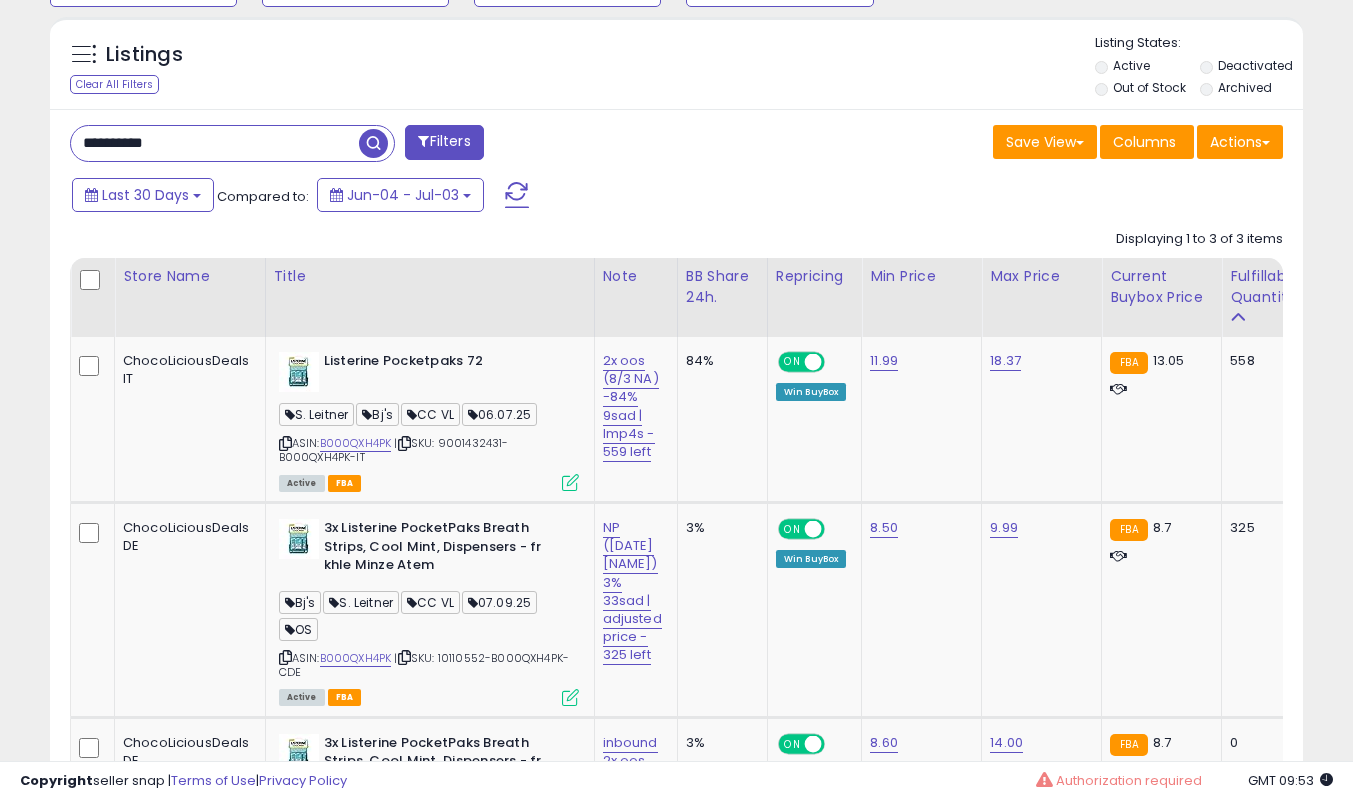 click on "**********" at bounding box center (215, 143) 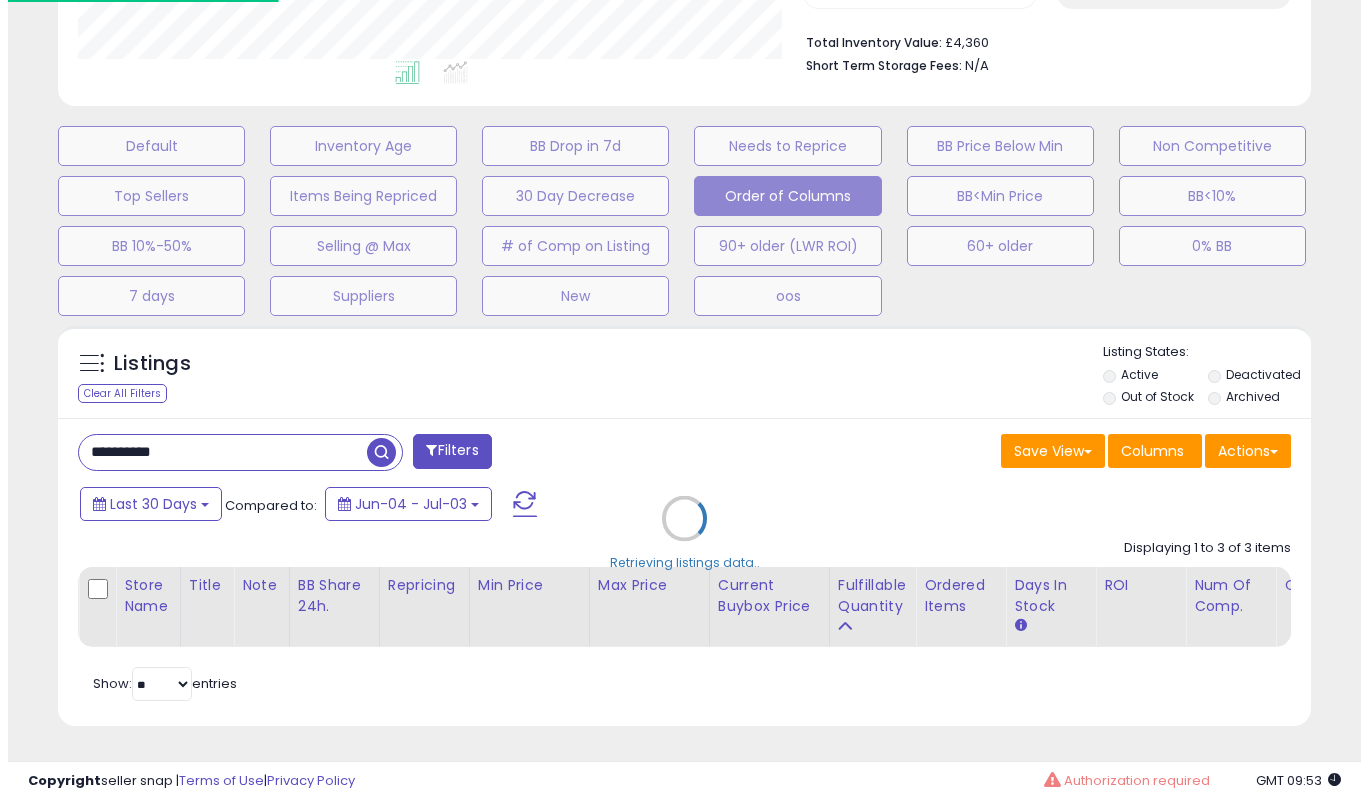 scroll, scrollTop: 519, scrollLeft: 0, axis: vertical 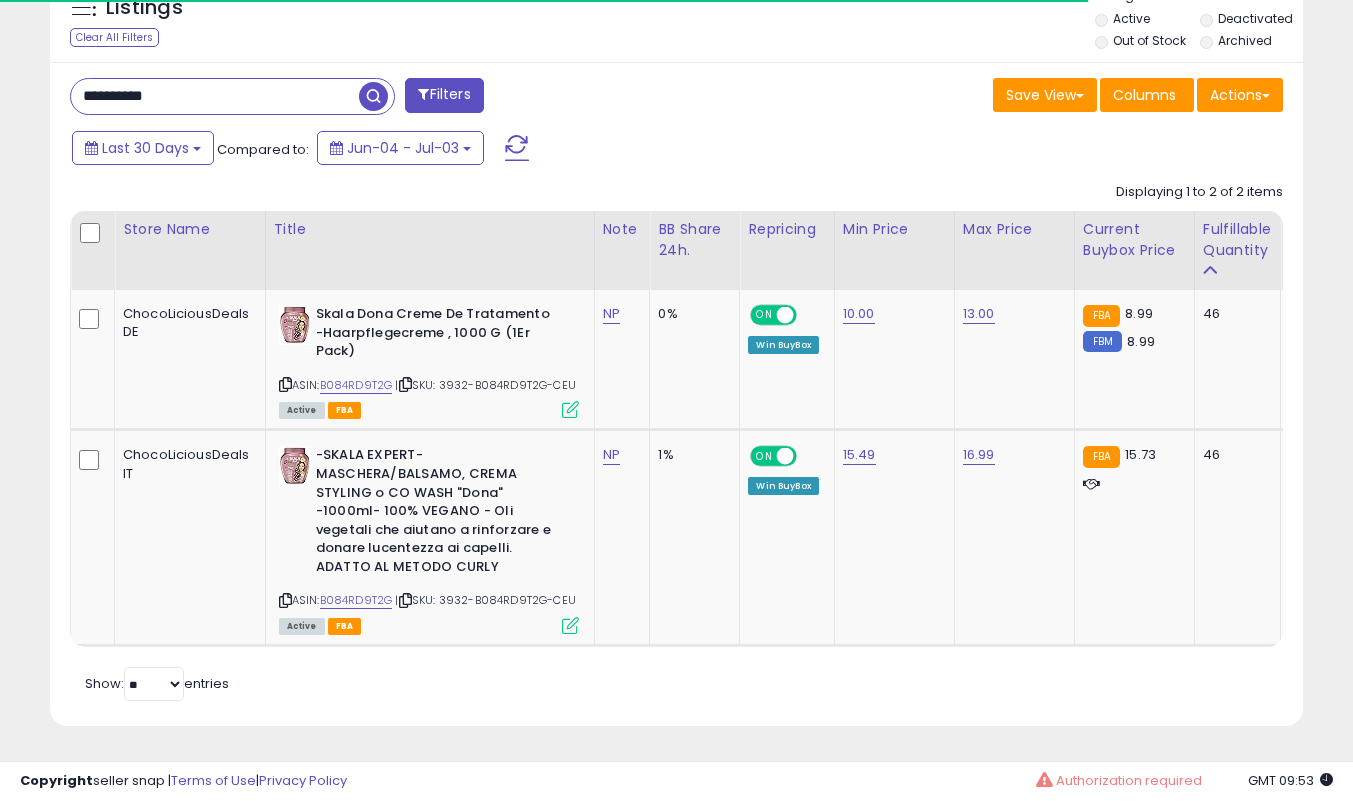 drag, startPoint x: 406, startPoint y: 368, endPoint x: 377, endPoint y: 400, distance: 43.185646 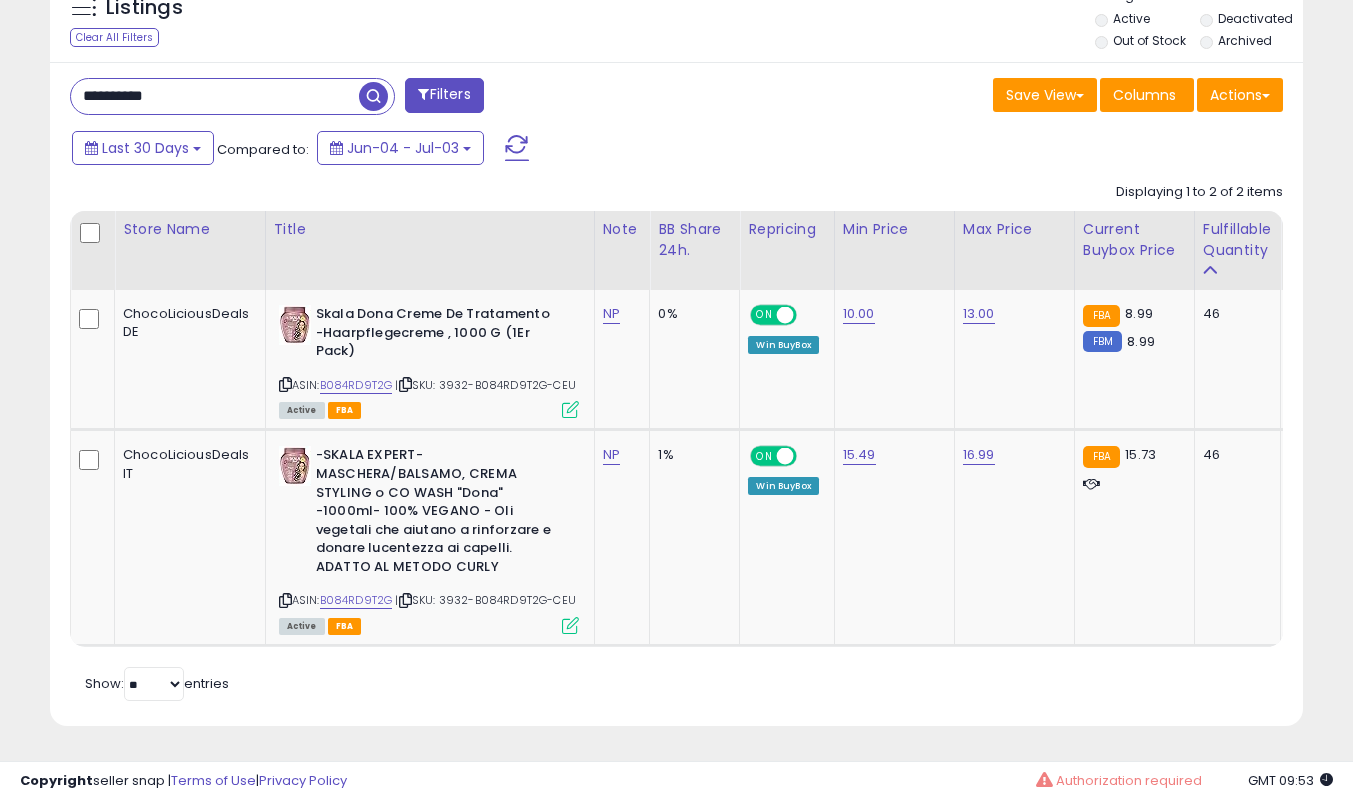scroll, scrollTop: 999590, scrollLeft: 999275, axis: both 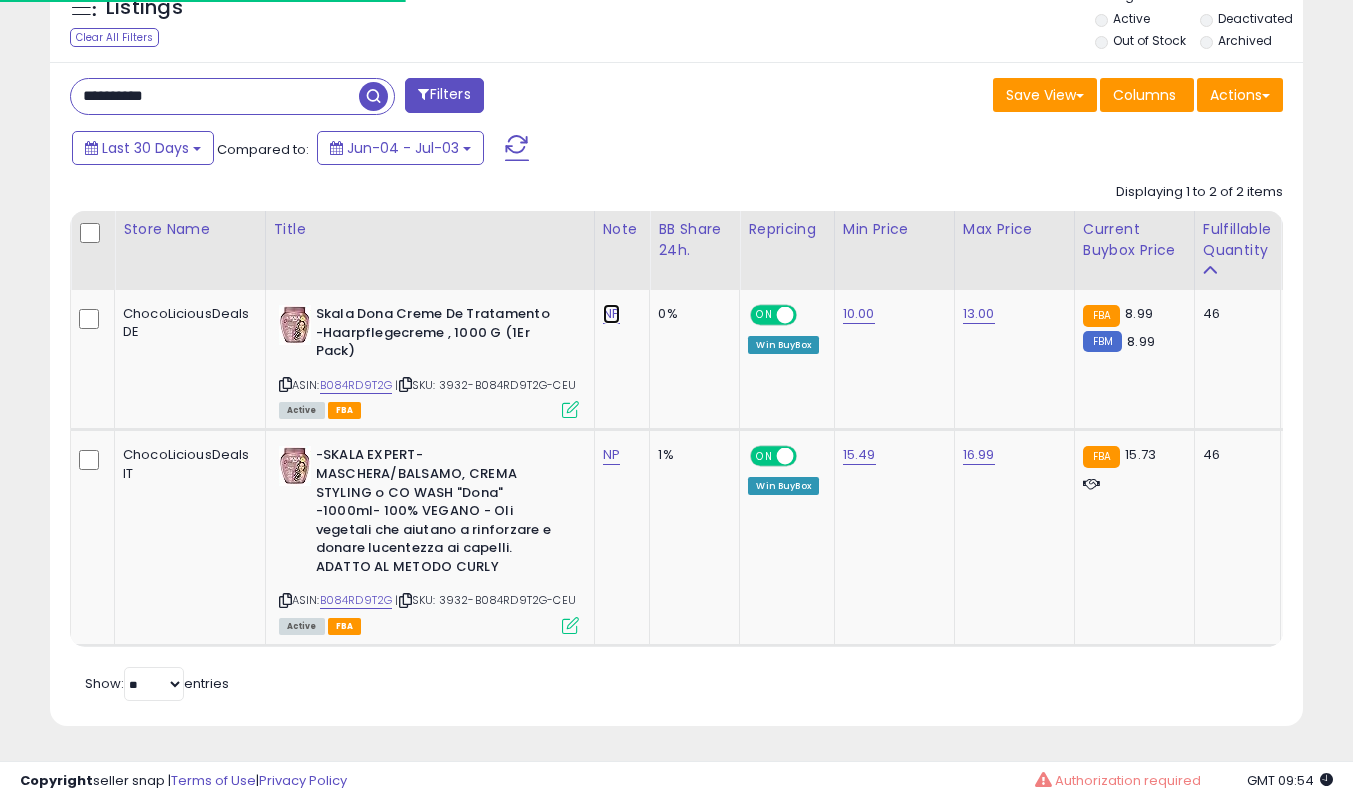 click on "NP" at bounding box center [611, 314] 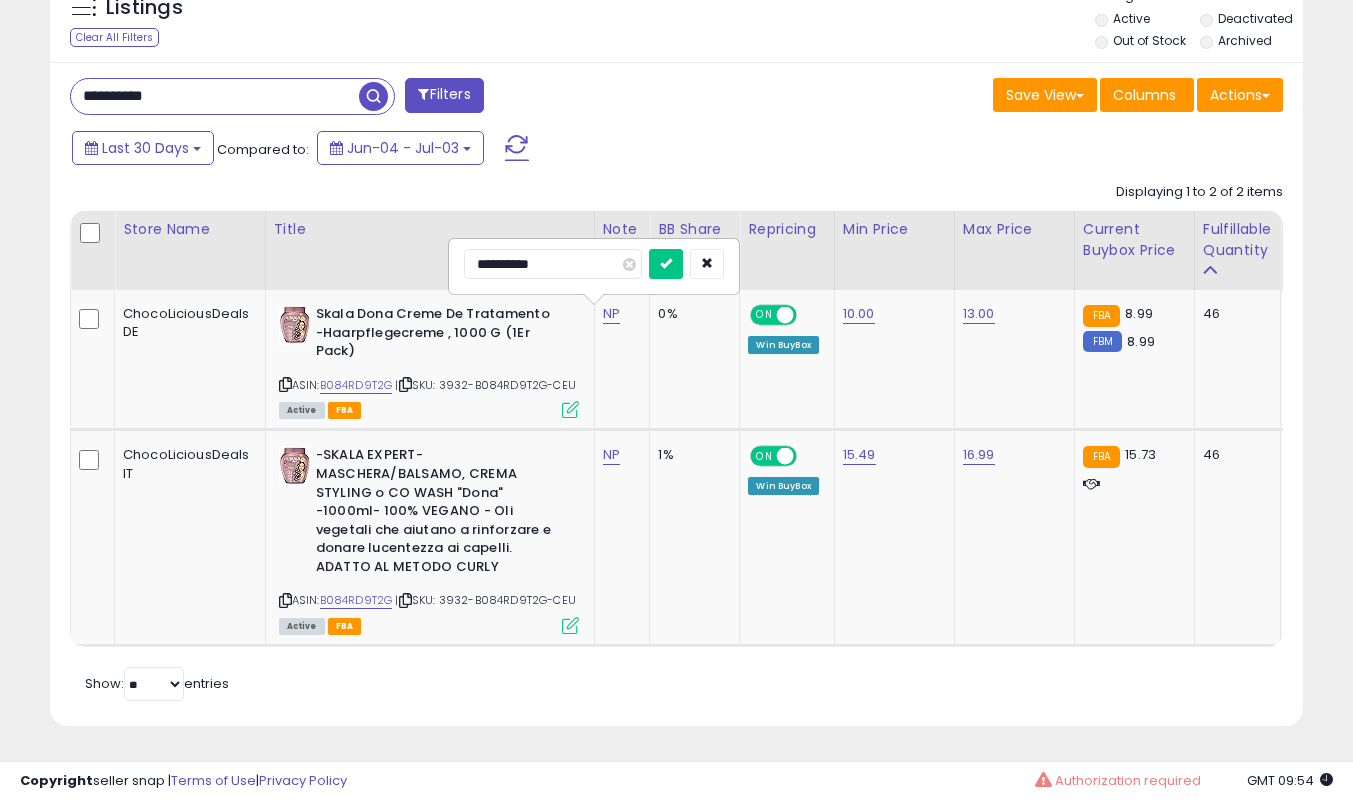 type on "**********" 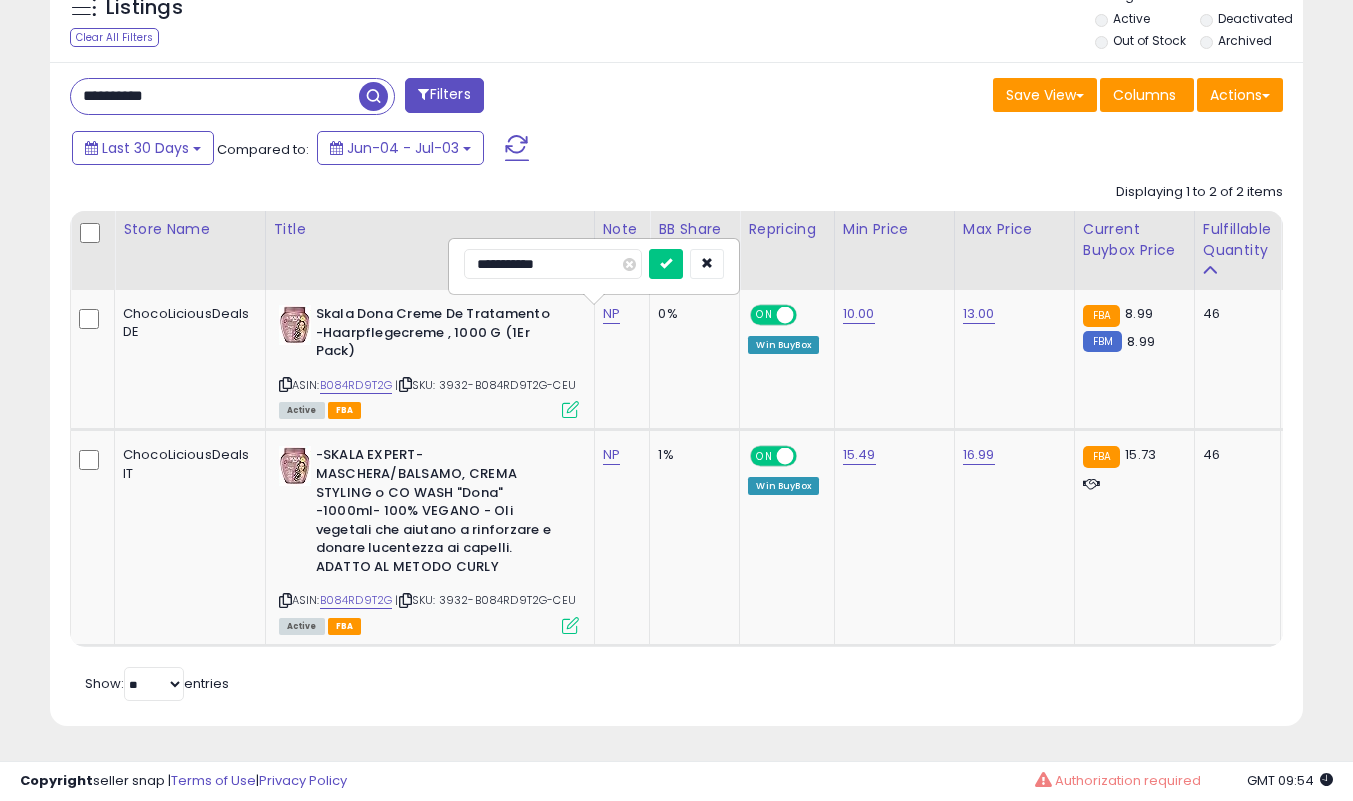 click at bounding box center [666, 264] 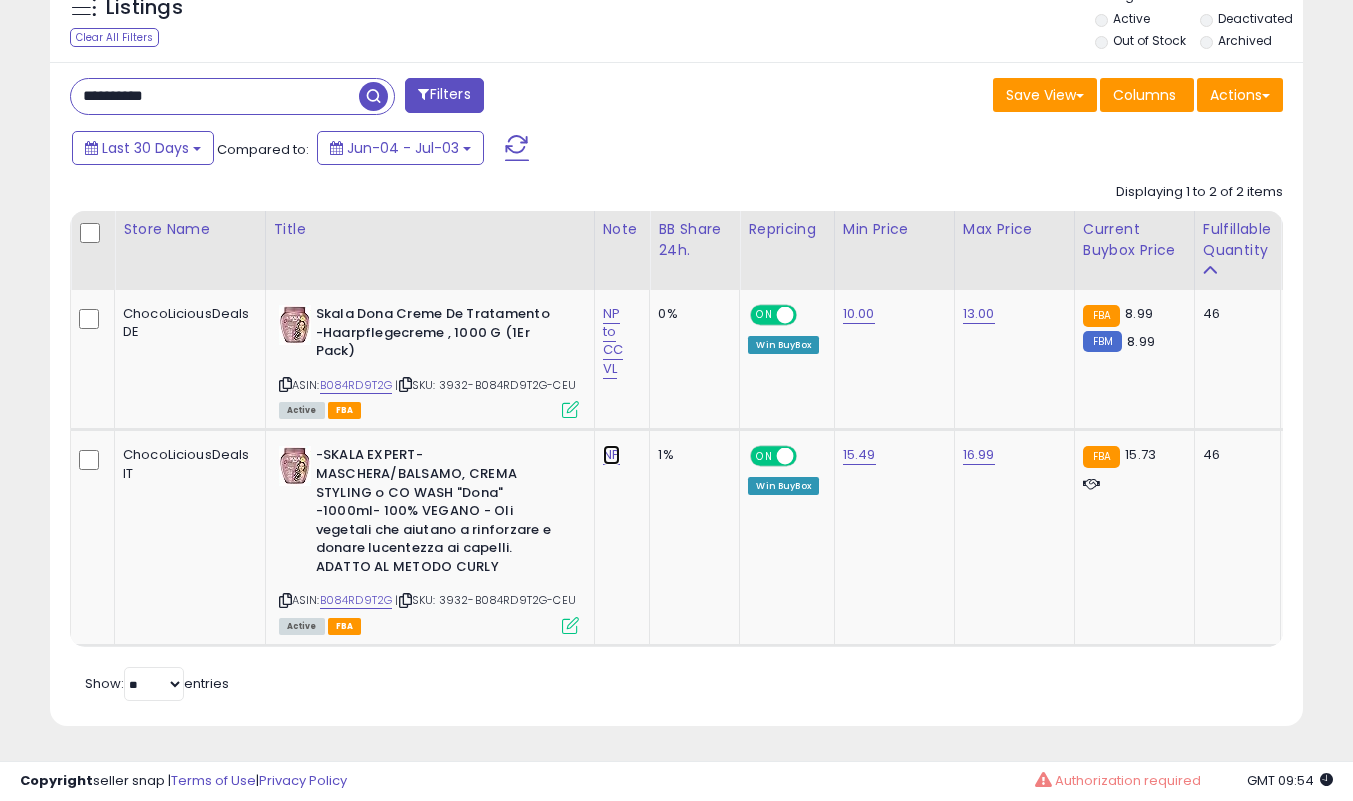 click on "NP" at bounding box center [613, 341] 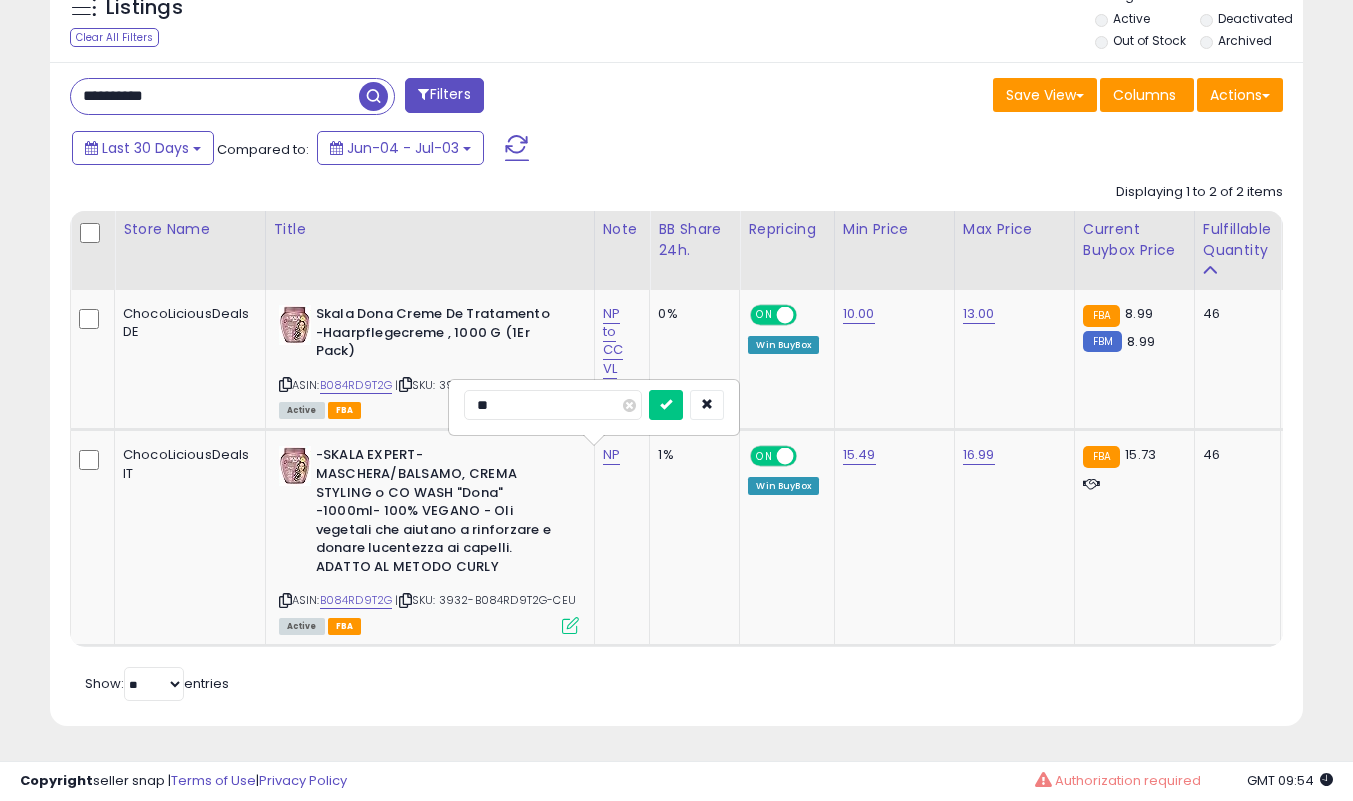 type on "**********" 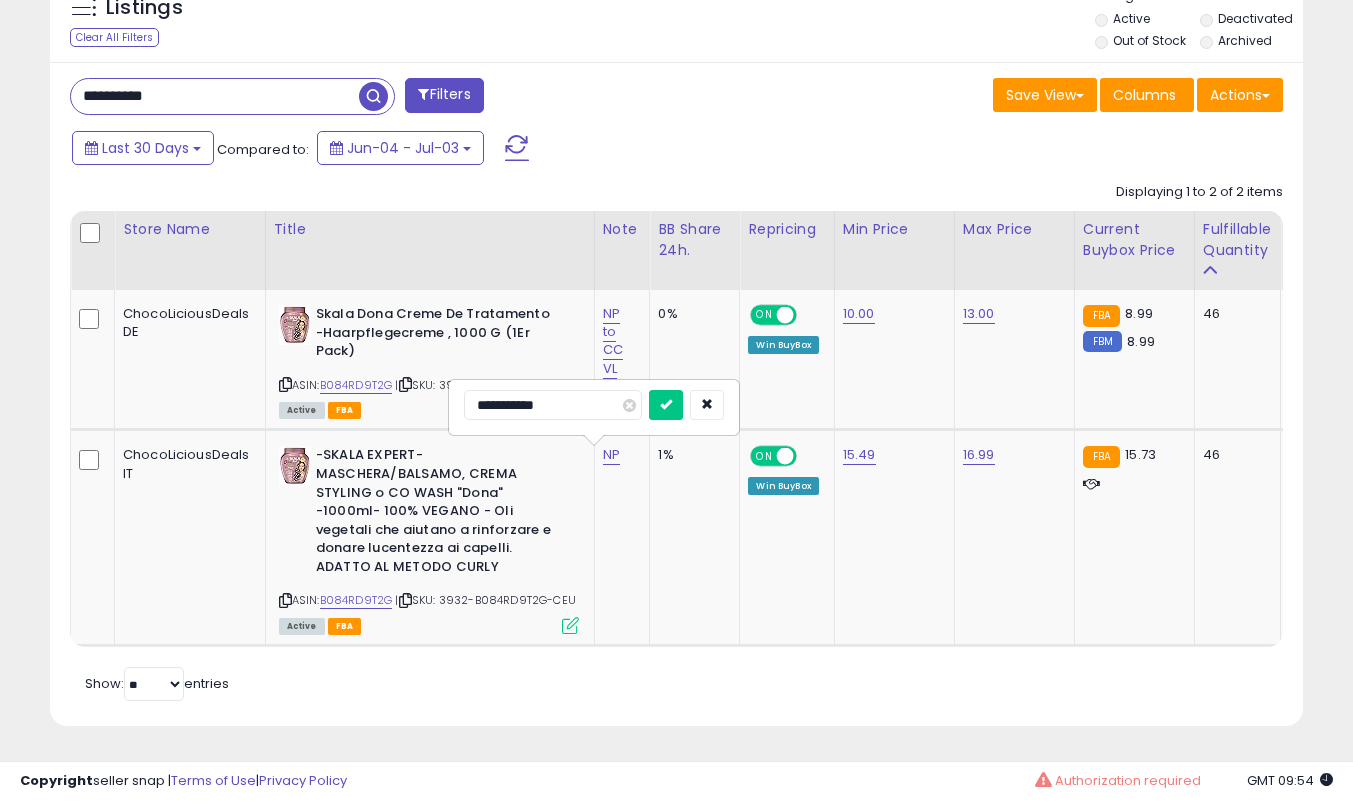 click at bounding box center [666, 405] 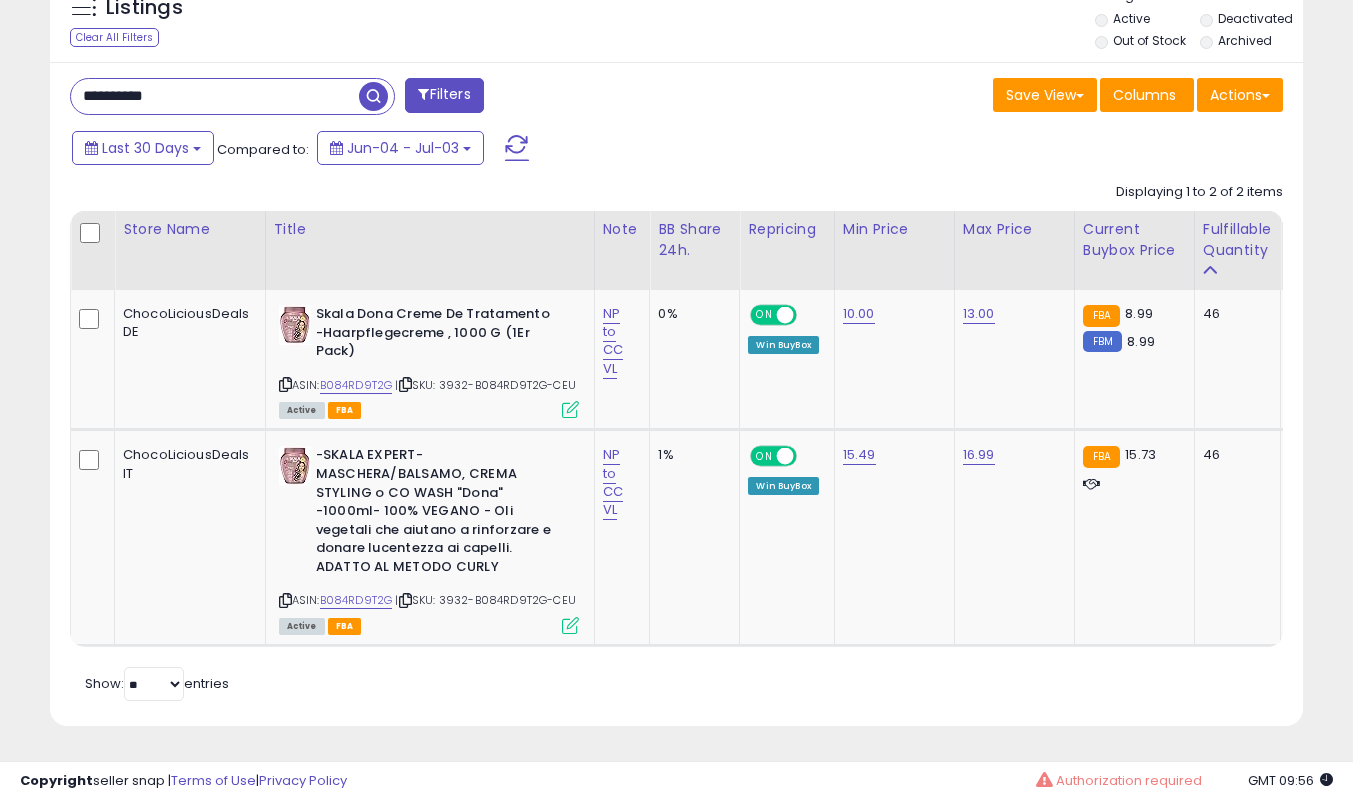 click on "**********" at bounding box center (215, 96) 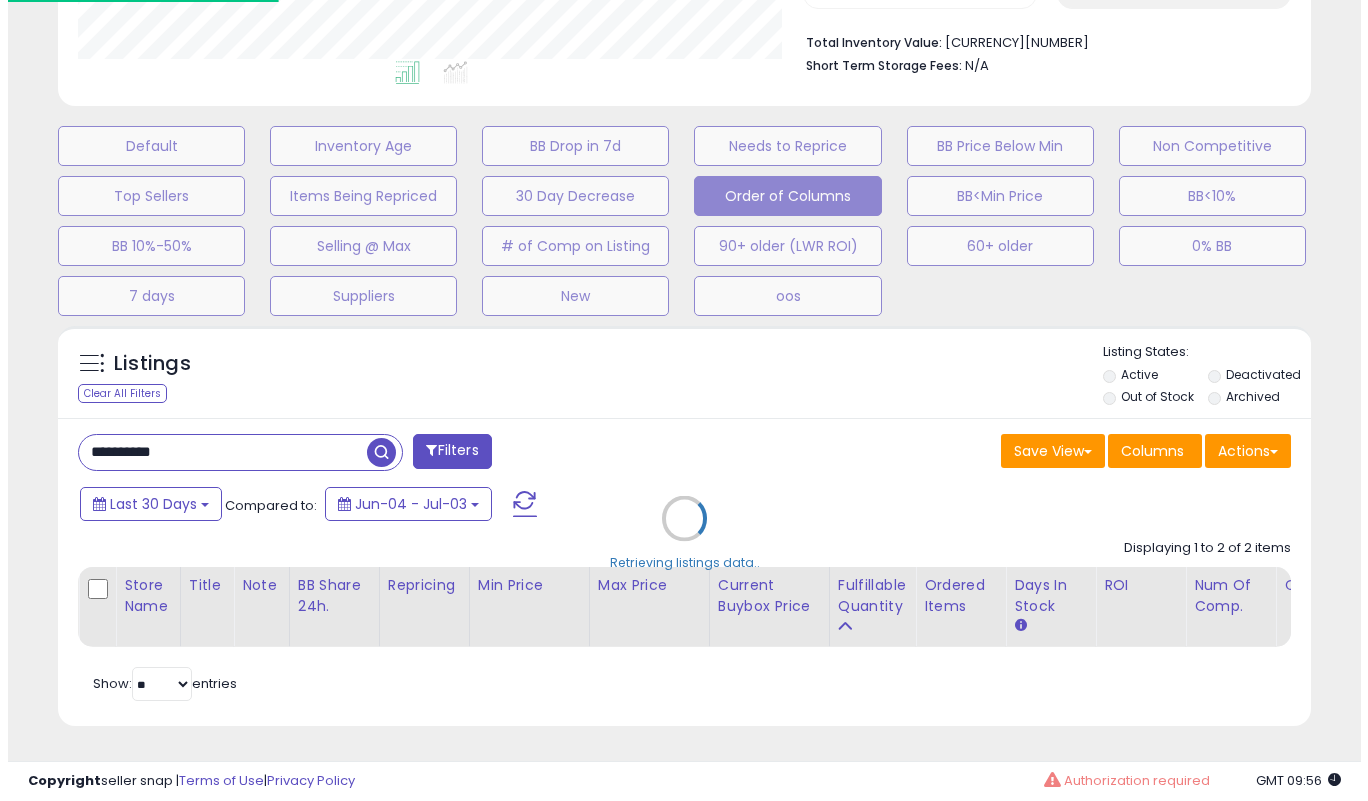 scroll, scrollTop: 519, scrollLeft: 0, axis: vertical 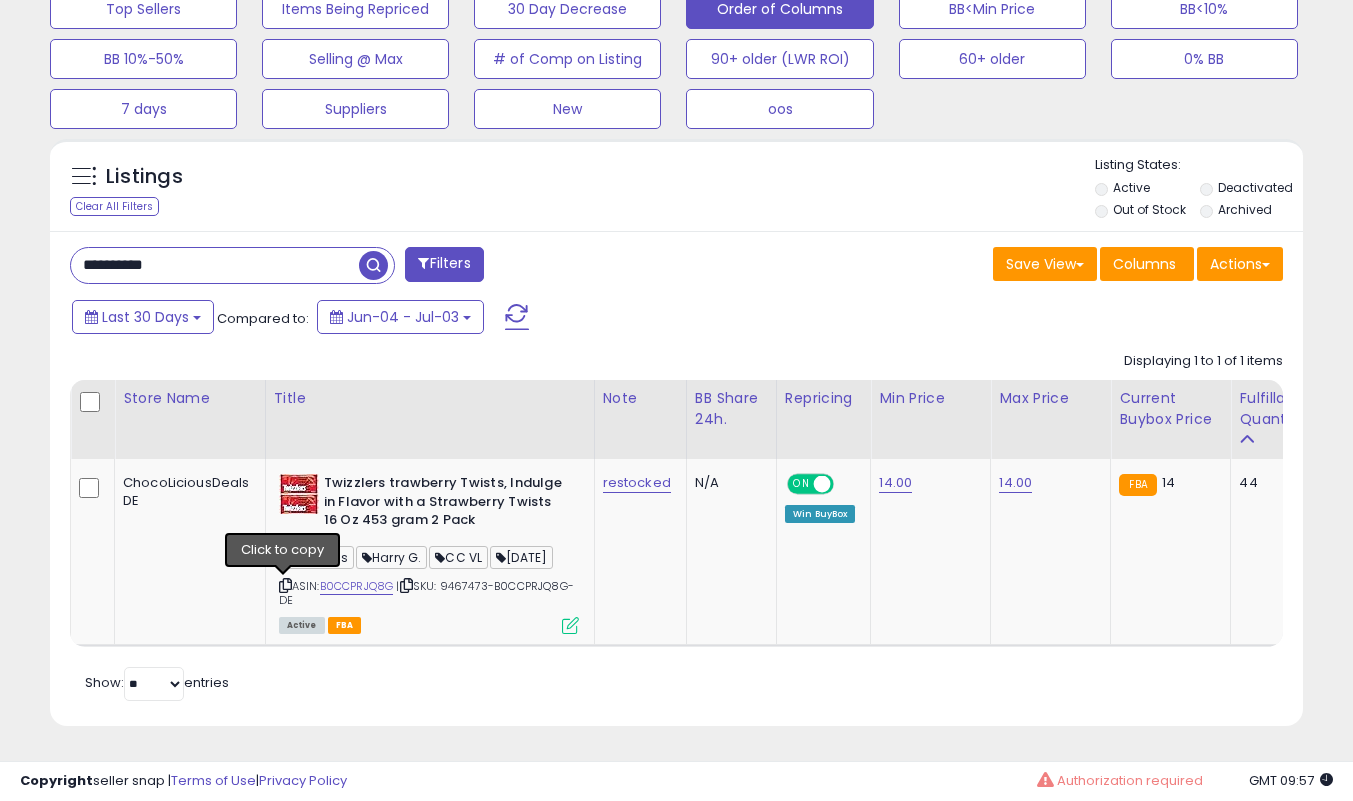 click at bounding box center (285, 585) 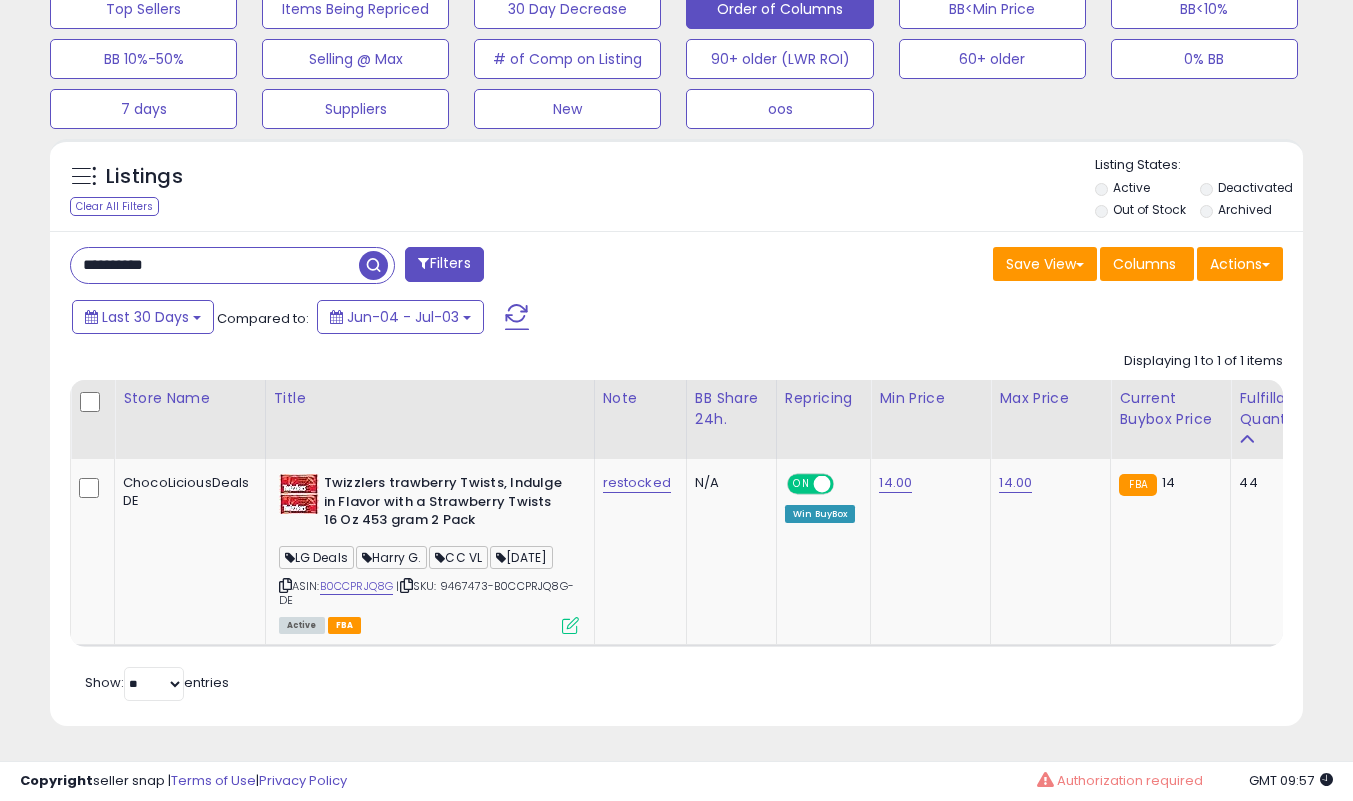 click at bounding box center (570, 625) 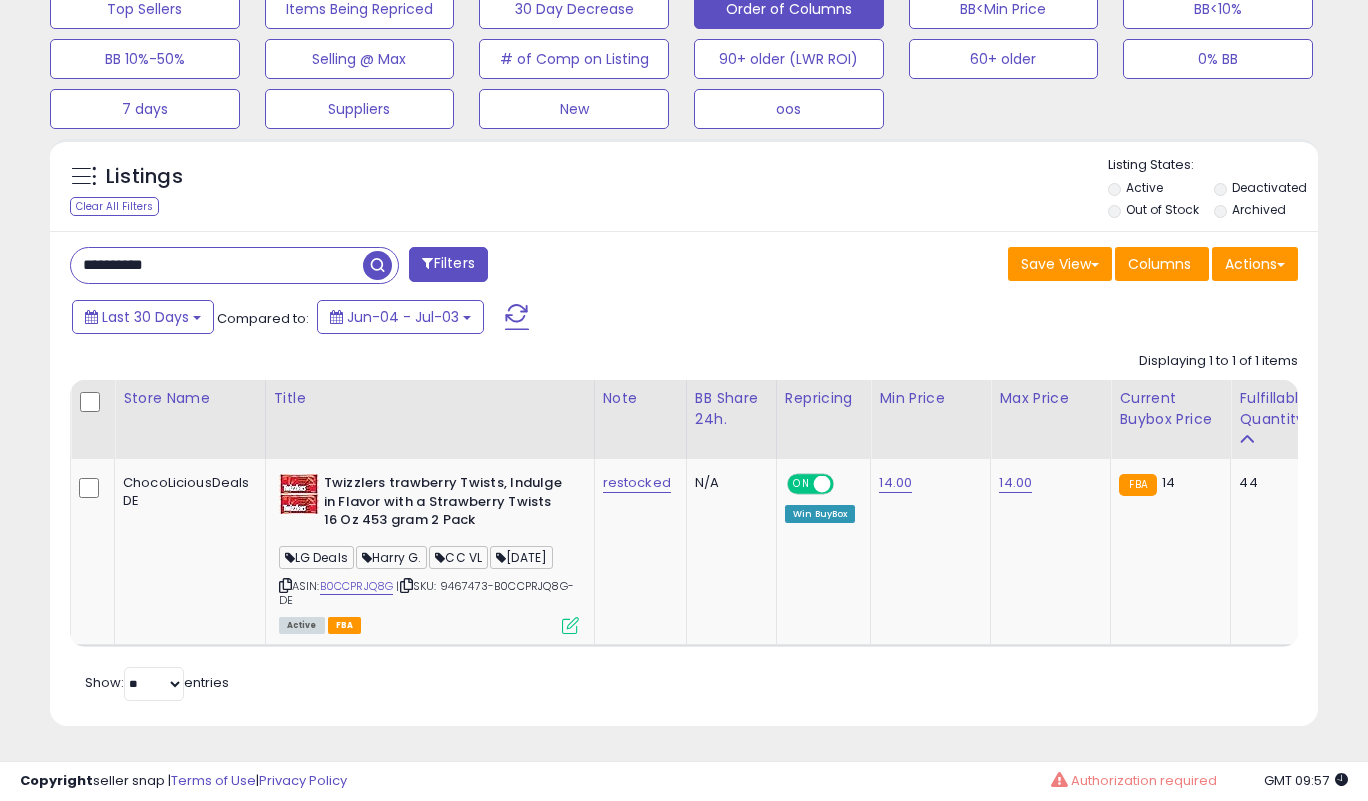 scroll, scrollTop: 999590, scrollLeft: 999266, axis: both 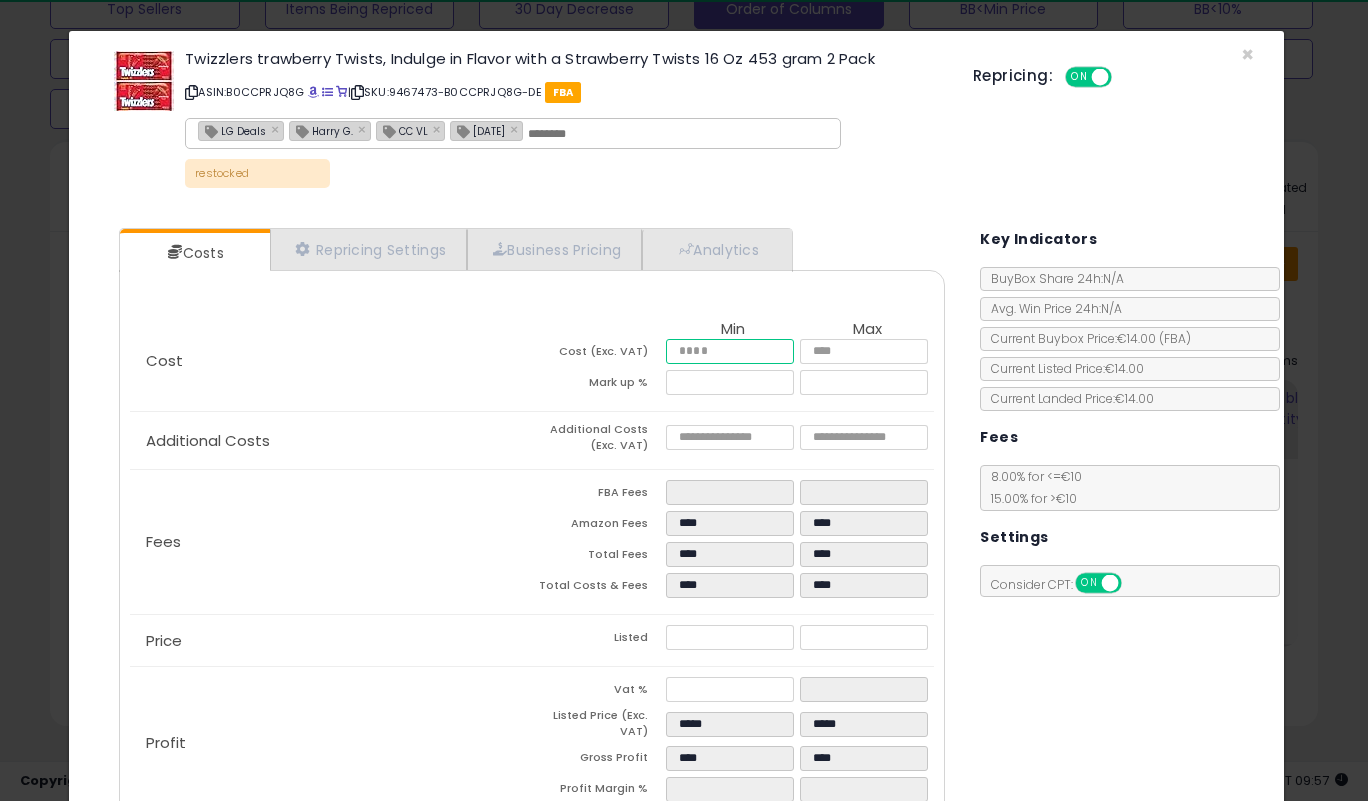 drag, startPoint x: 716, startPoint y: 346, endPoint x: 444, endPoint y: 44, distance: 406.43326 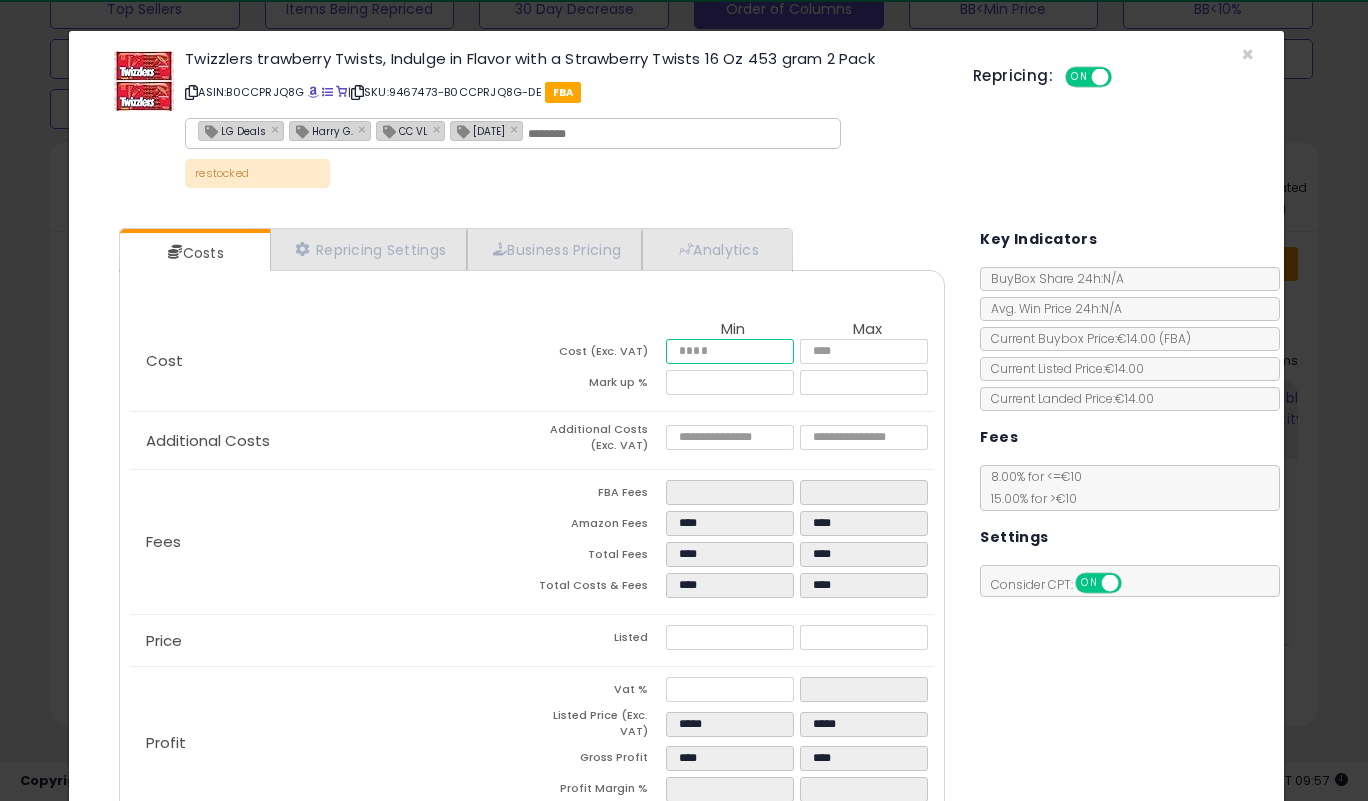 click on "Min
Max
Cost (Exc. VAT)
****
****
Mark up %
******
******" at bounding box center (733, 361) 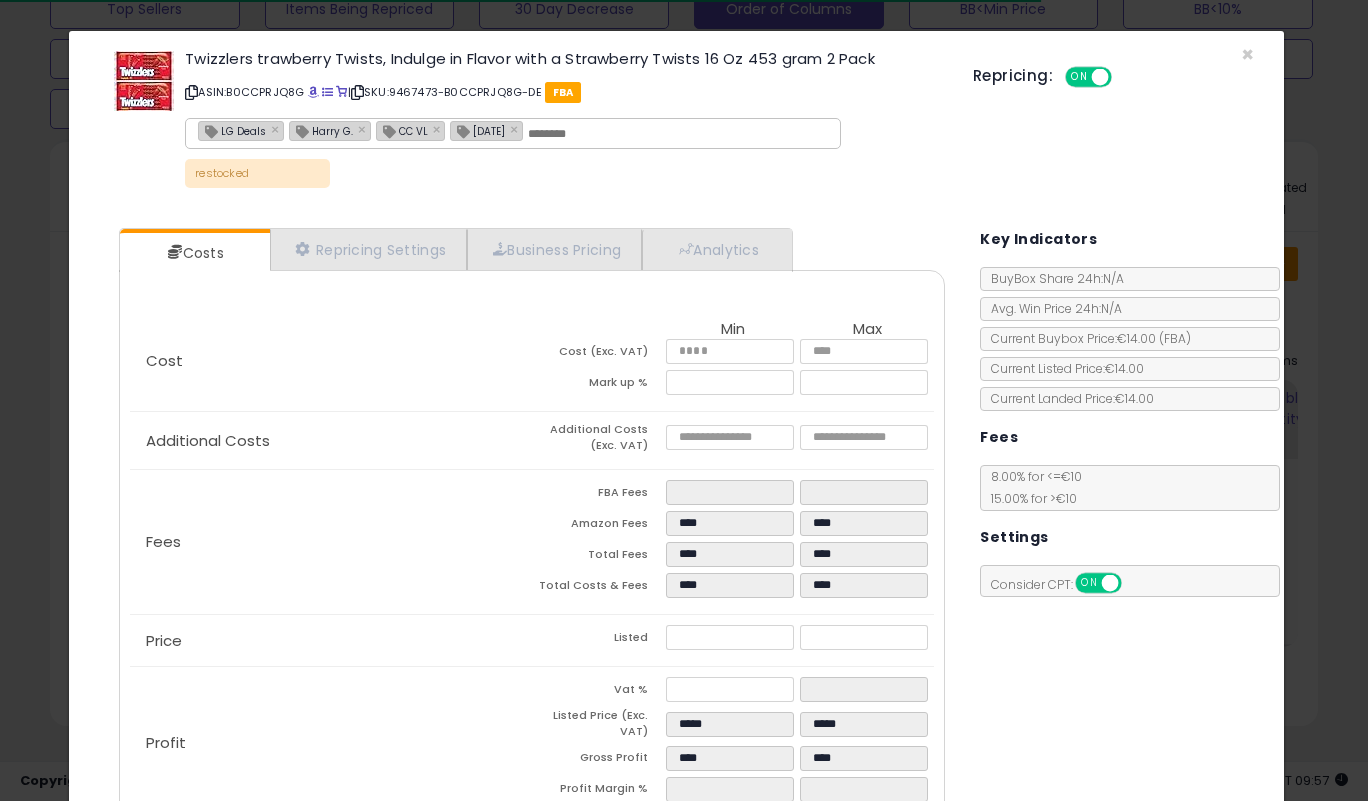 click on "Total Fees
****
****" 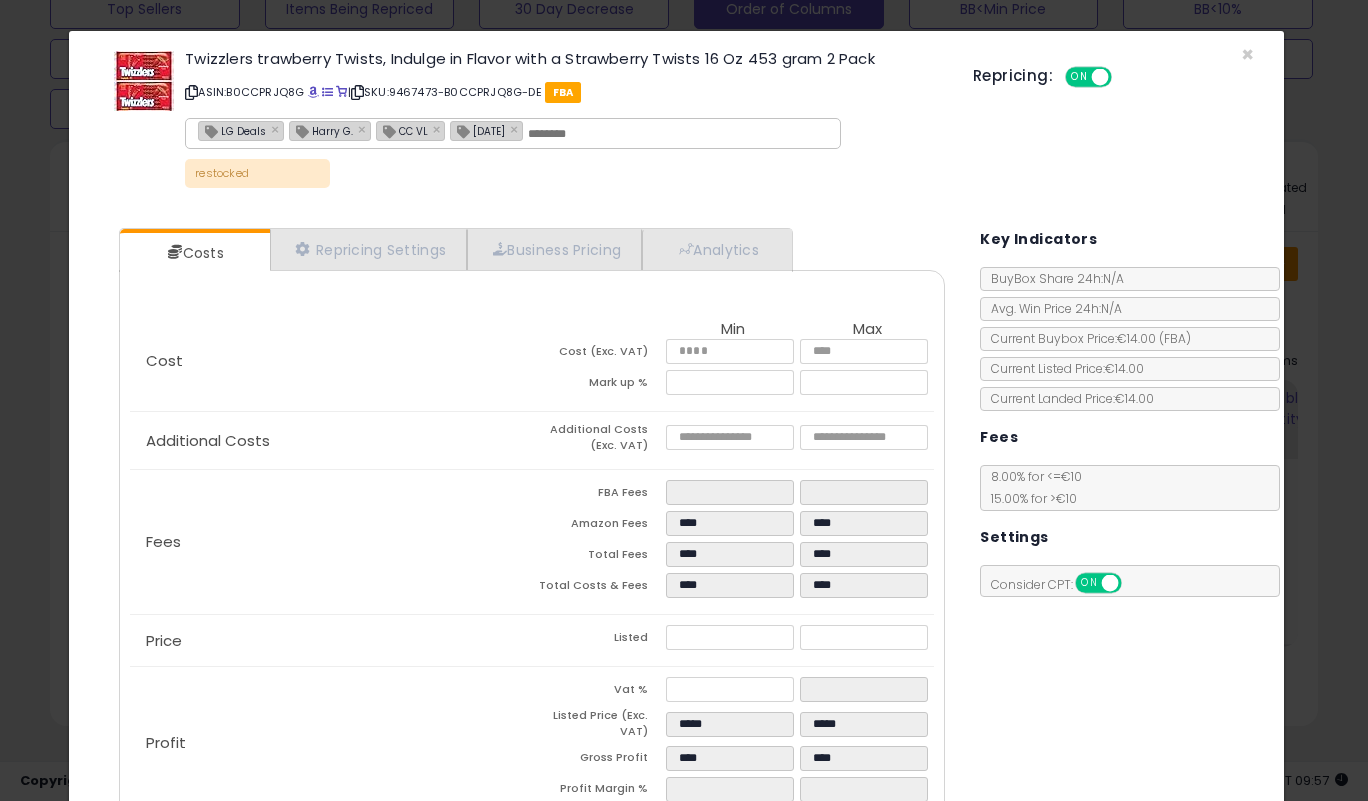 click at bounding box center [678, 134] 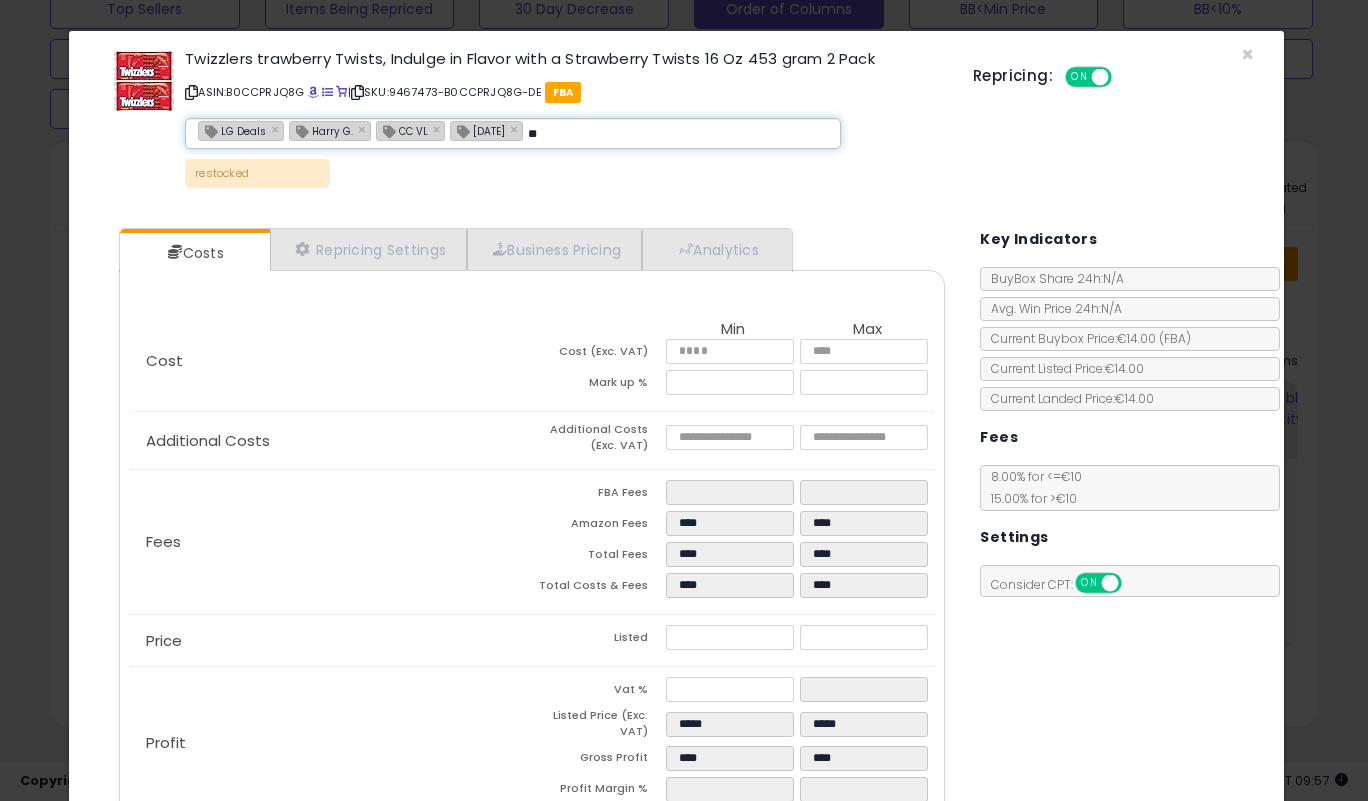 type on "**" 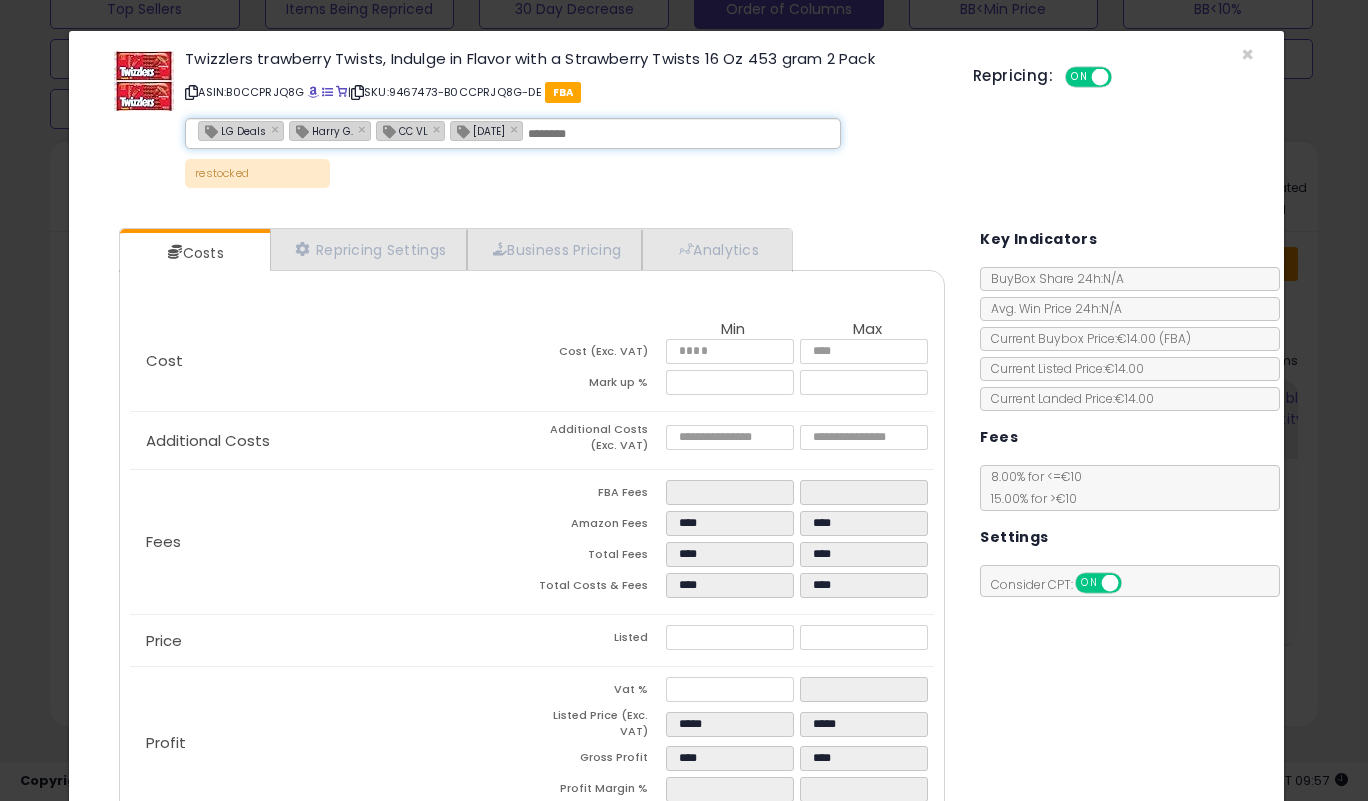 click on "**********" at bounding box center [677, 122] 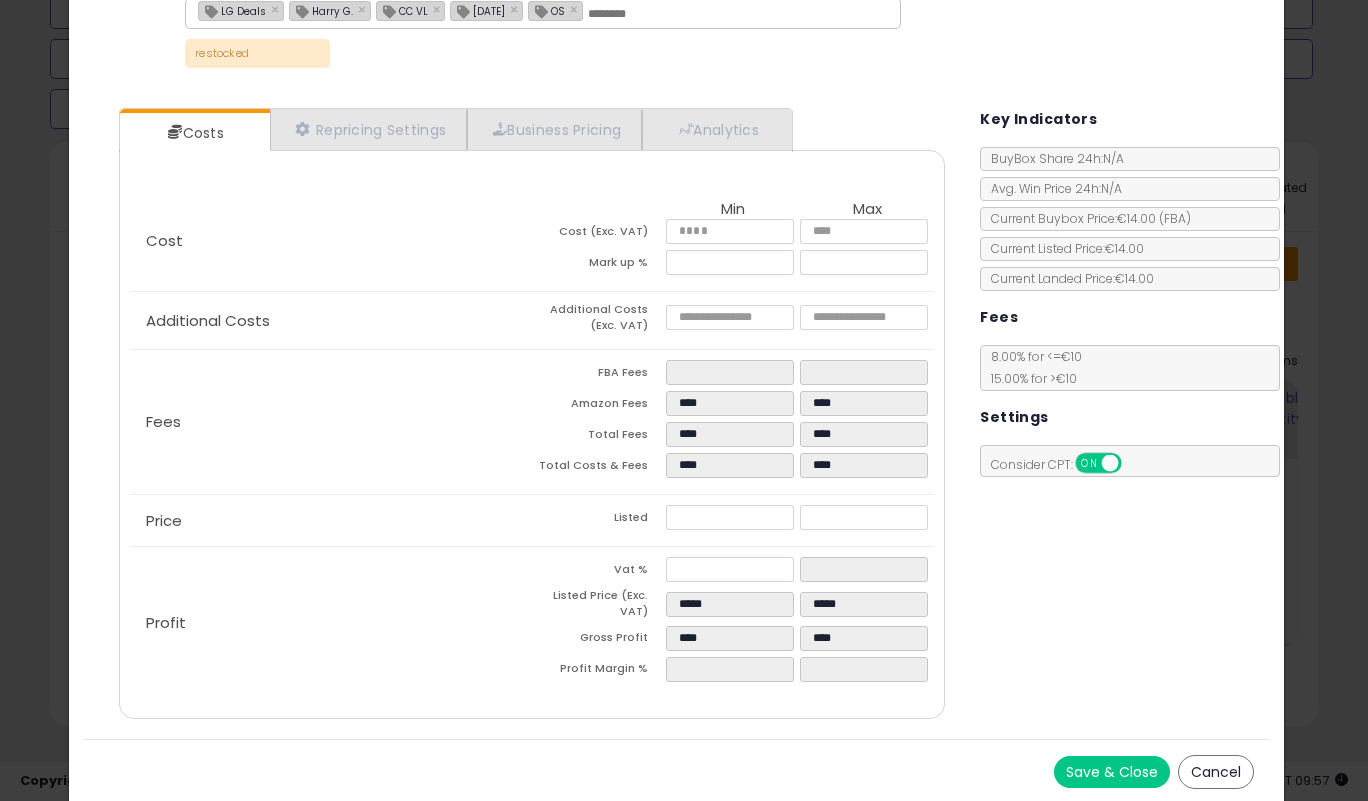 scroll, scrollTop: 122, scrollLeft: 0, axis: vertical 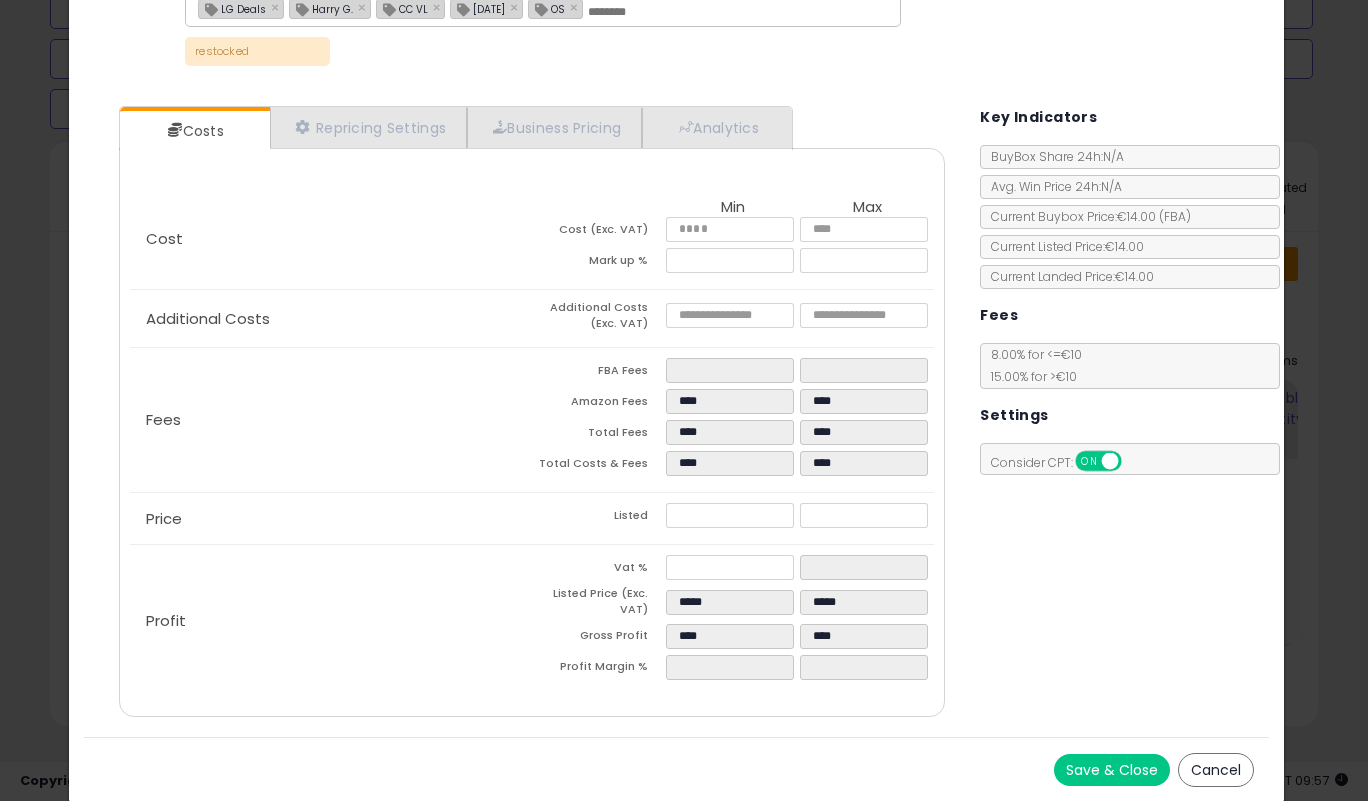 click on "Save & Close" at bounding box center (1112, 770) 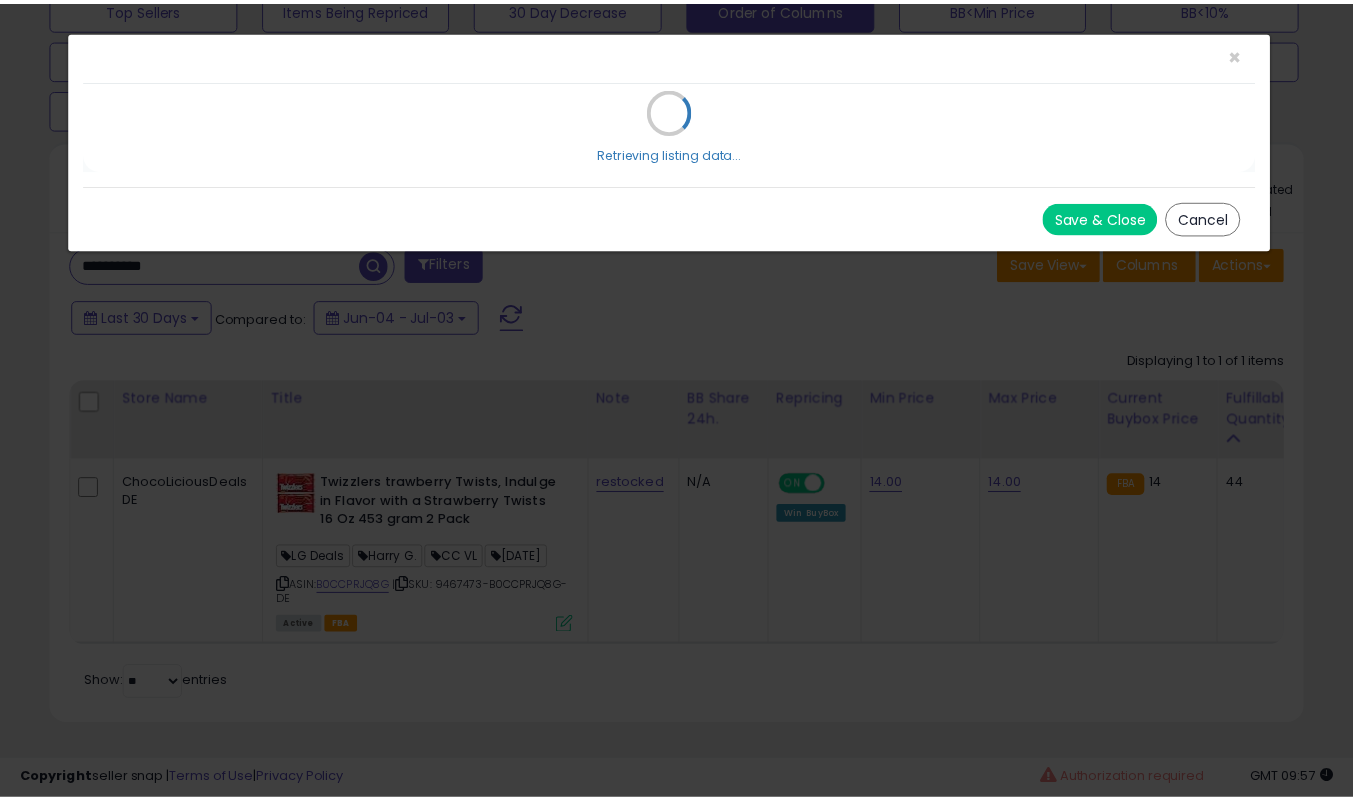 scroll, scrollTop: 0, scrollLeft: 0, axis: both 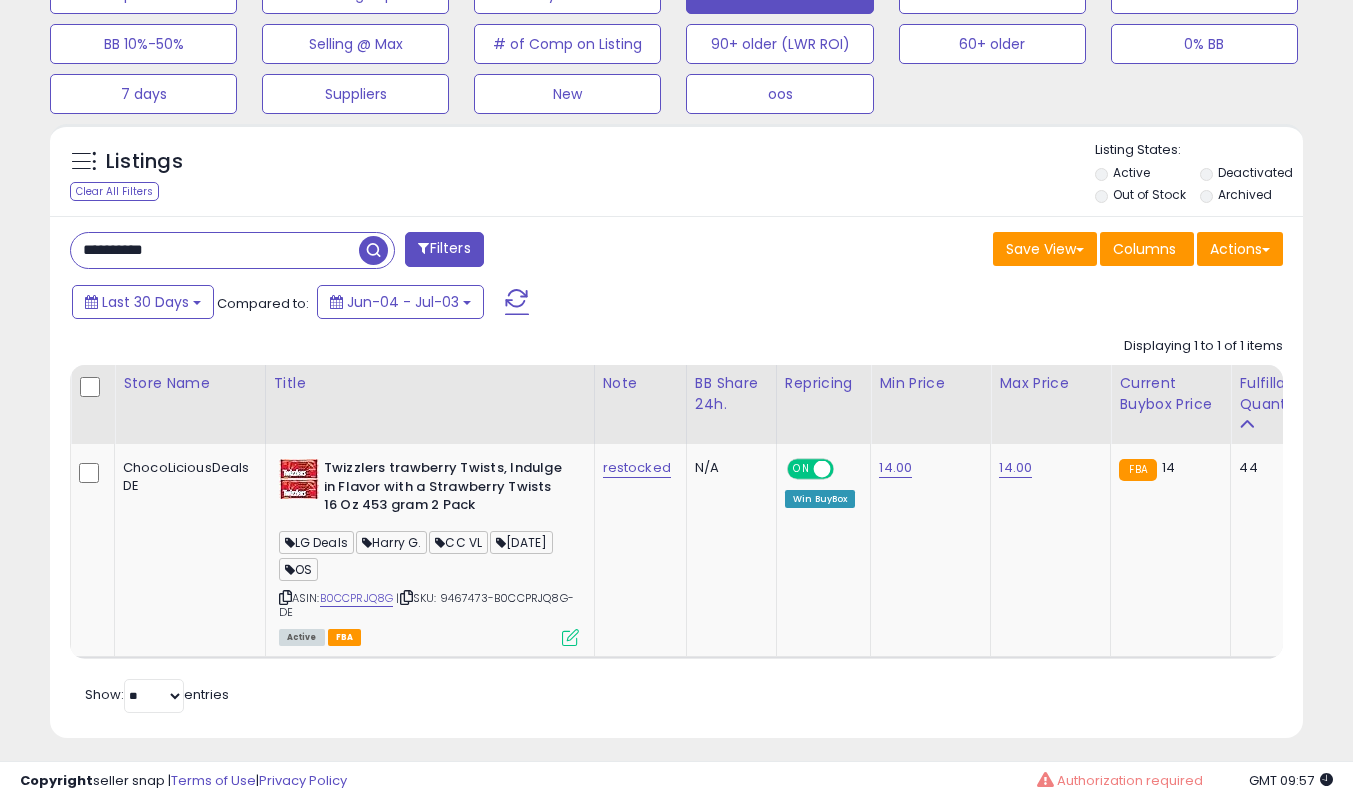 click at bounding box center (406, 597) 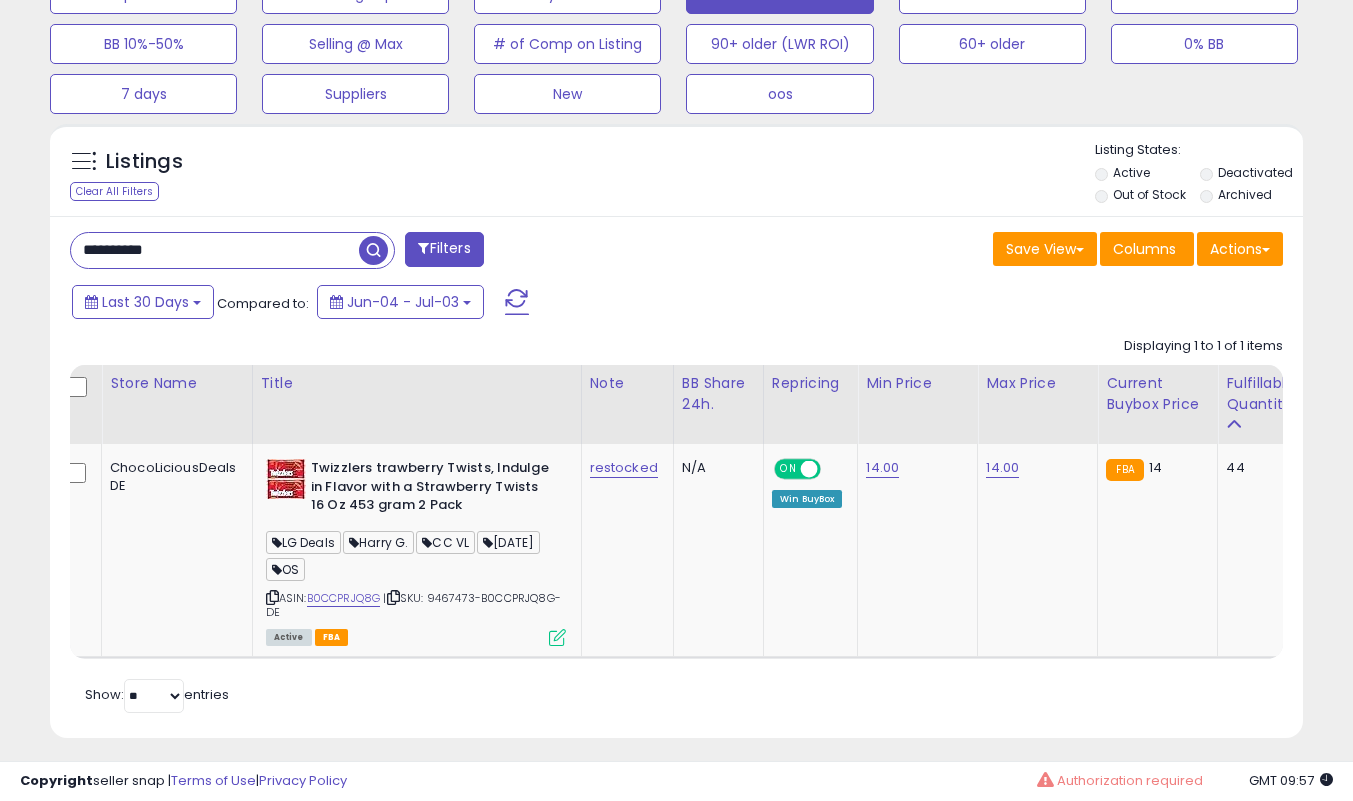 scroll, scrollTop: 0, scrollLeft: 44, axis: horizontal 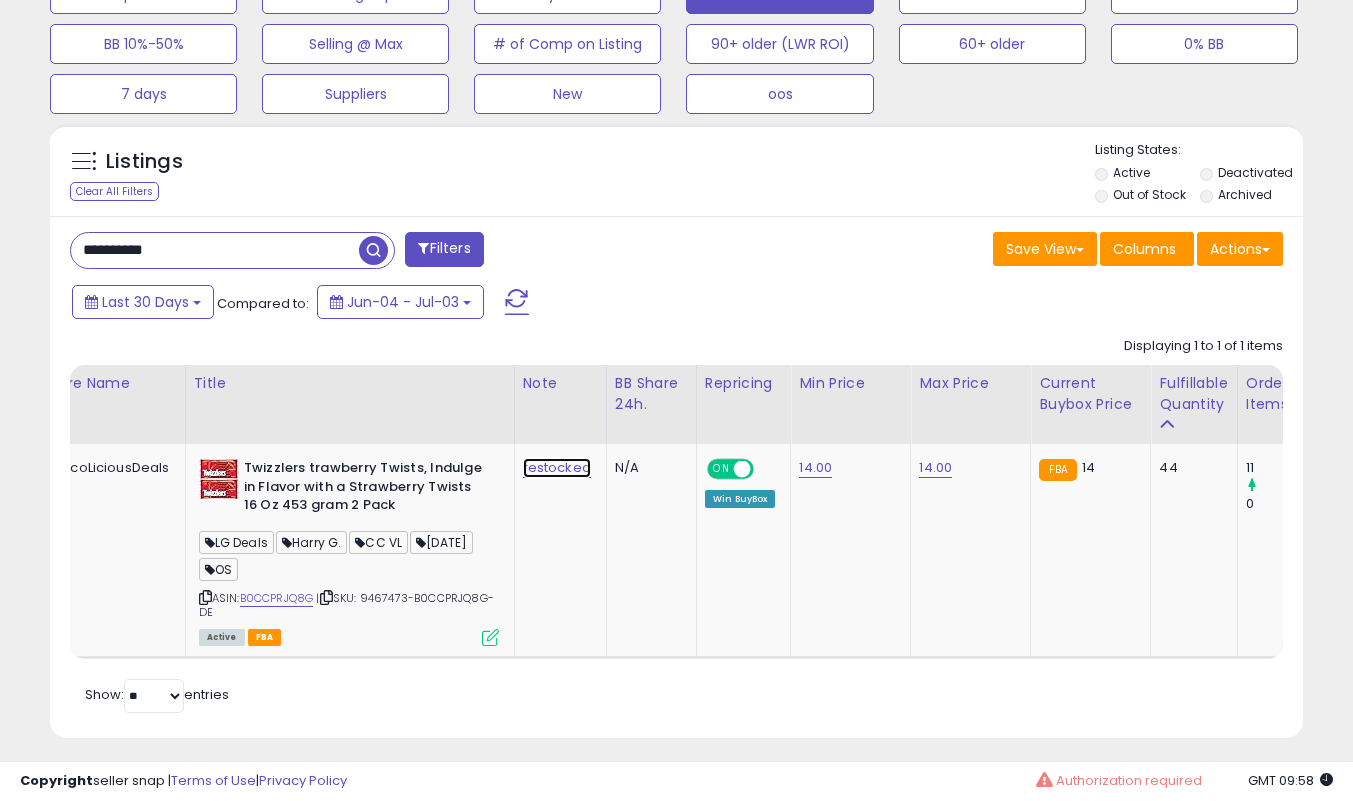 click on "restocked" at bounding box center [557, 468] 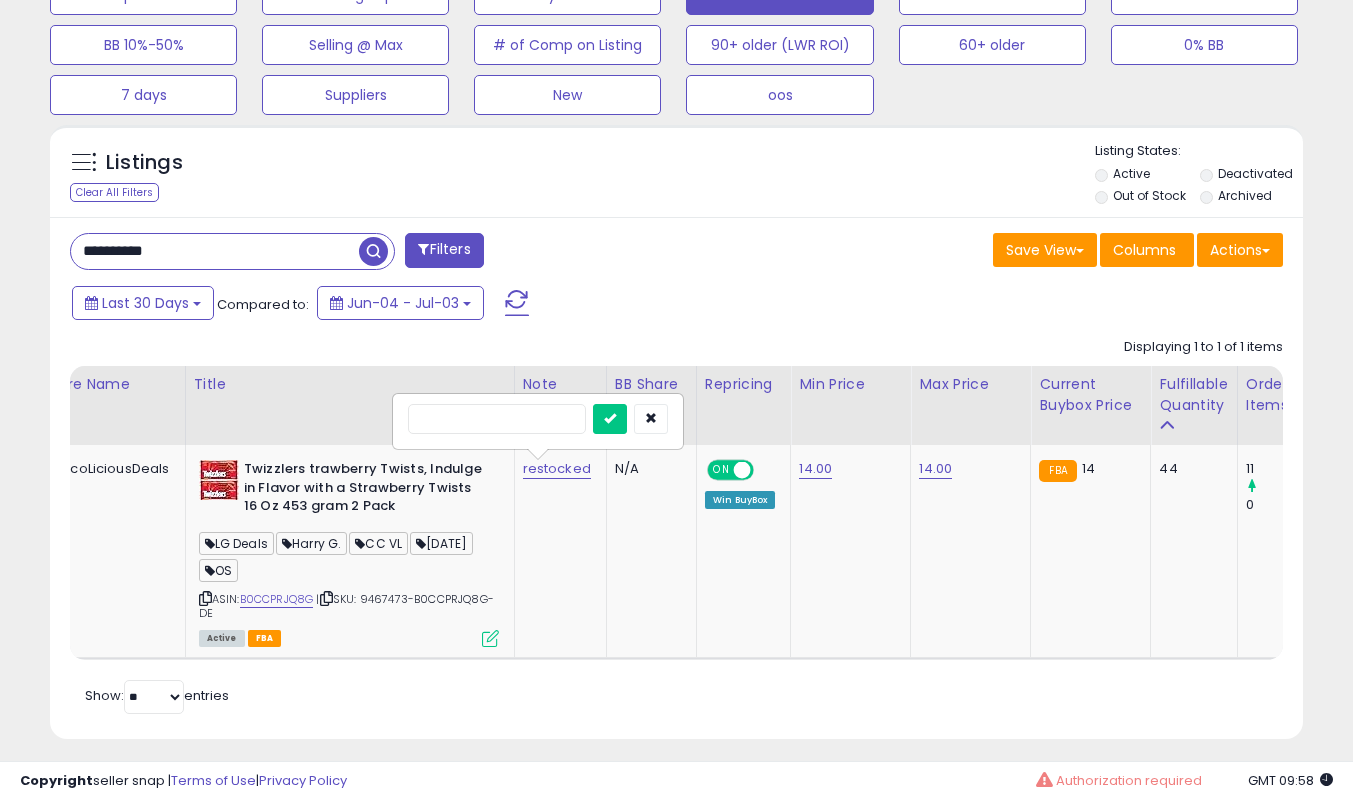 scroll, scrollTop: 708, scrollLeft: 0, axis: vertical 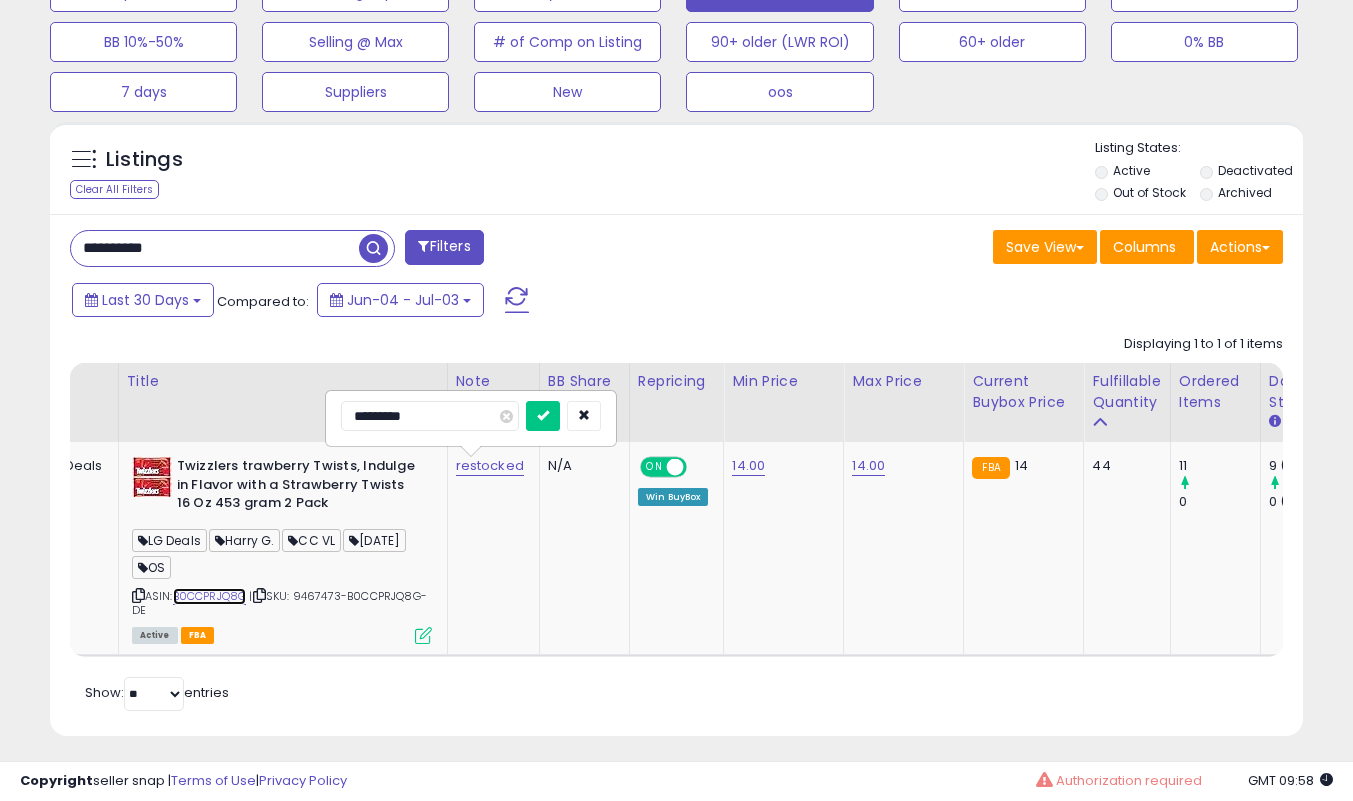 click on "B0CCPRJQ8G" at bounding box center [210, 596] 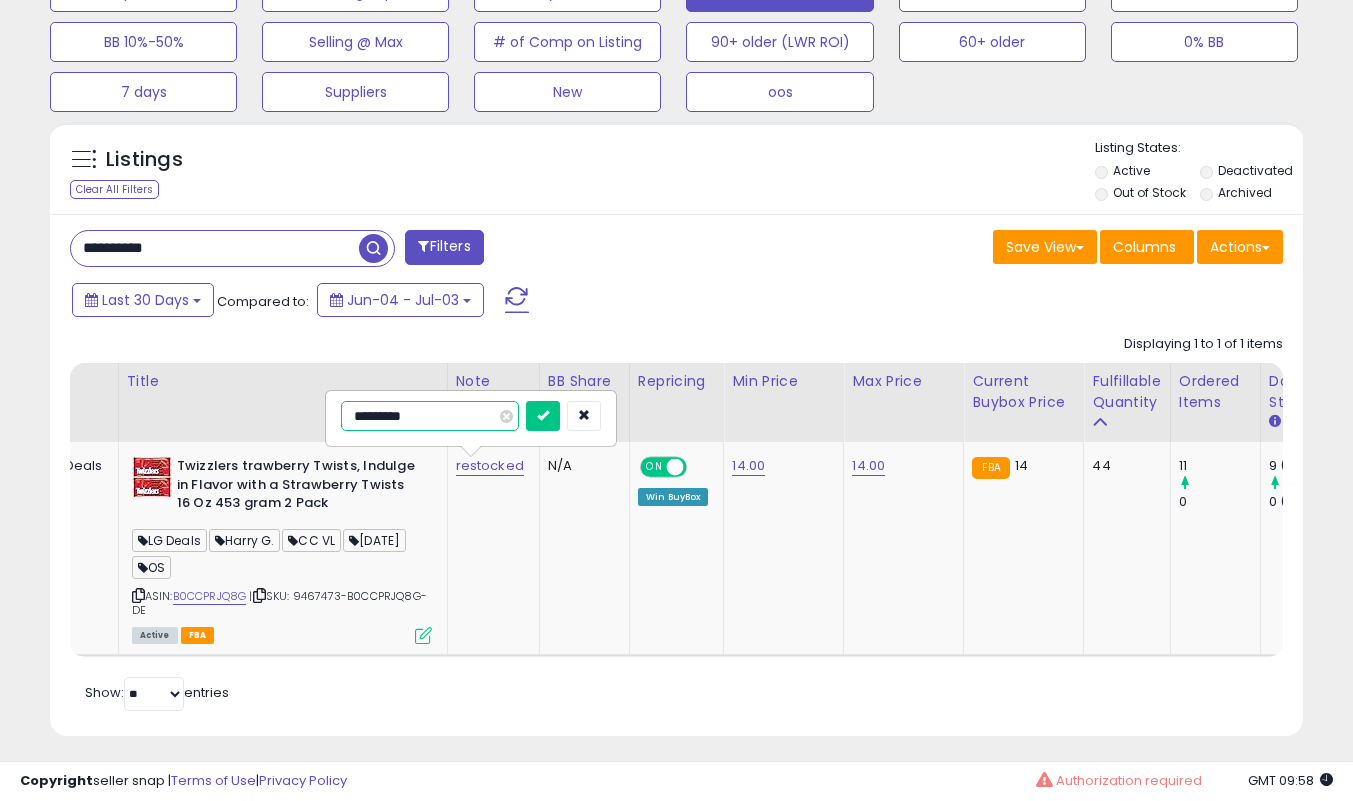 click on "********" at bounding box center (430, 416) 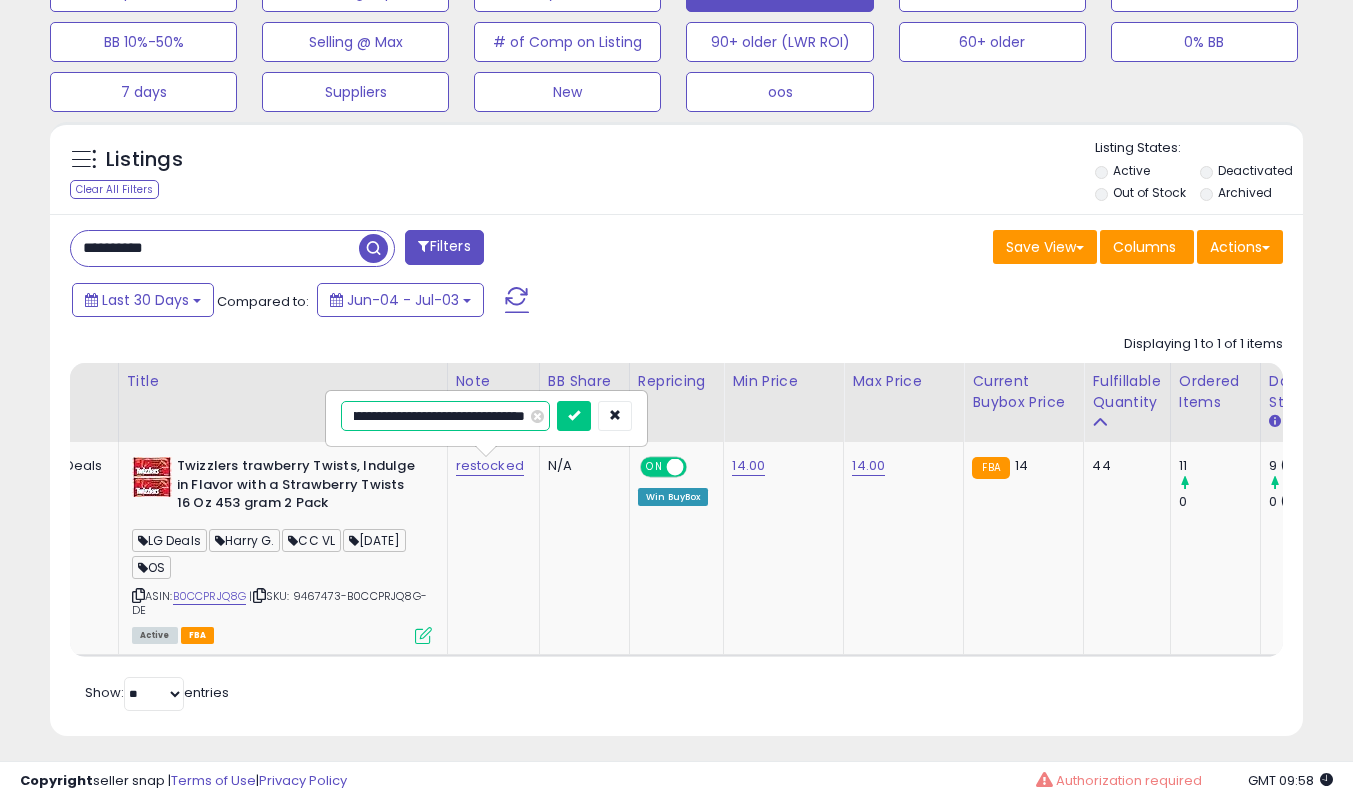 type on "**********" 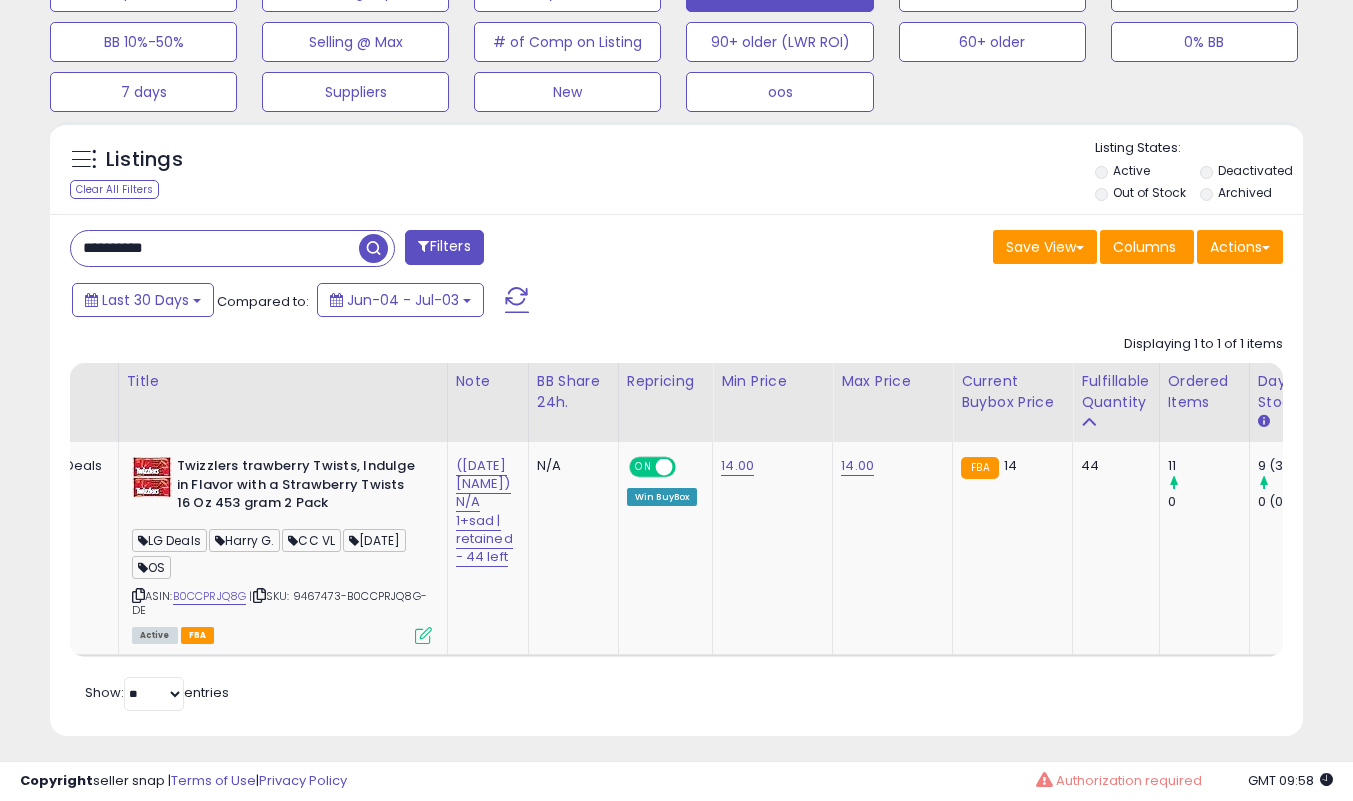 drag, startPoint x: 398, startPoint y: 655, endPoint x: 251, endPoint y: 640, distance: 147.76332 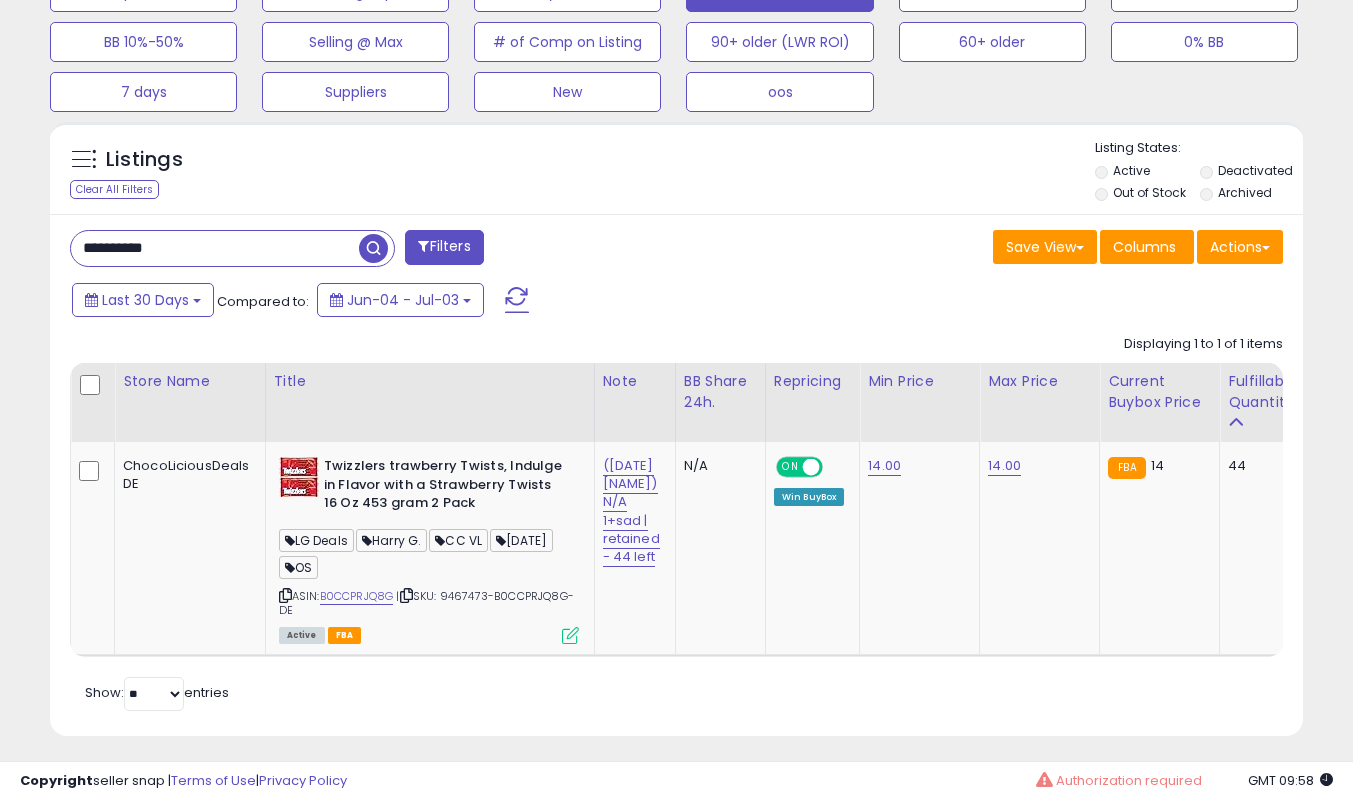 click on "**********" at bounding box center (215, 248) 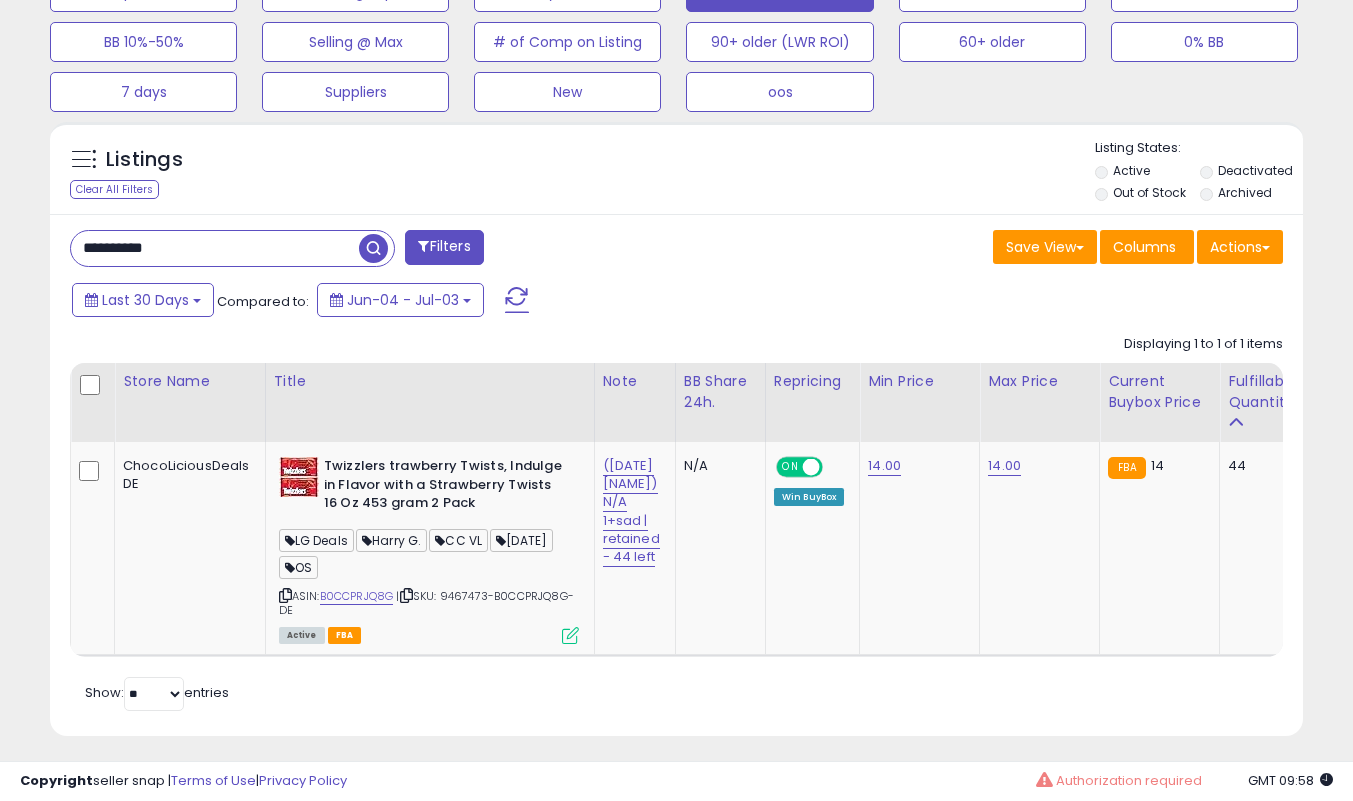 click on "**********" at bounding box center [215, 248] 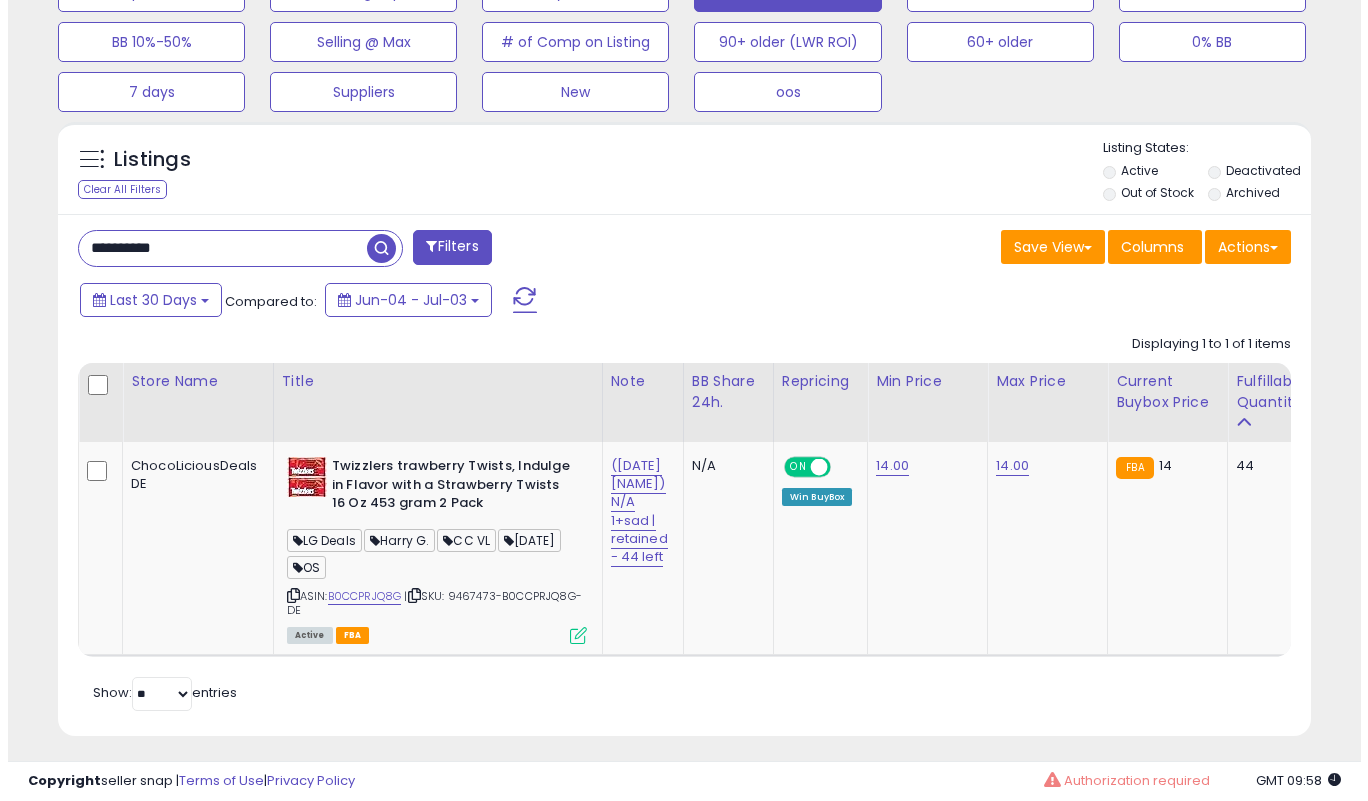scroll, scrollTop: 519, scrollLeft: 0, axis: vertical 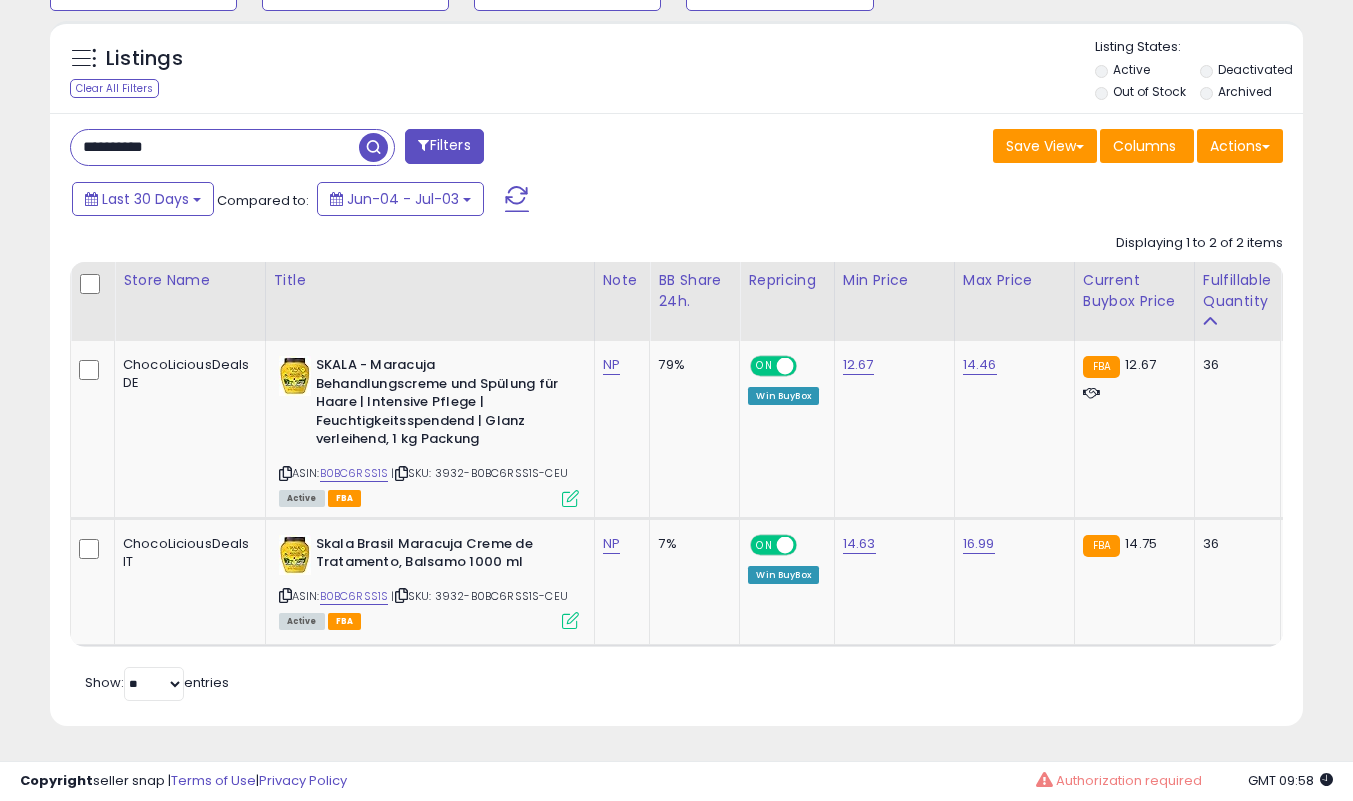 click at bounding box center (401, 473) 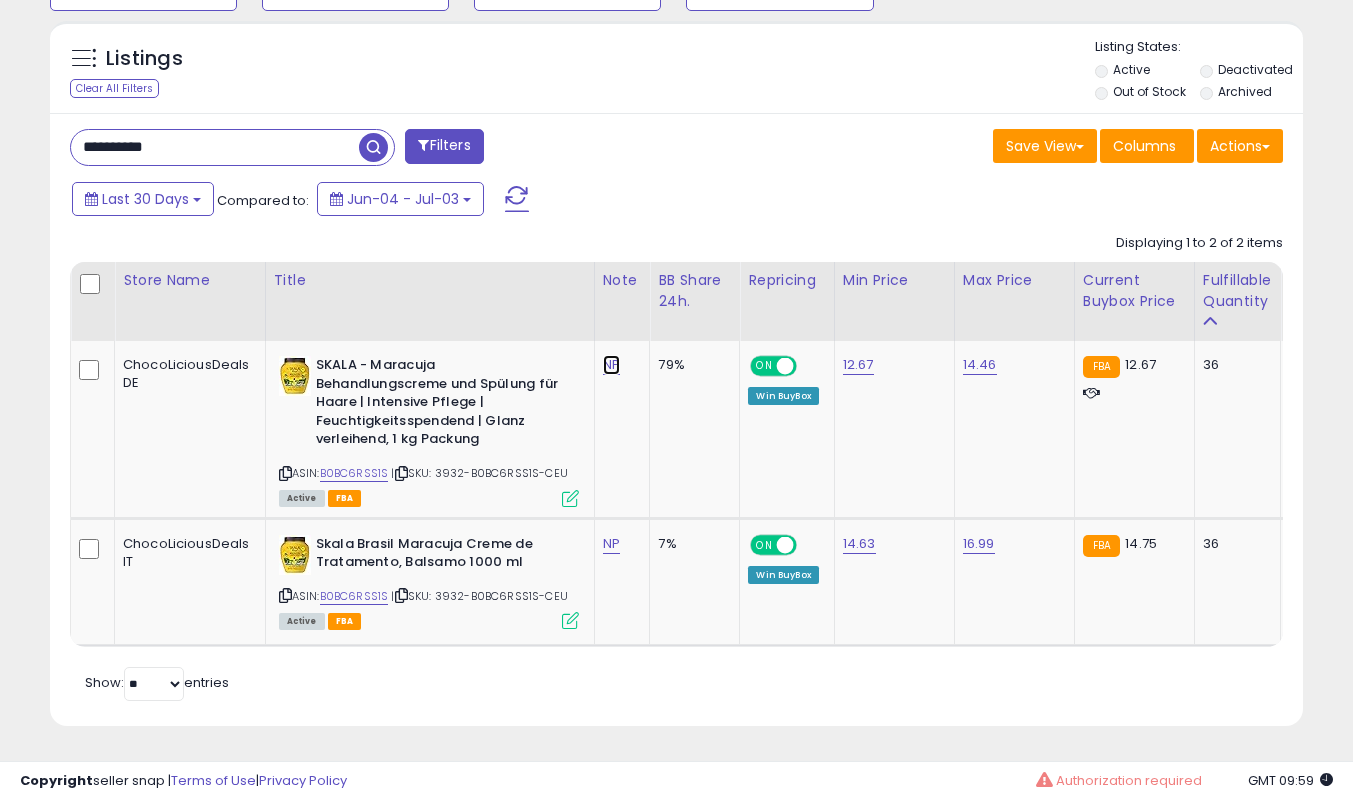 click on "NP" at bounding box center (611, 365) 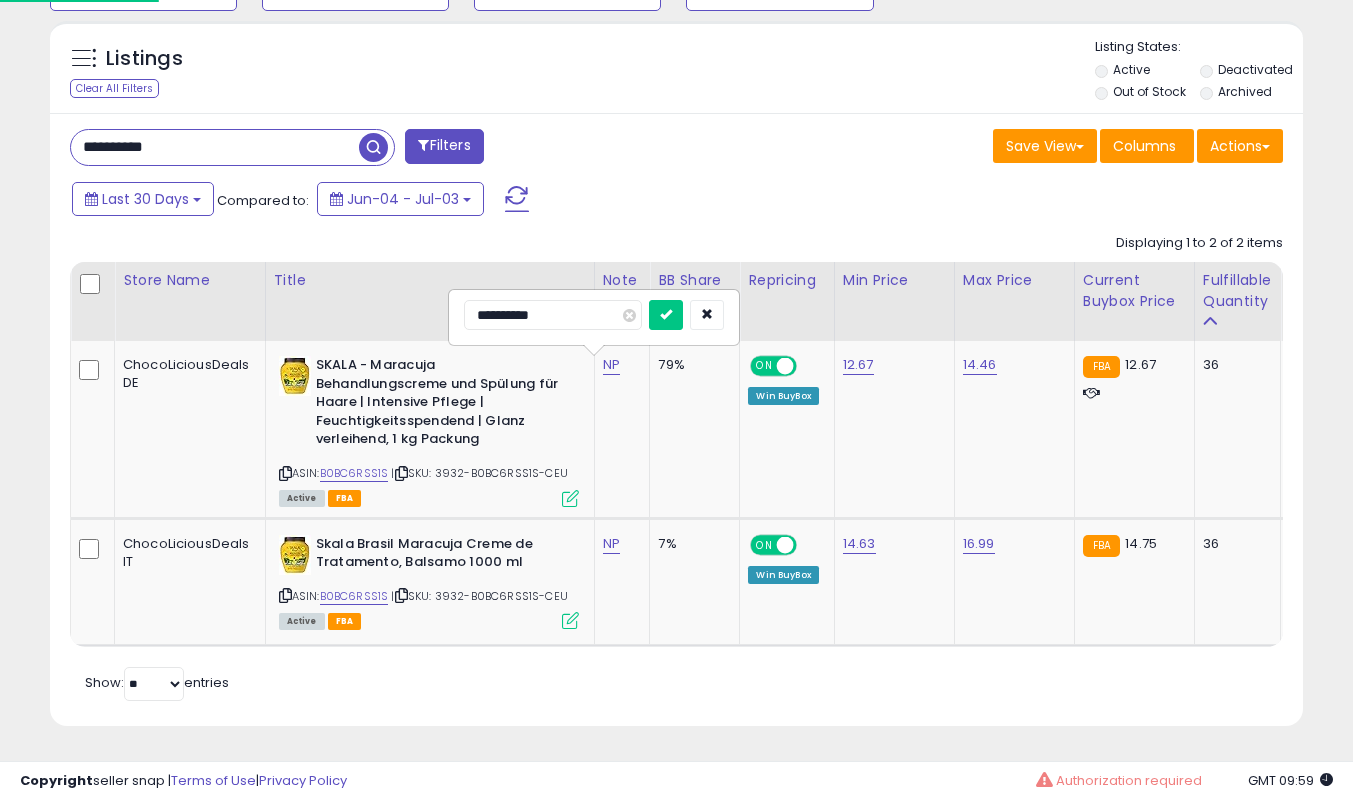 type on "**********" 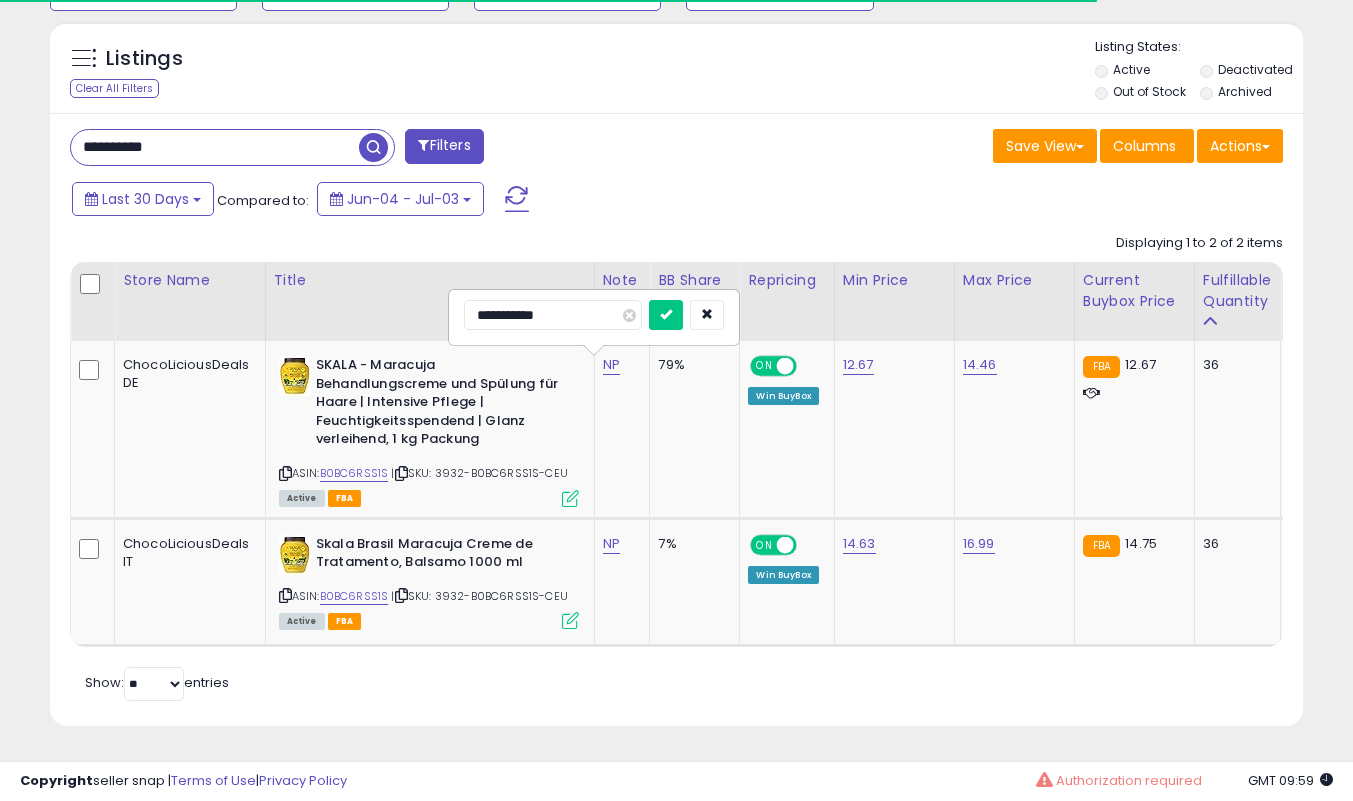 click at bounding box center [666, 315] 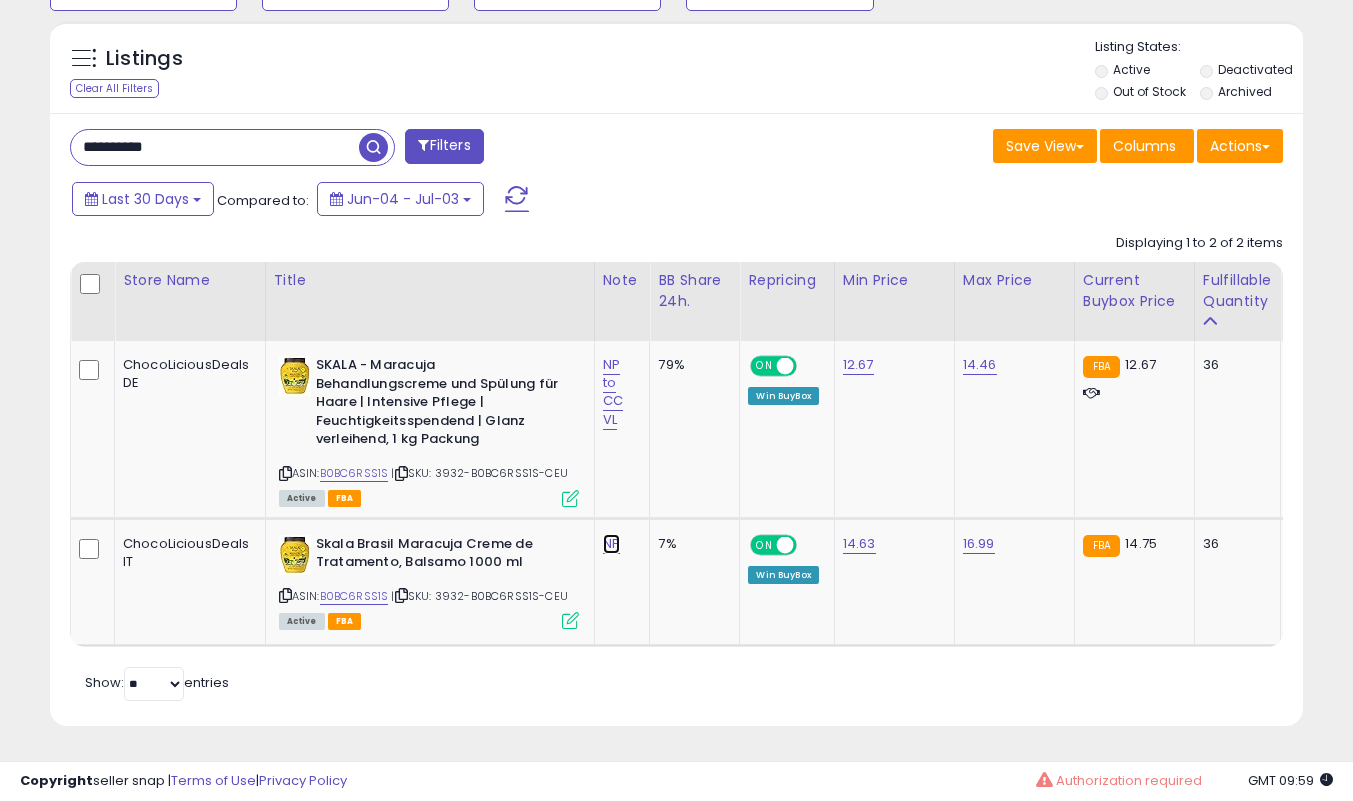 click on "NP" at bounding box center [613, 392] 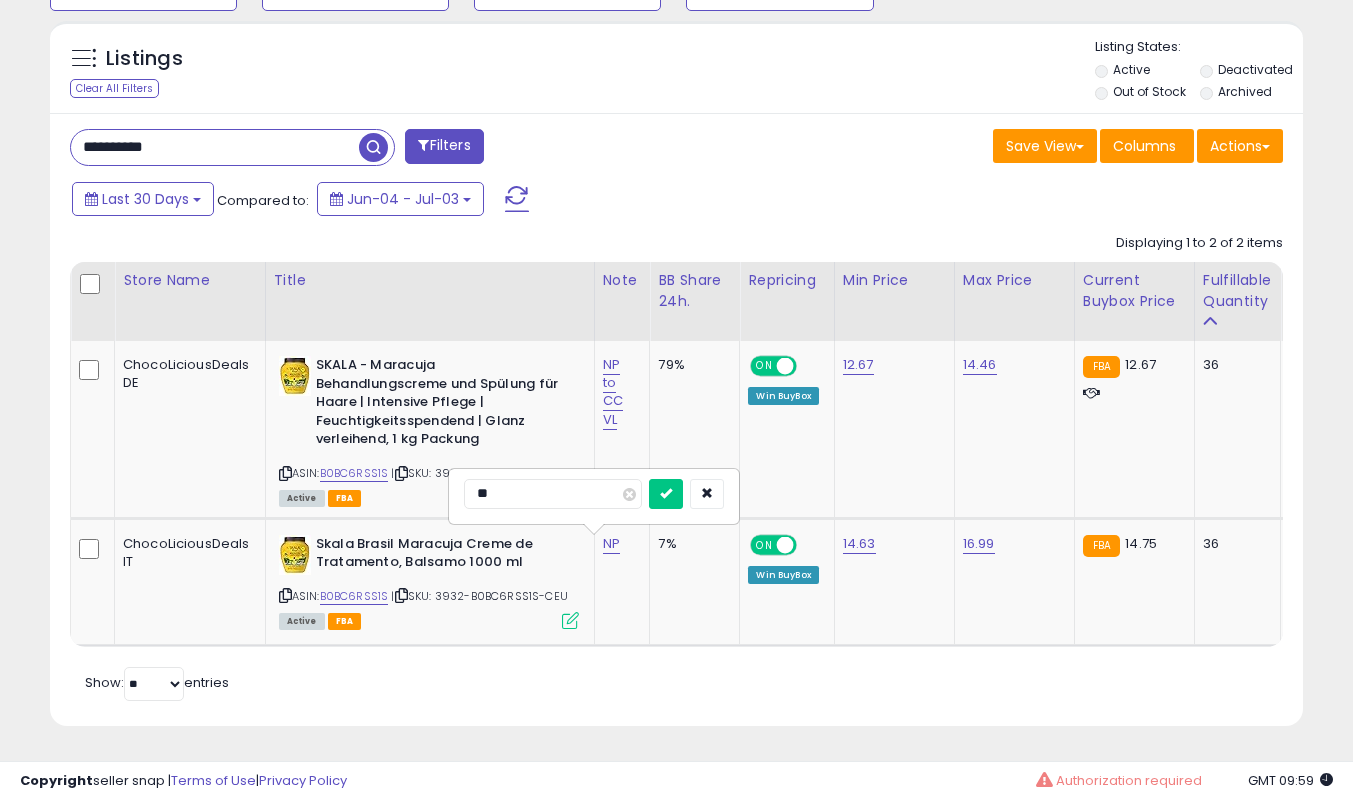 type on "**********" 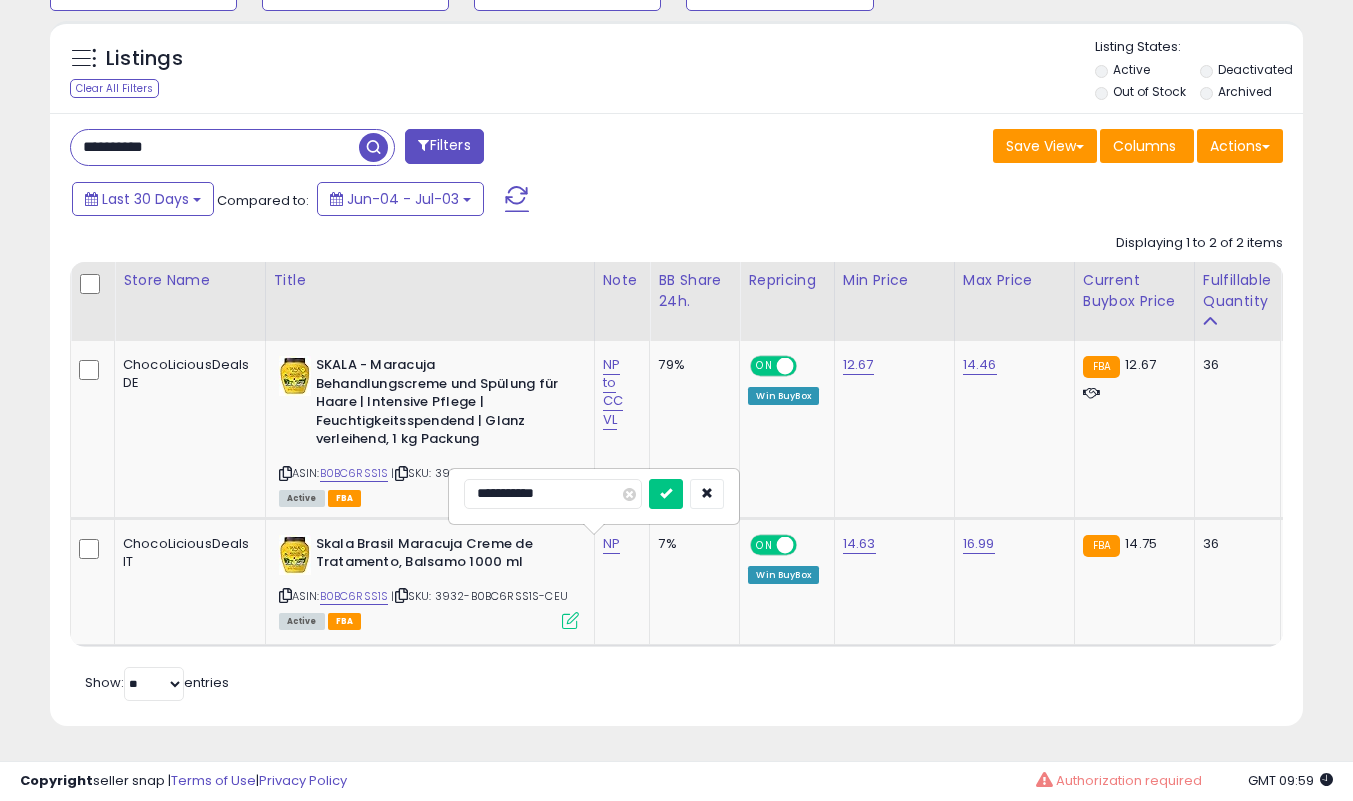 click at bounding box center [666, 494] 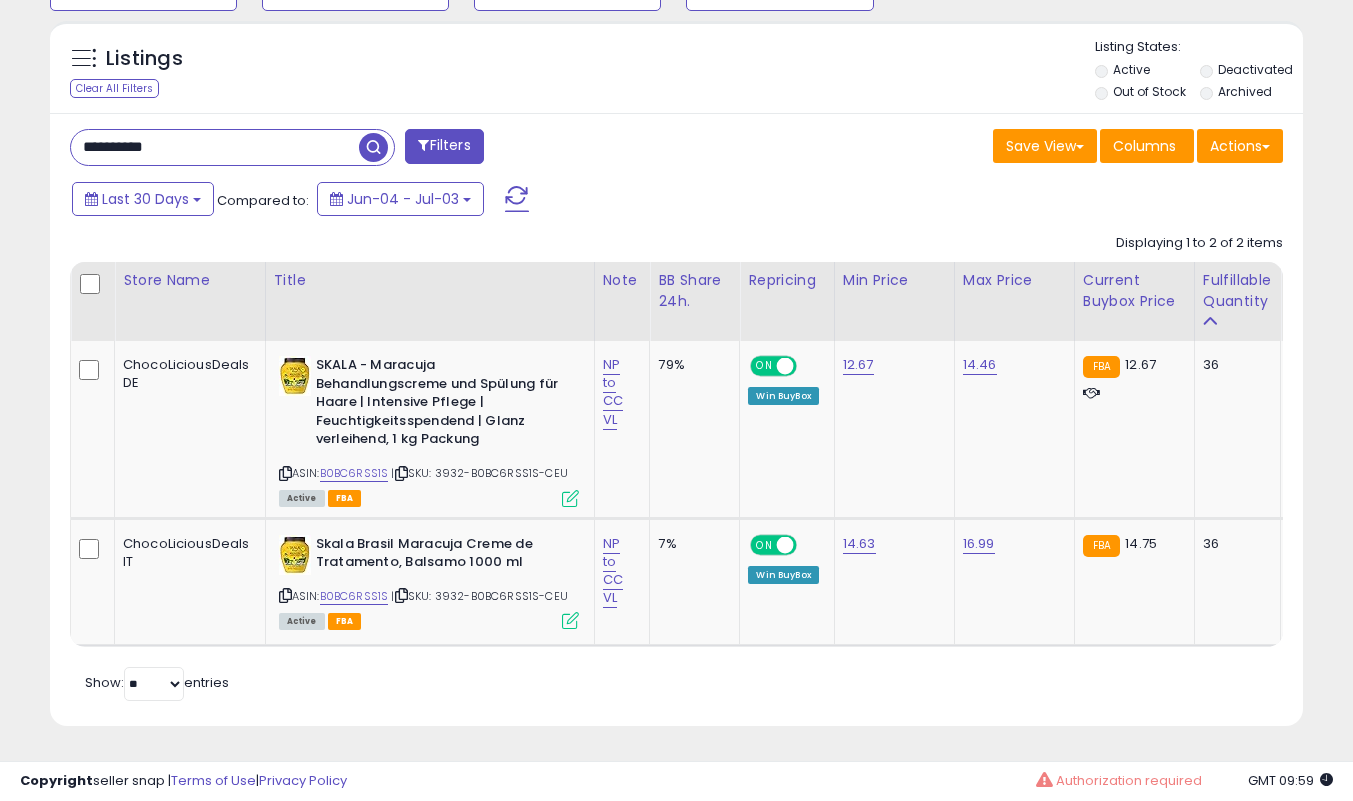 click on "**********" at bounding box center (215, 147) 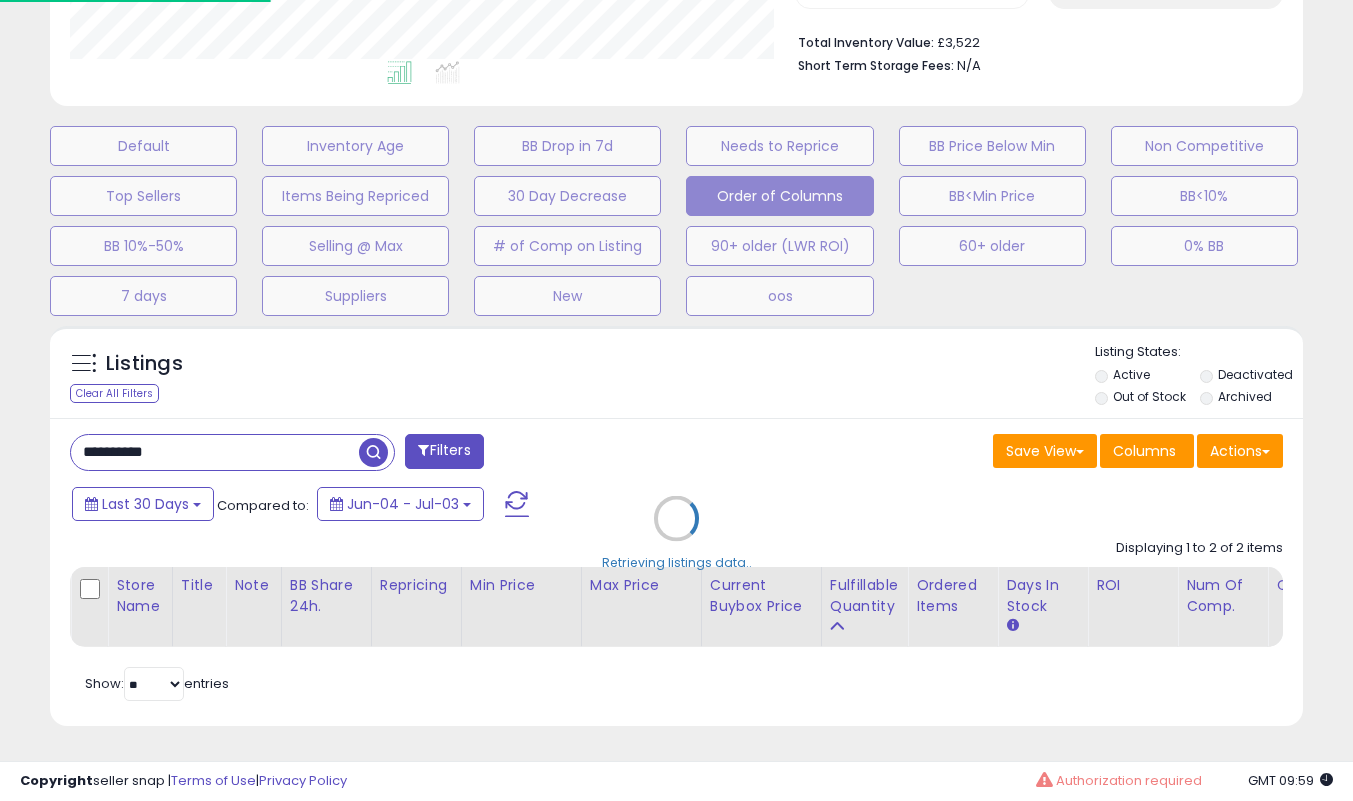 scroll, scrollTop: 999590, scrollLeft: 999266, axis: both 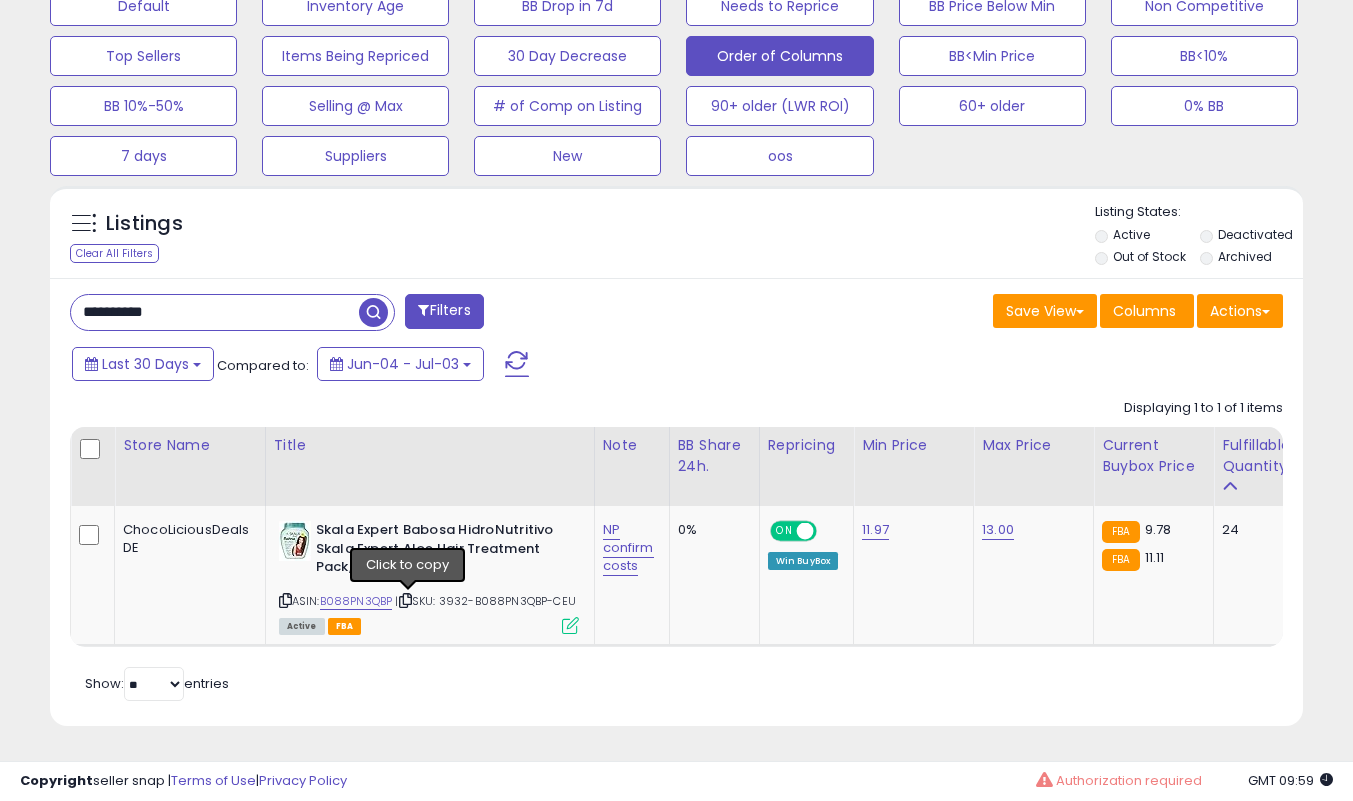 click at bounding box center (405, 600) 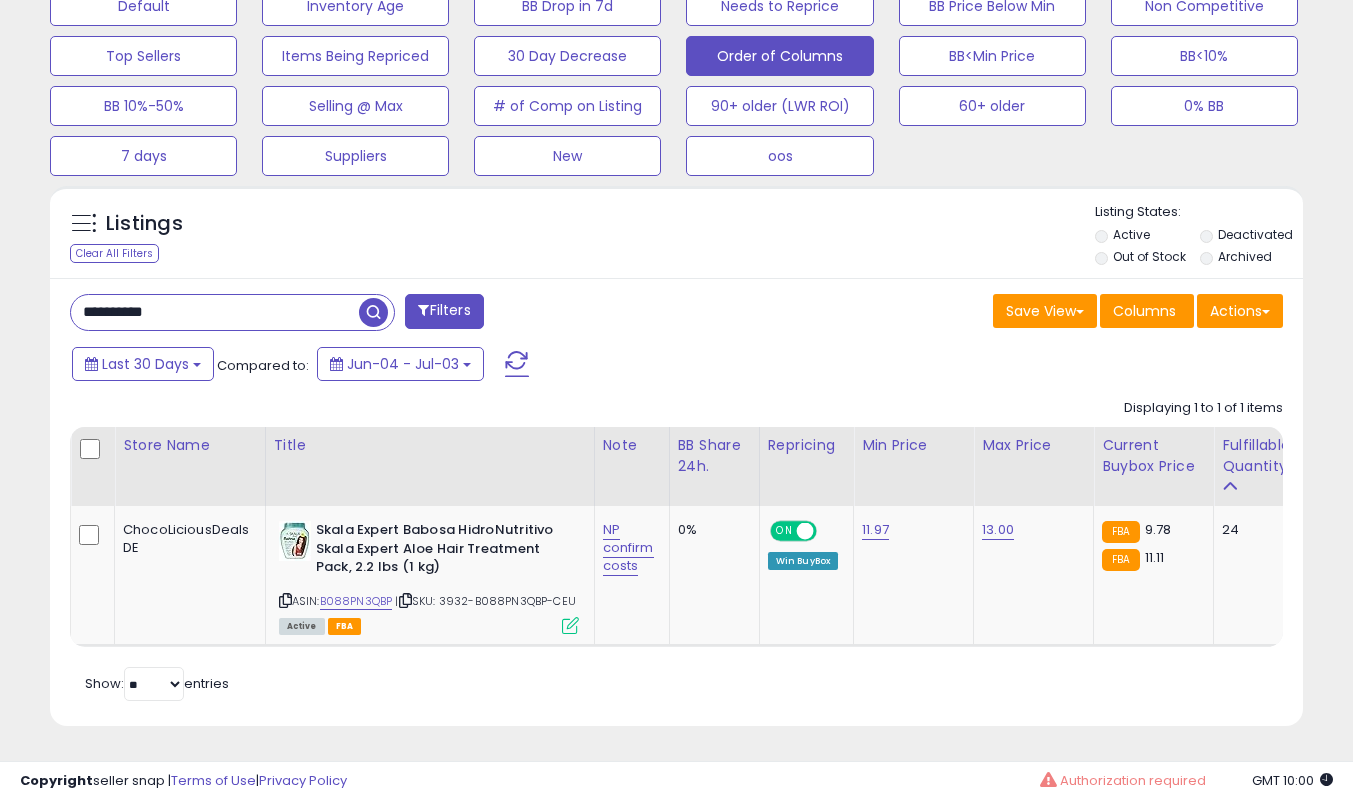 click on "**********" at bounding box center (215, 312) 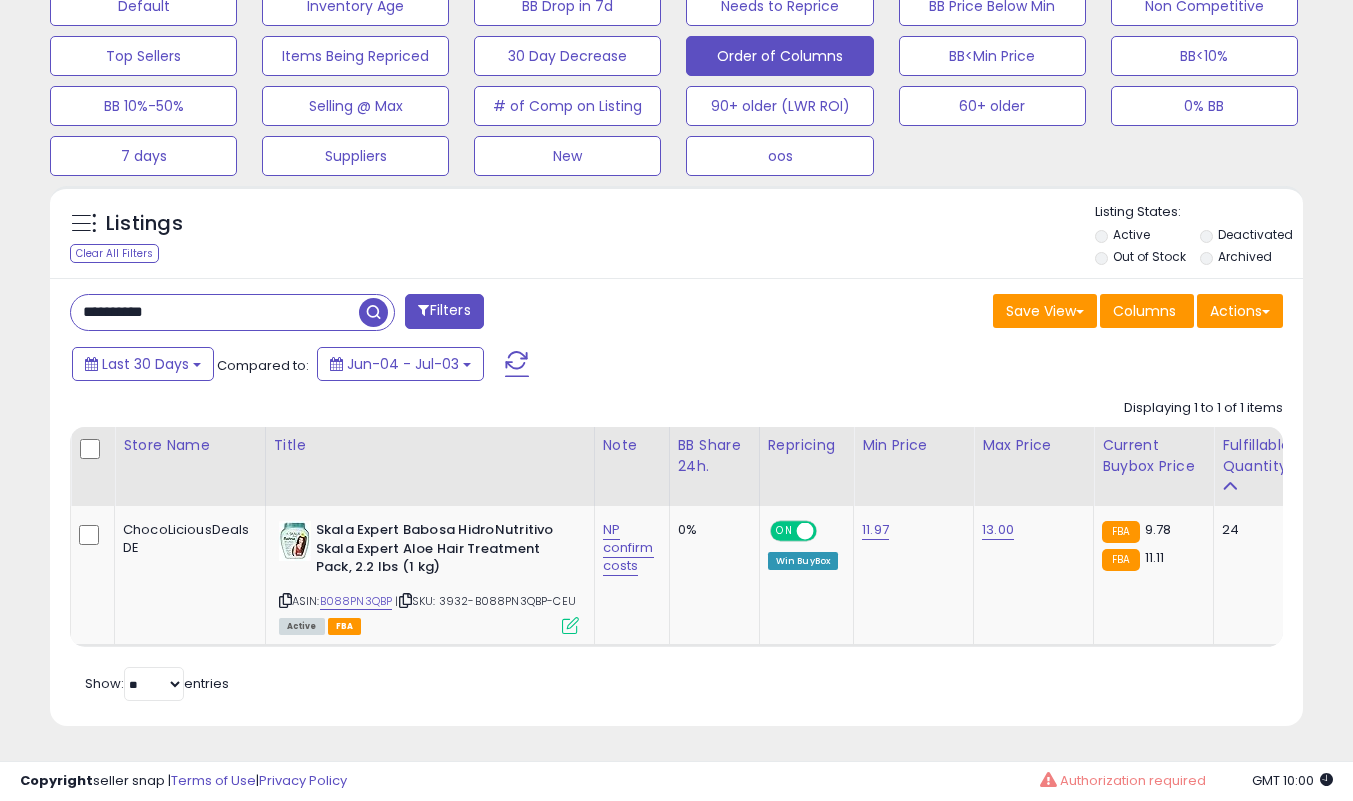 paste 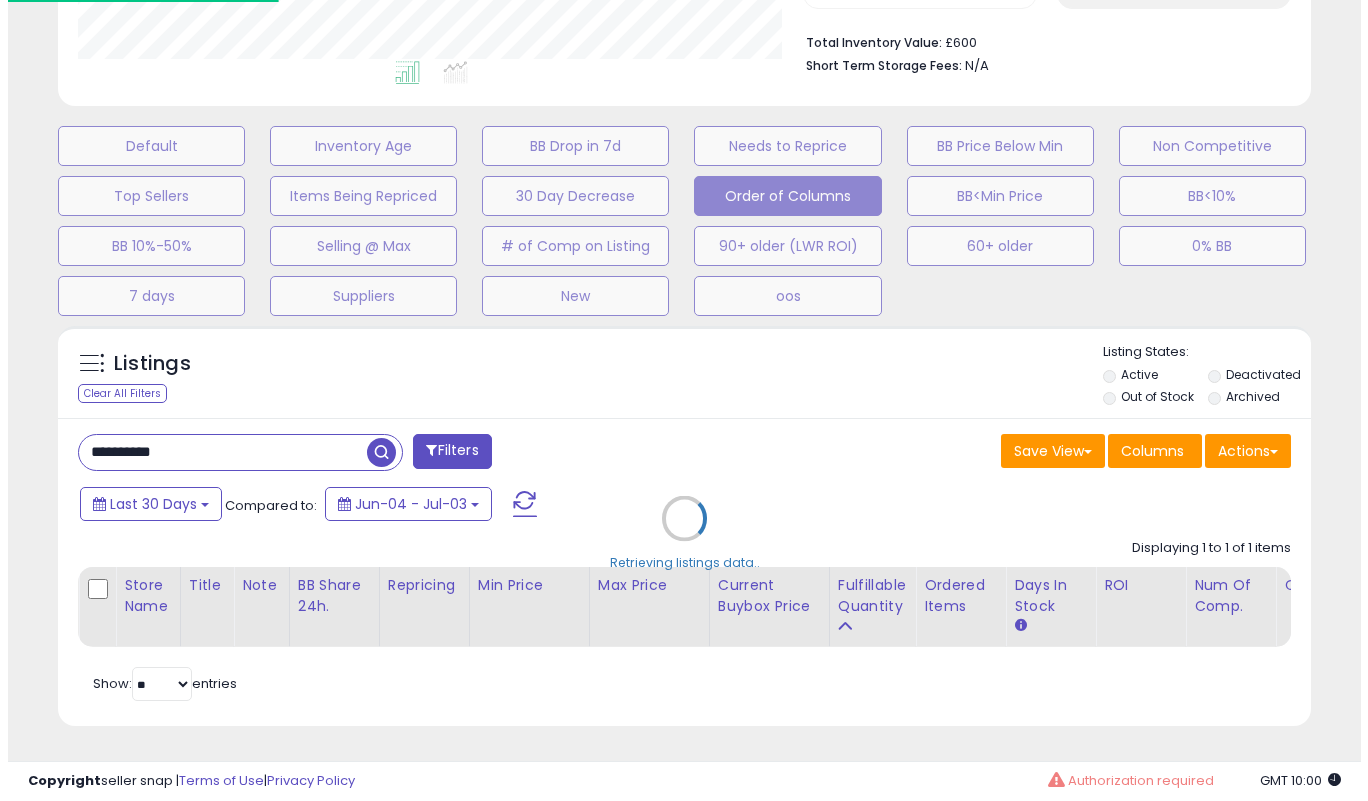 scroll, scrollTop: 519, scrollLeft: 0, axis: vertical 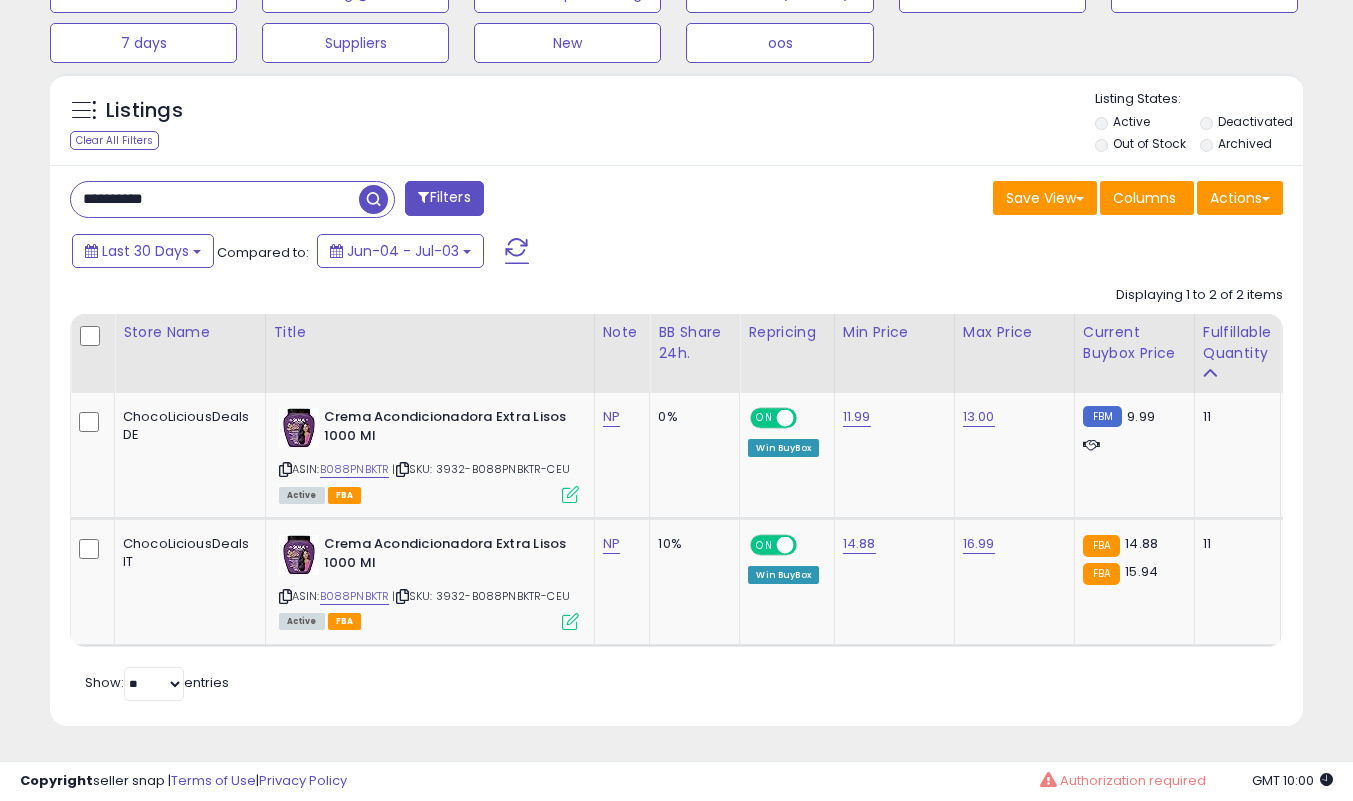click on "ASIN:  B088PNBKTR    |   SKU: 3932-B088PNBKTR-CEU Active FBA" at bounding box center (429, 454) 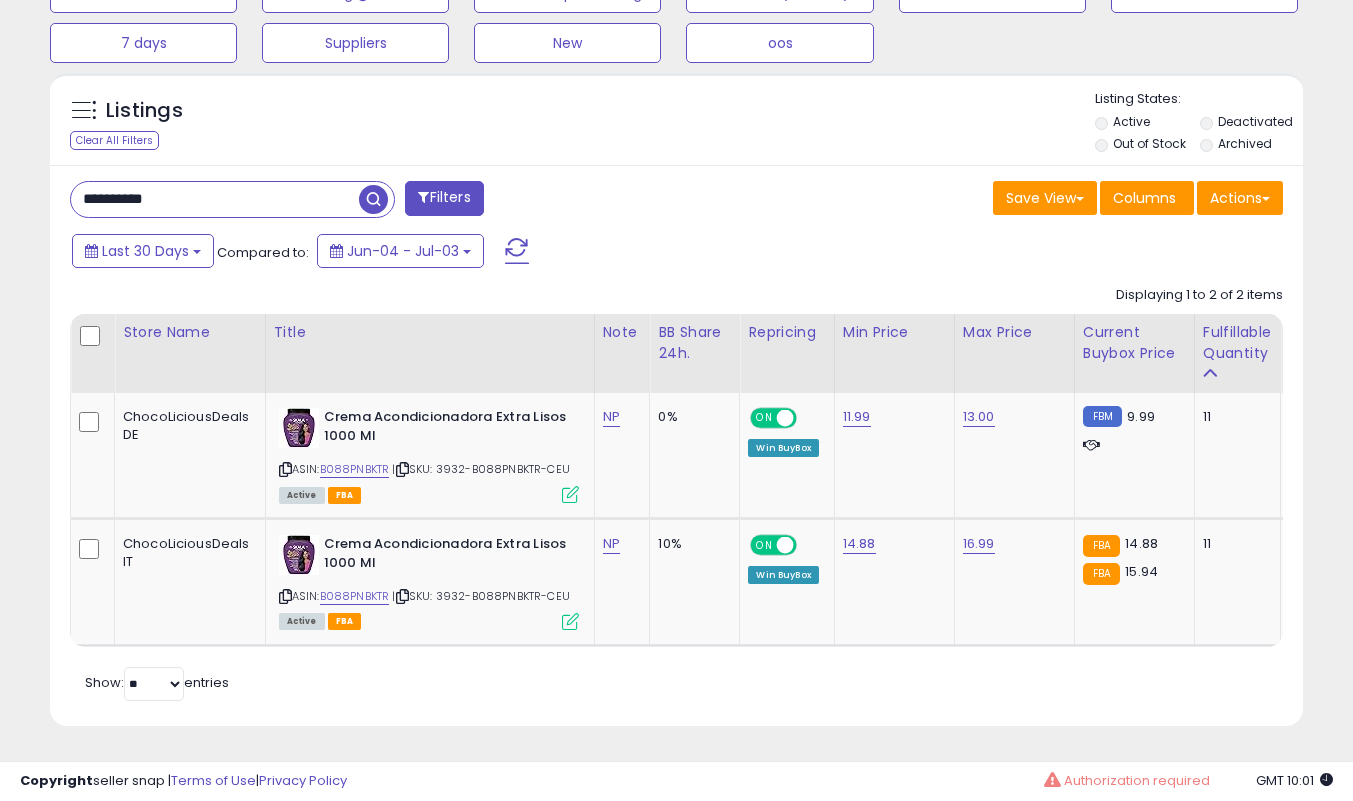 click on "NP" at bounding box center (619, 417) 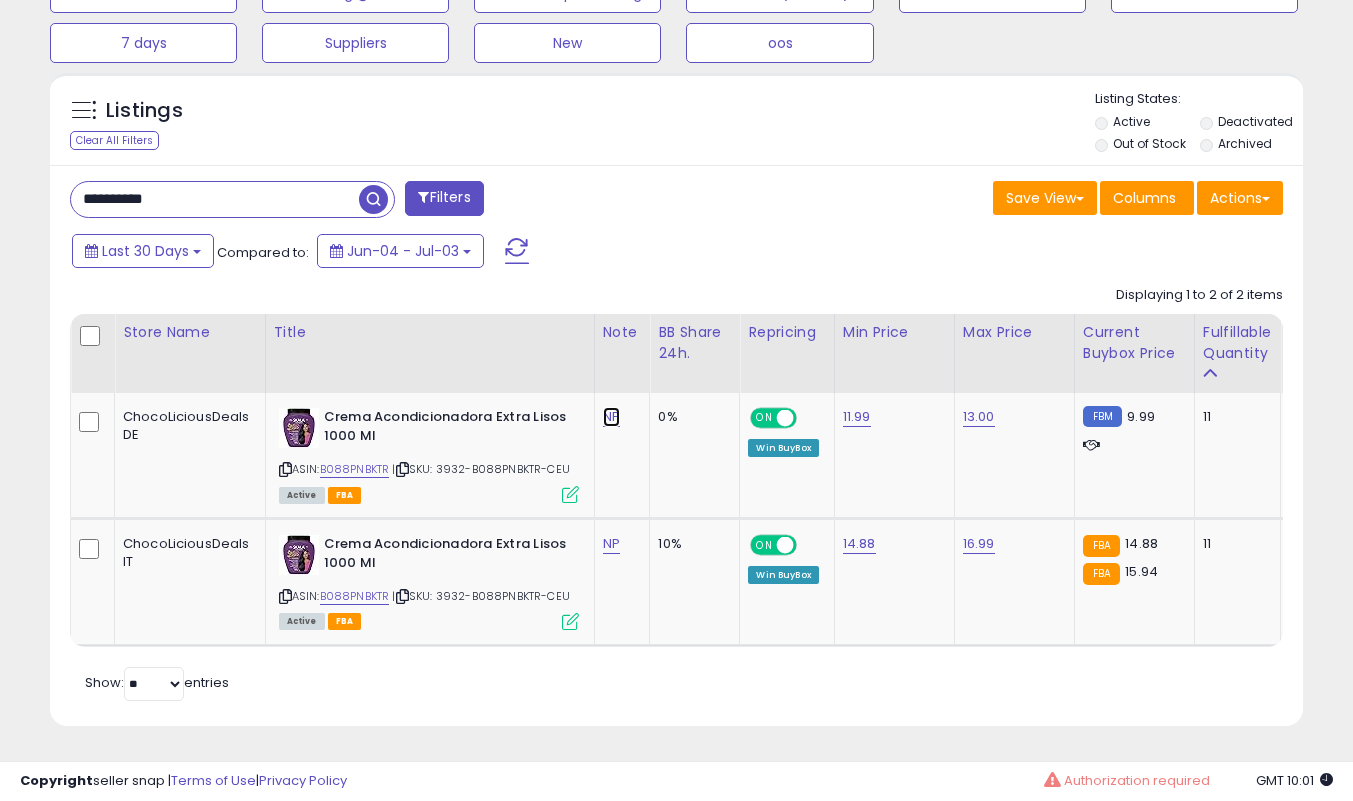 click on "NP" at bounding box center (611, 417) 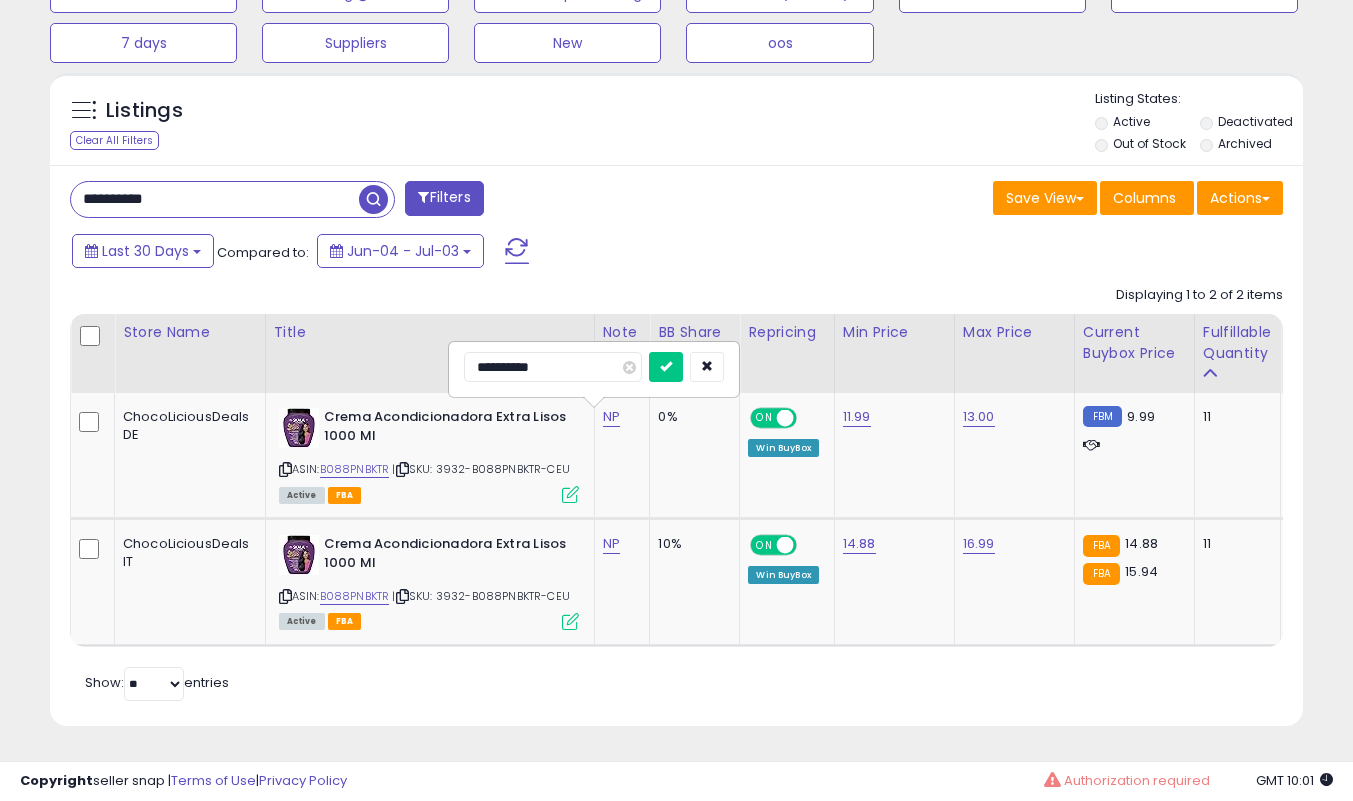 type on "**********" 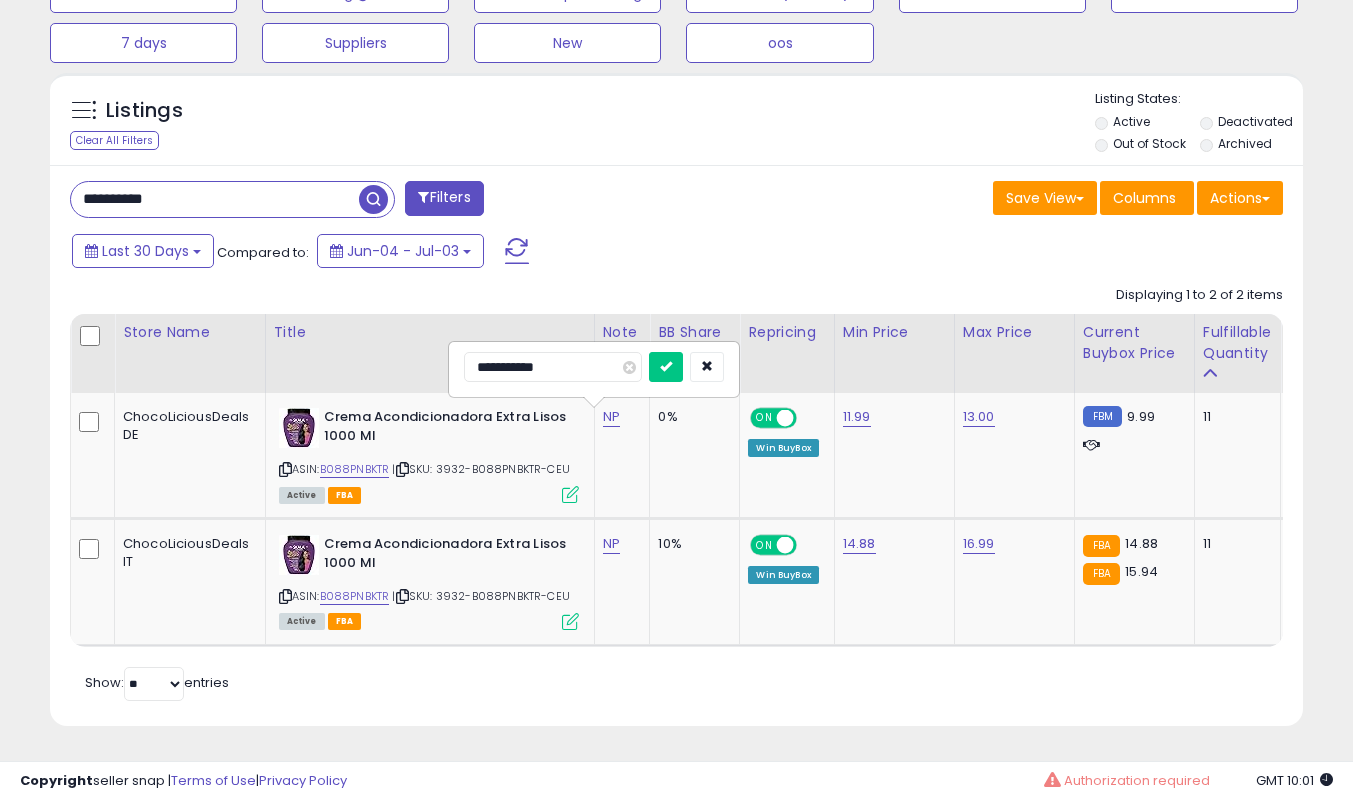 click at bounding box center (666, 367) 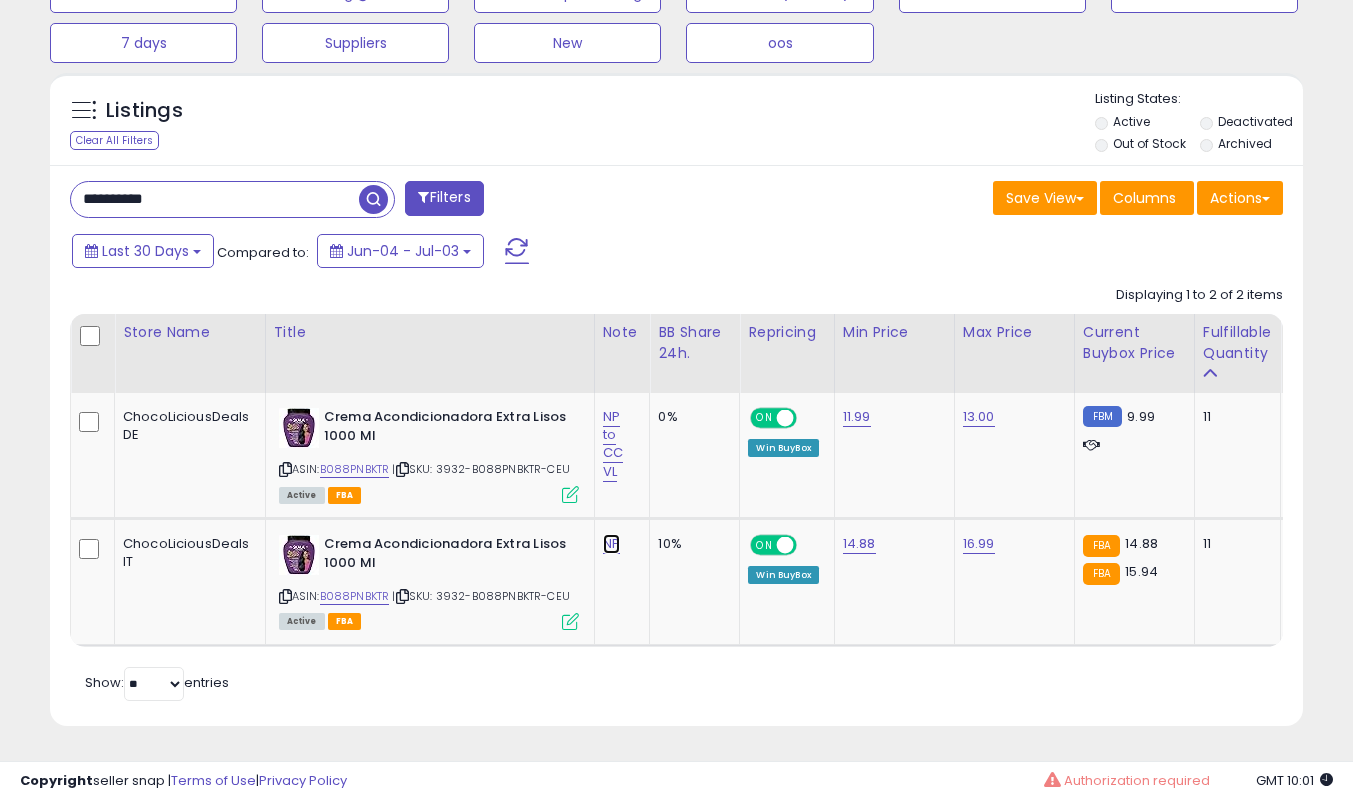 click on "NP" at bounding box center [613, 444] 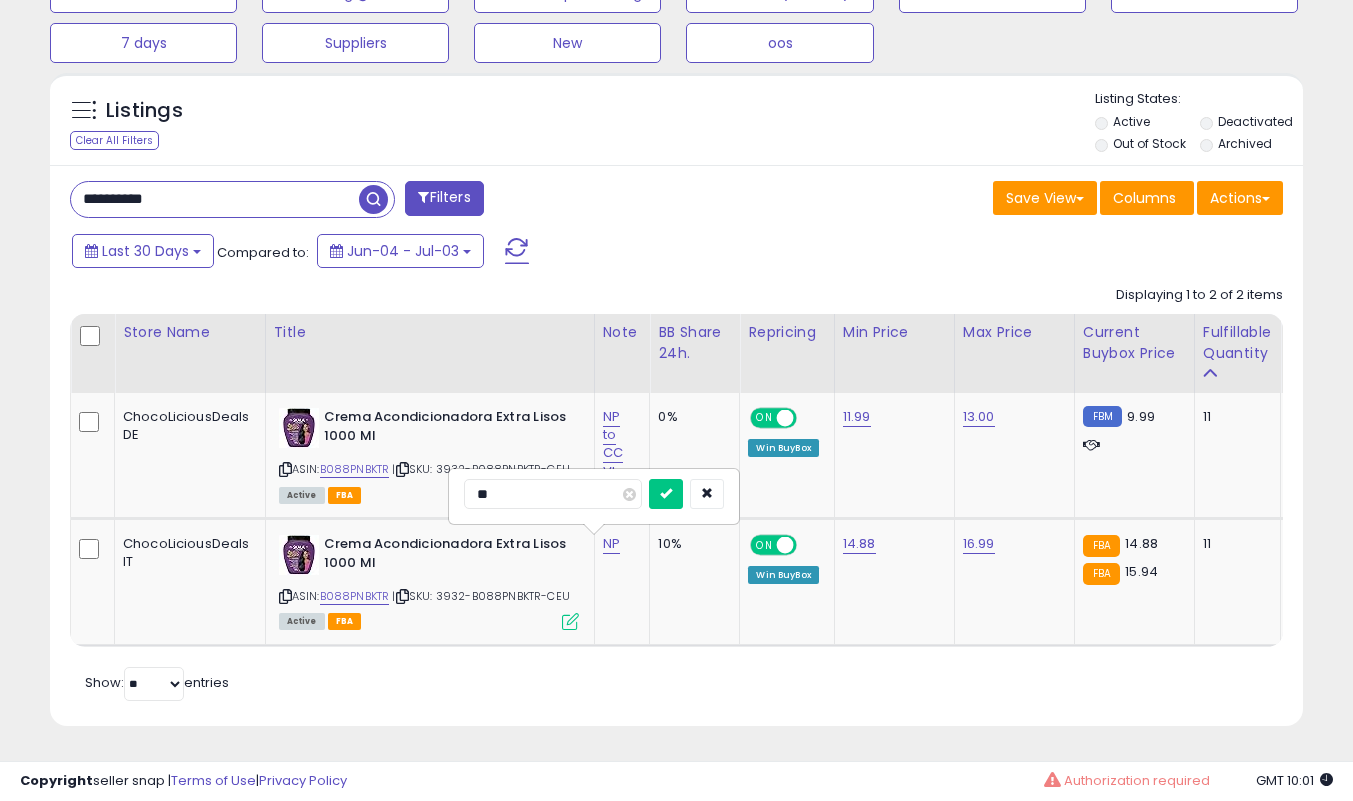 type on "**********" 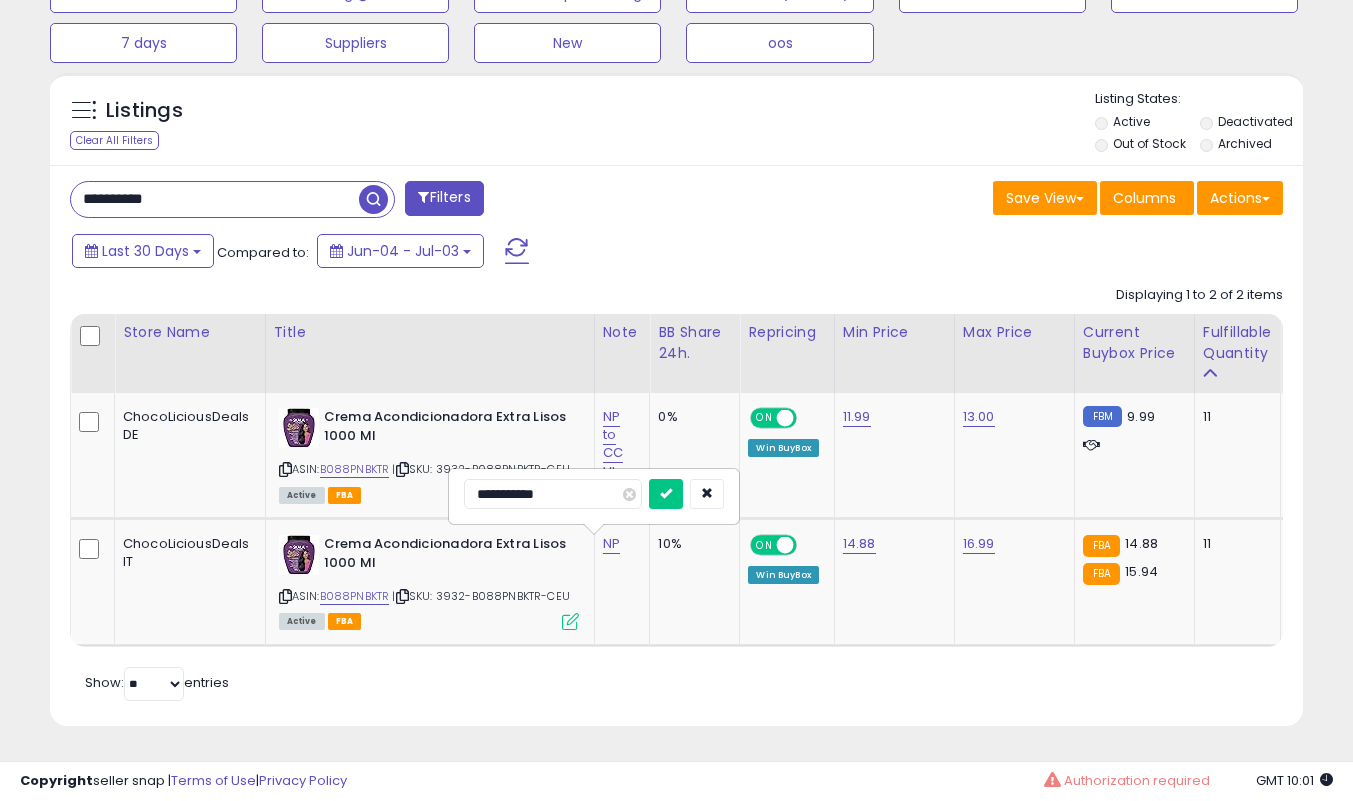 click at bounding box center (666, 494) 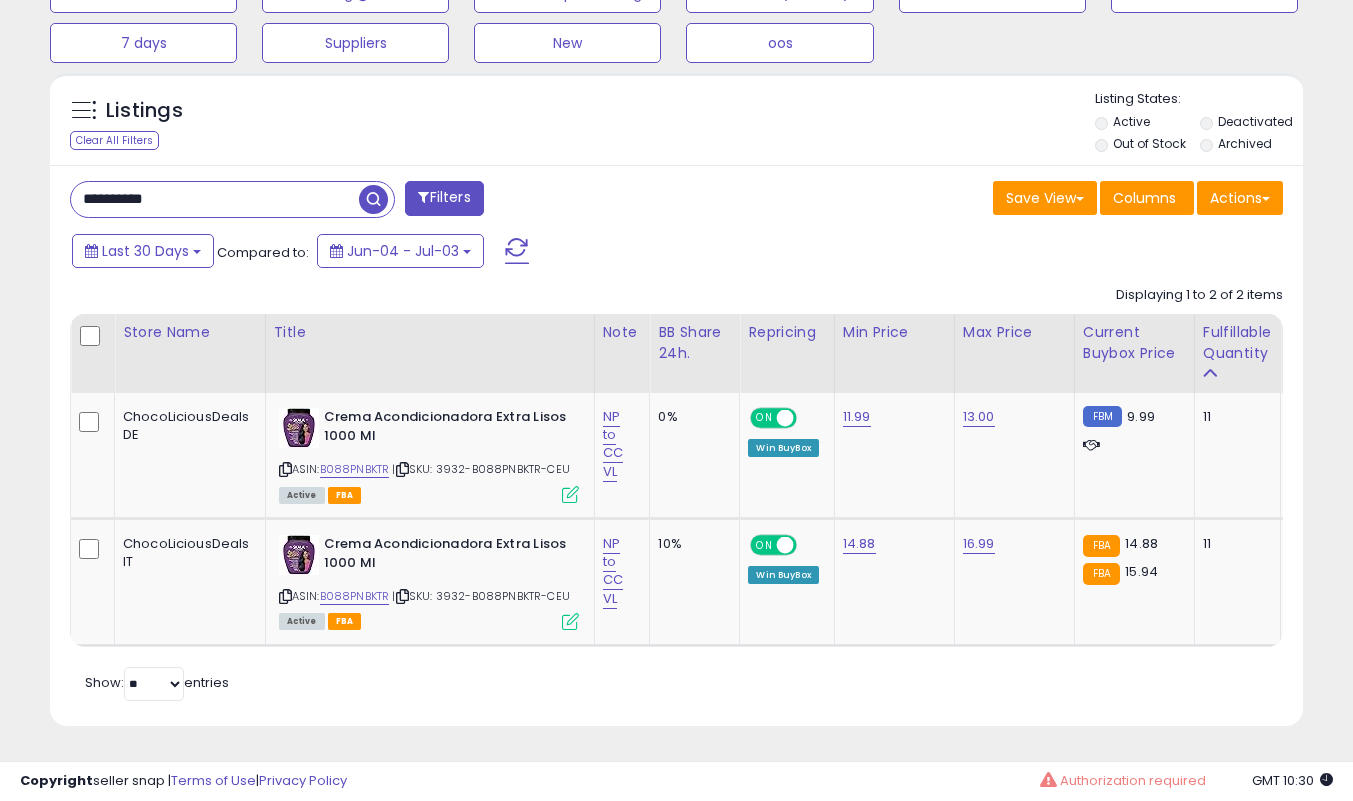 click on "**********" at bounding box center [215, 199] 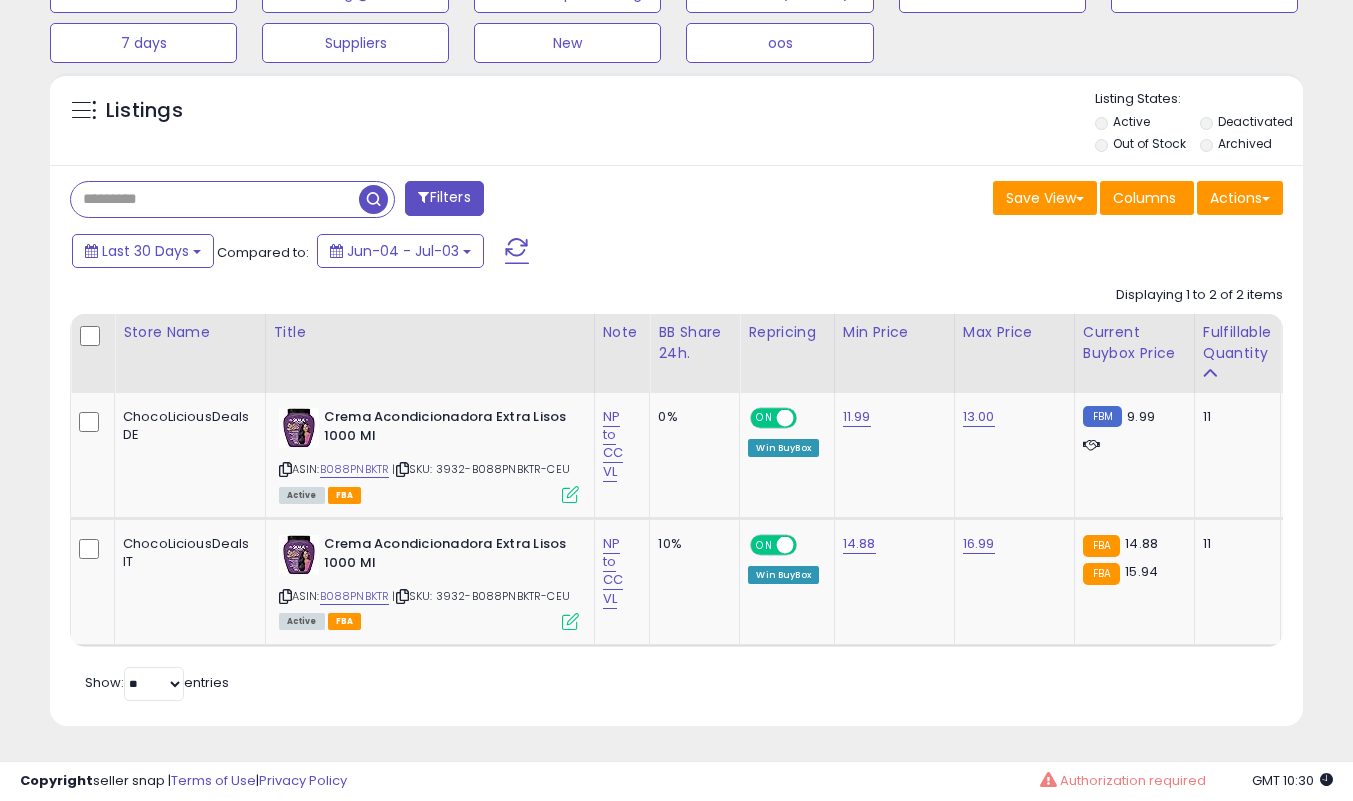 type 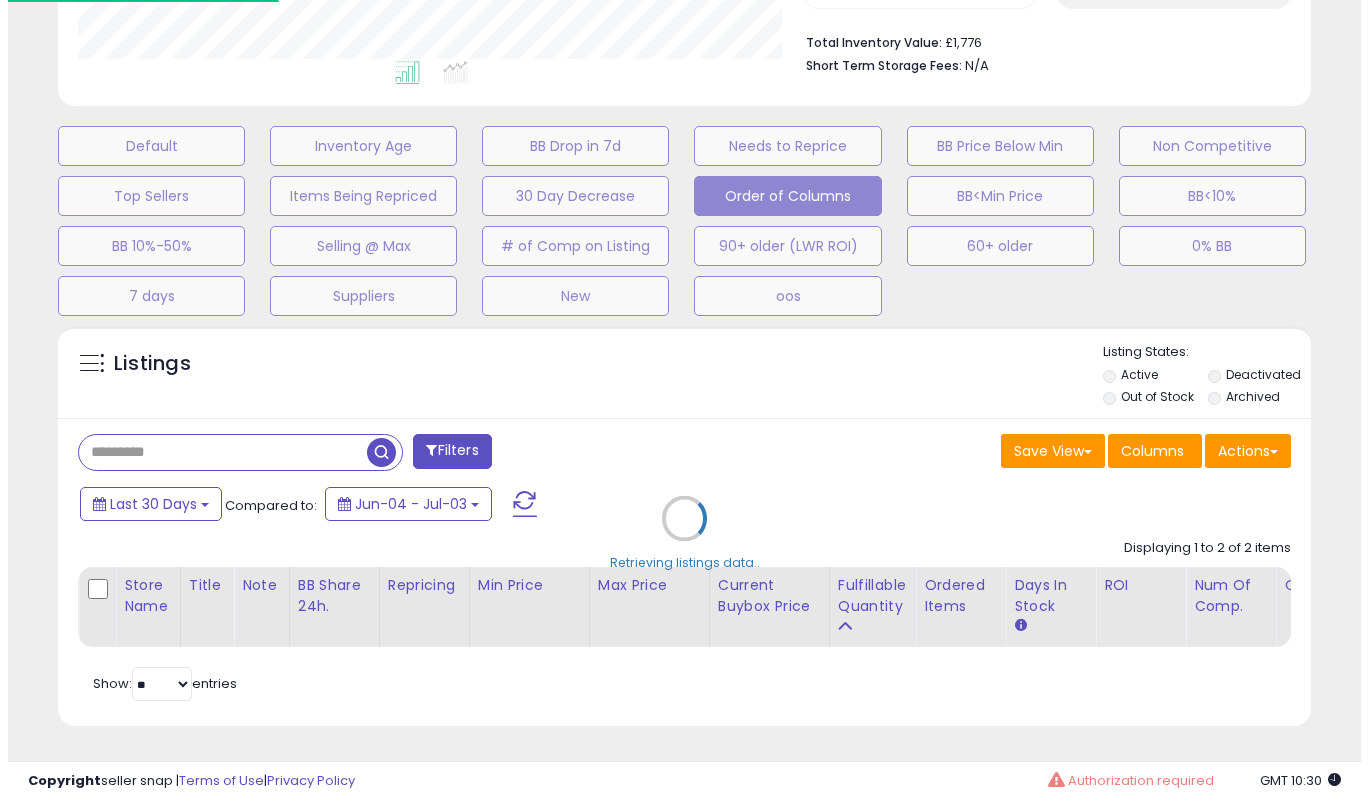 scroll, scrollTop: 519, scrollLeft: 0, axis: vertical 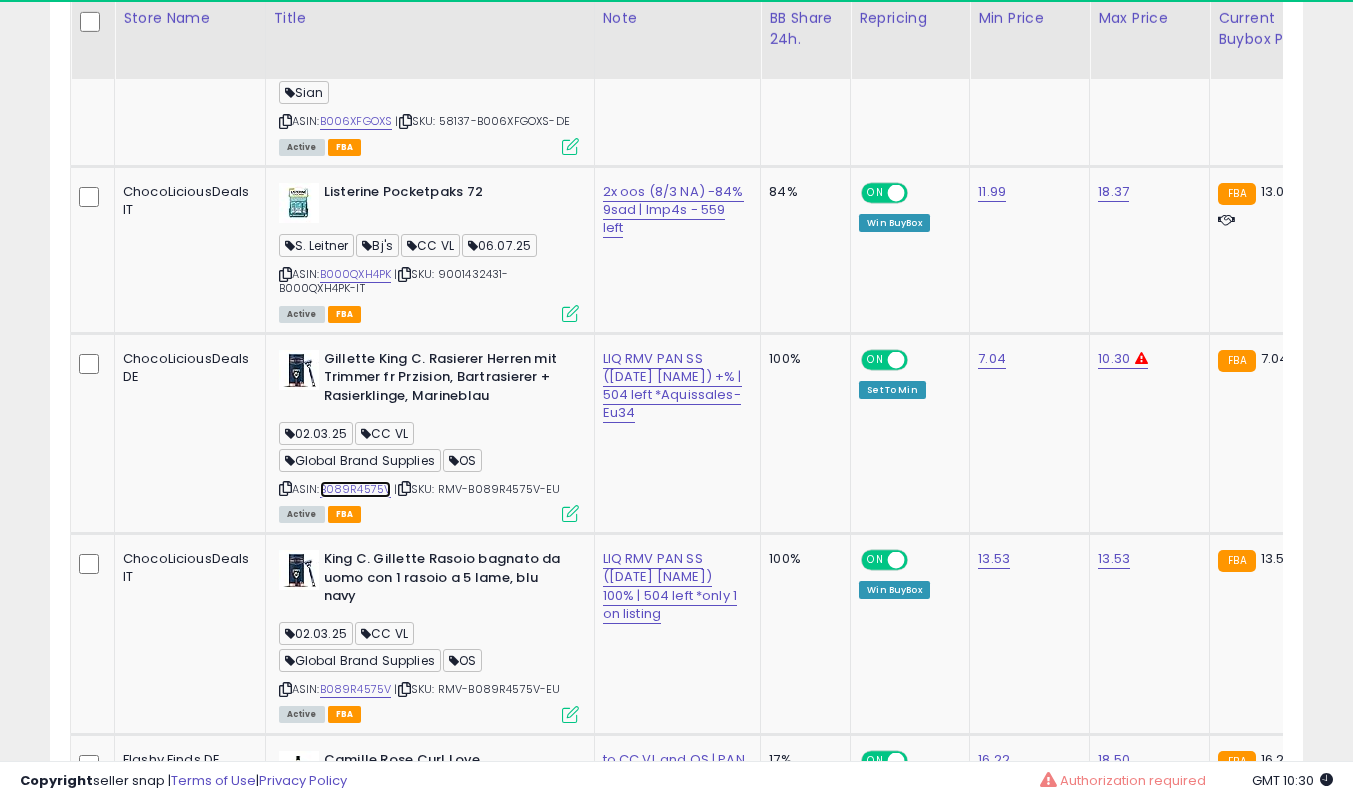 click on "B089R4575V" at bounding box center (356, 489) 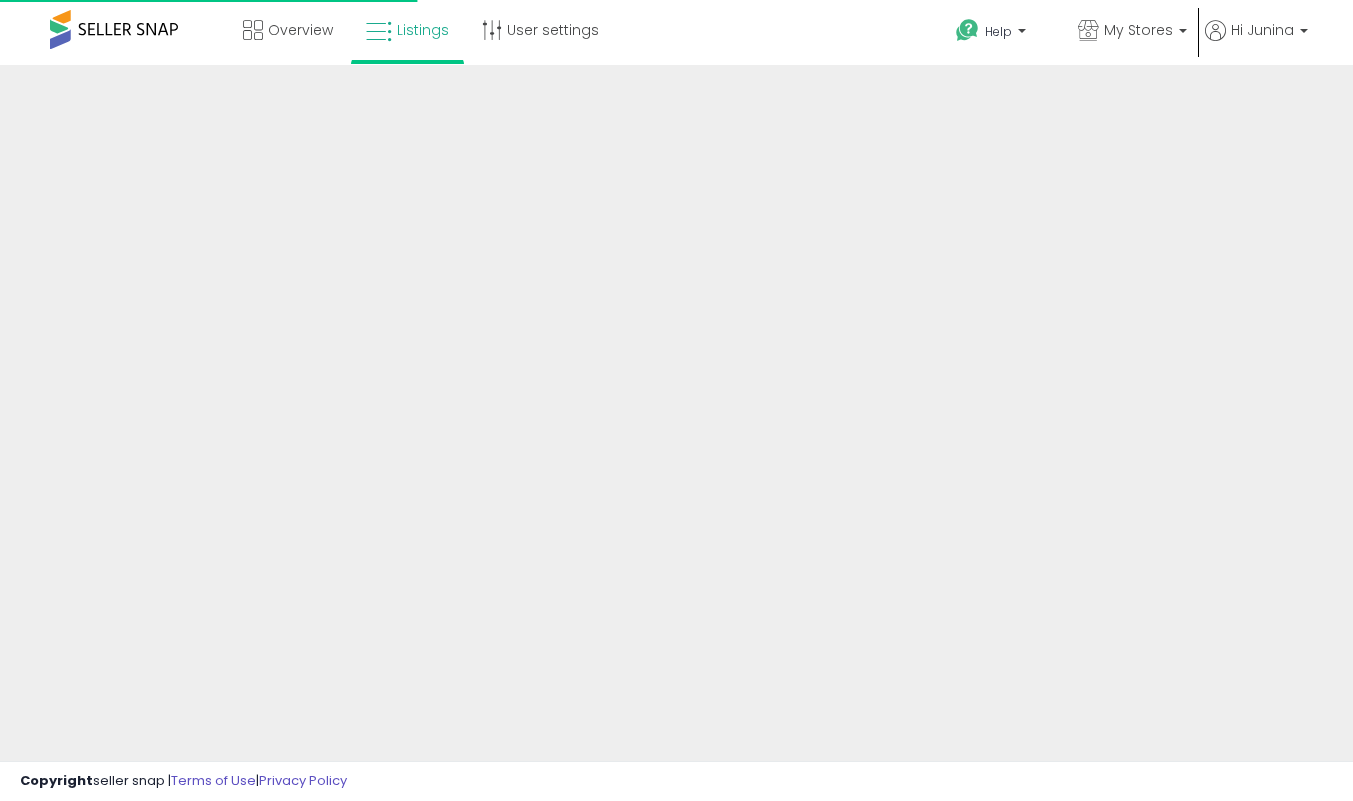 scroll, scrollTop: 0, scrollLeft: 0, axis: both 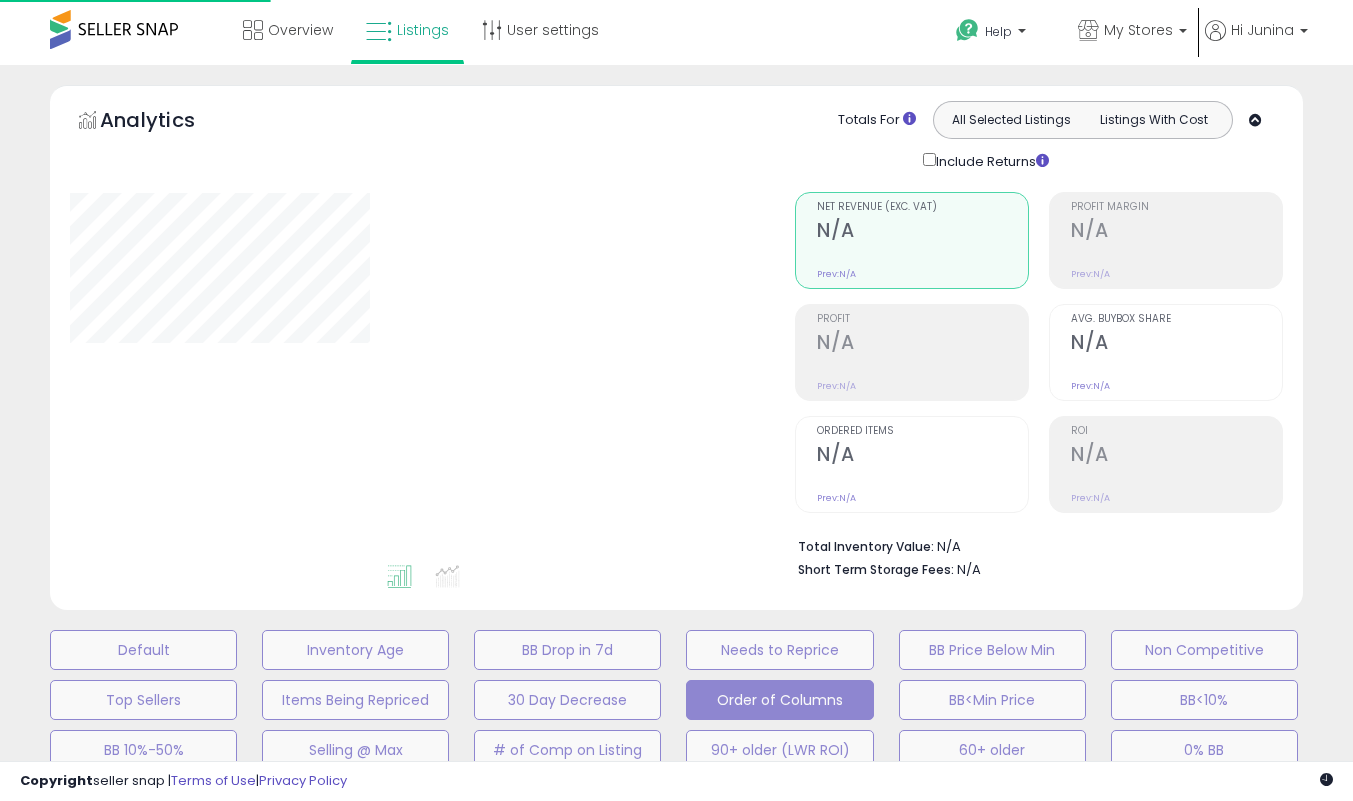 type on "**********" 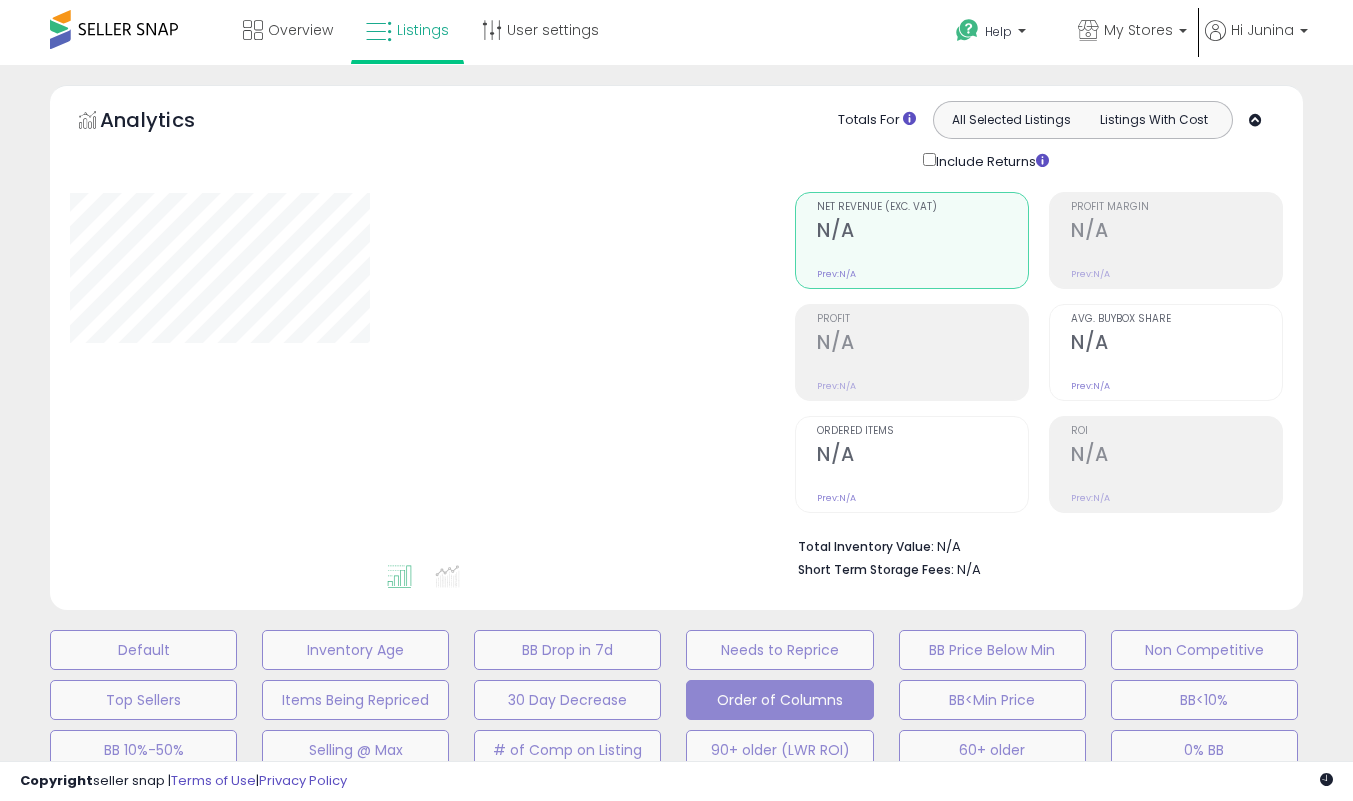 type on "**********" 